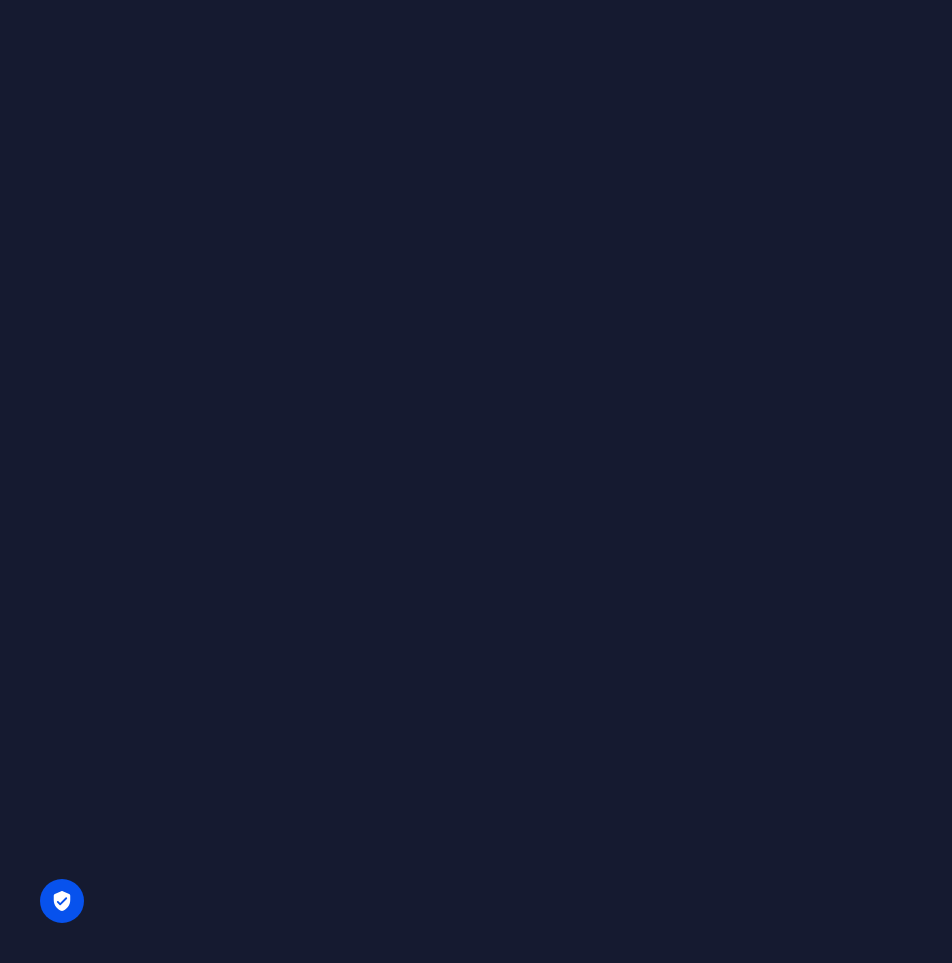 scroll, scrollTop: 0, scrollLeft: 0, axis: both 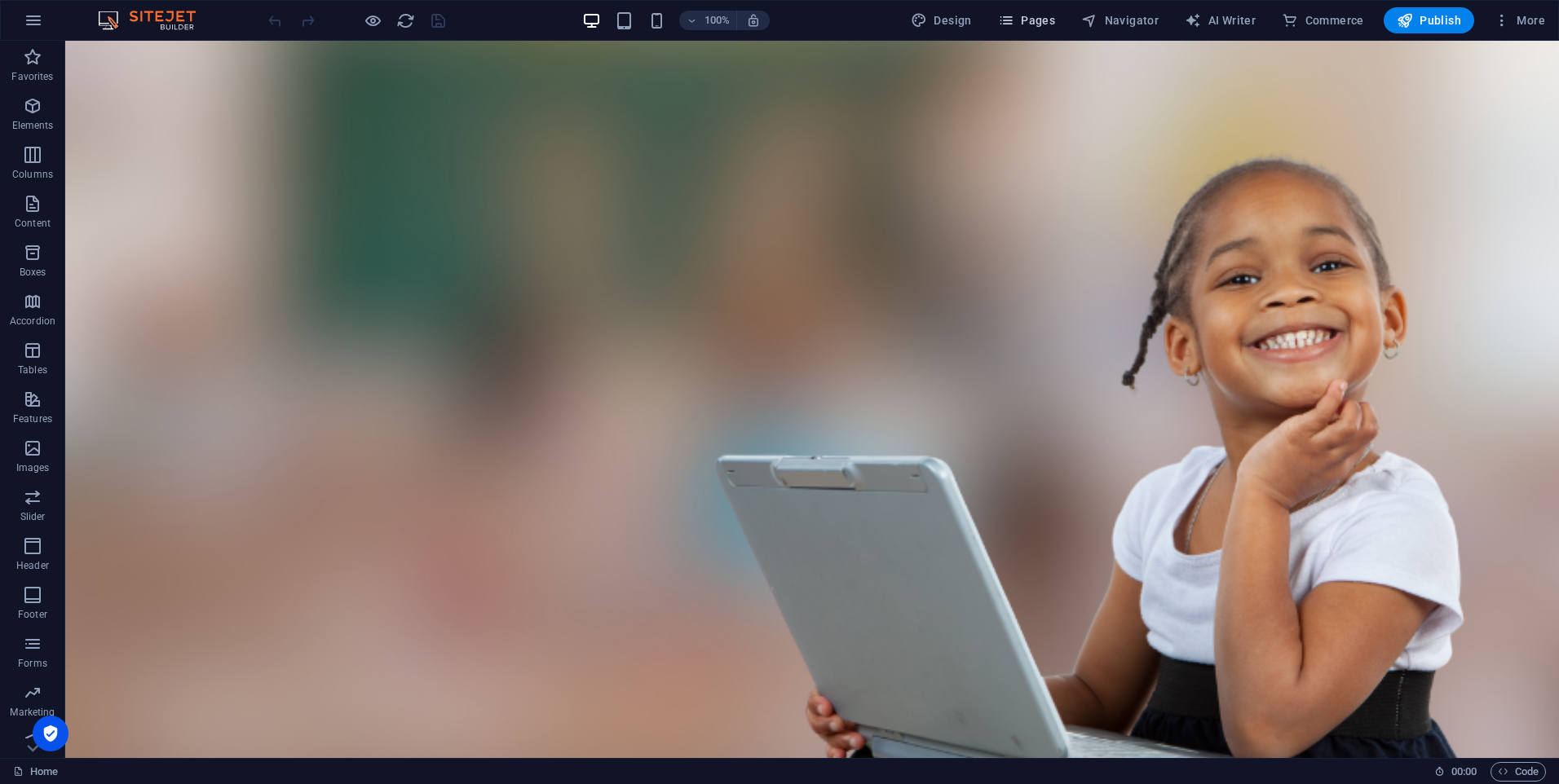 click on "Pages" at bounding box center [1027, 20] 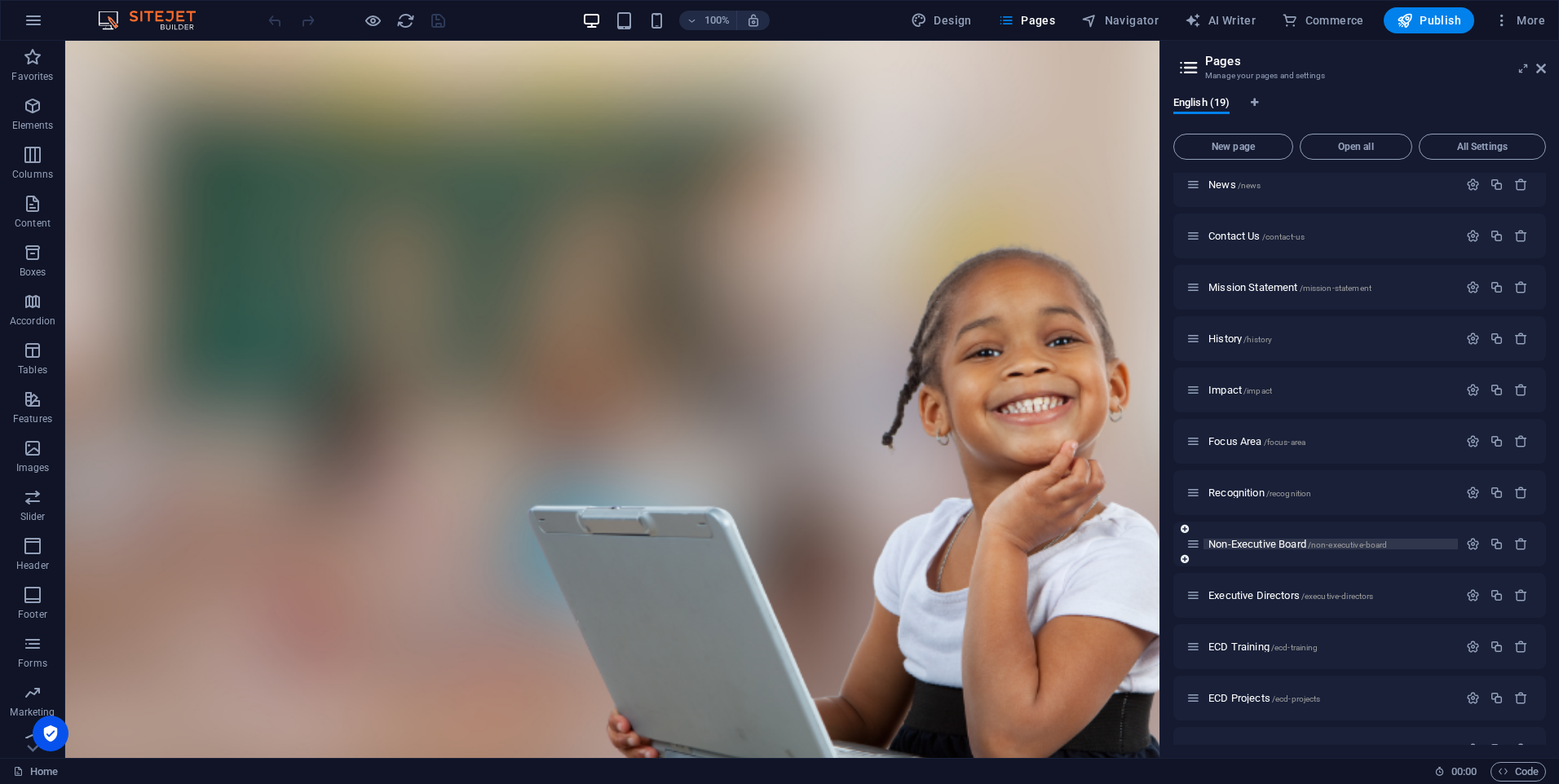 scroll, scrollTop: 159, scrollLeft: 0, axis: vertical 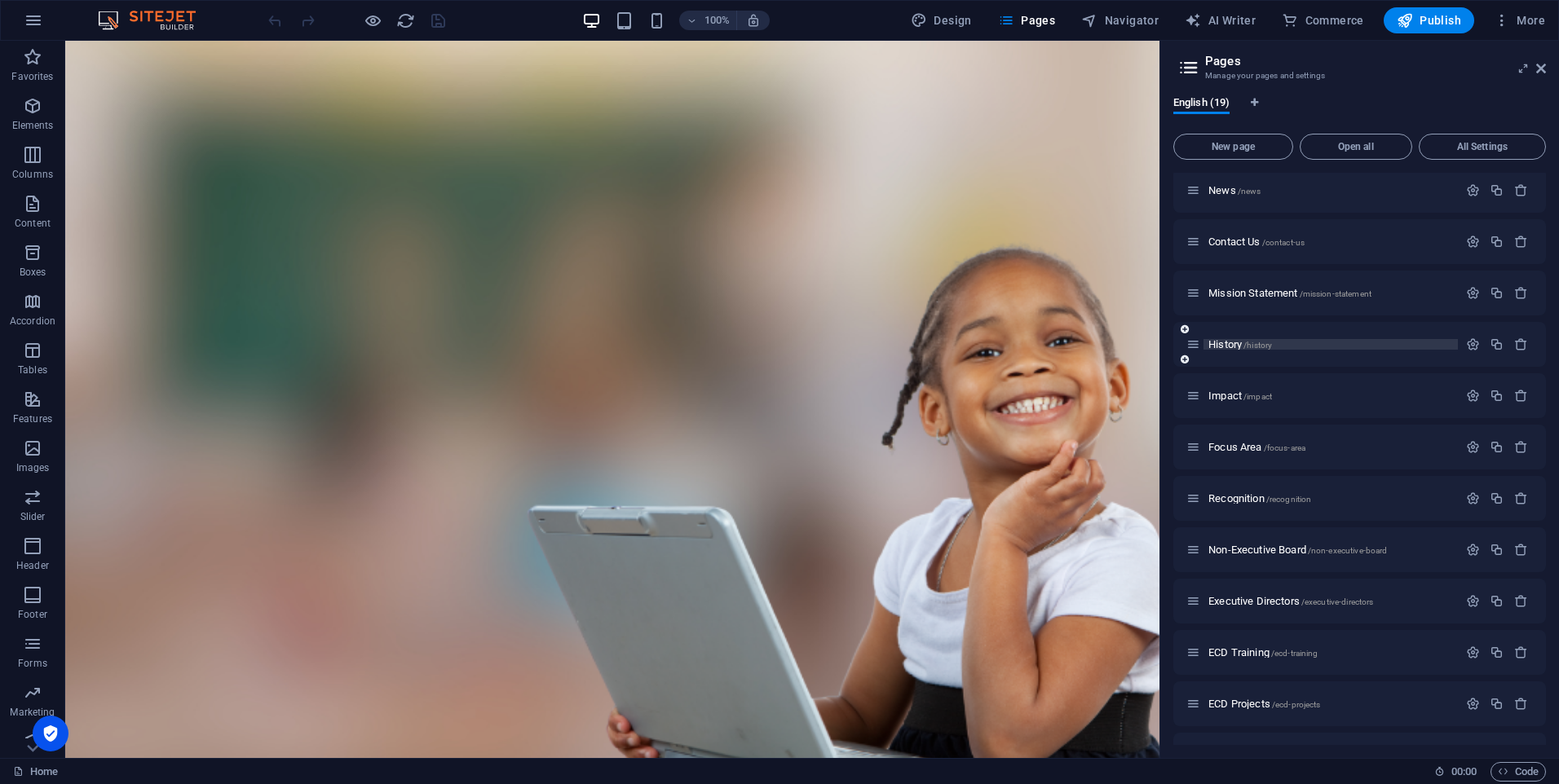 click on "History /history" at bounding box center [1240, 344] 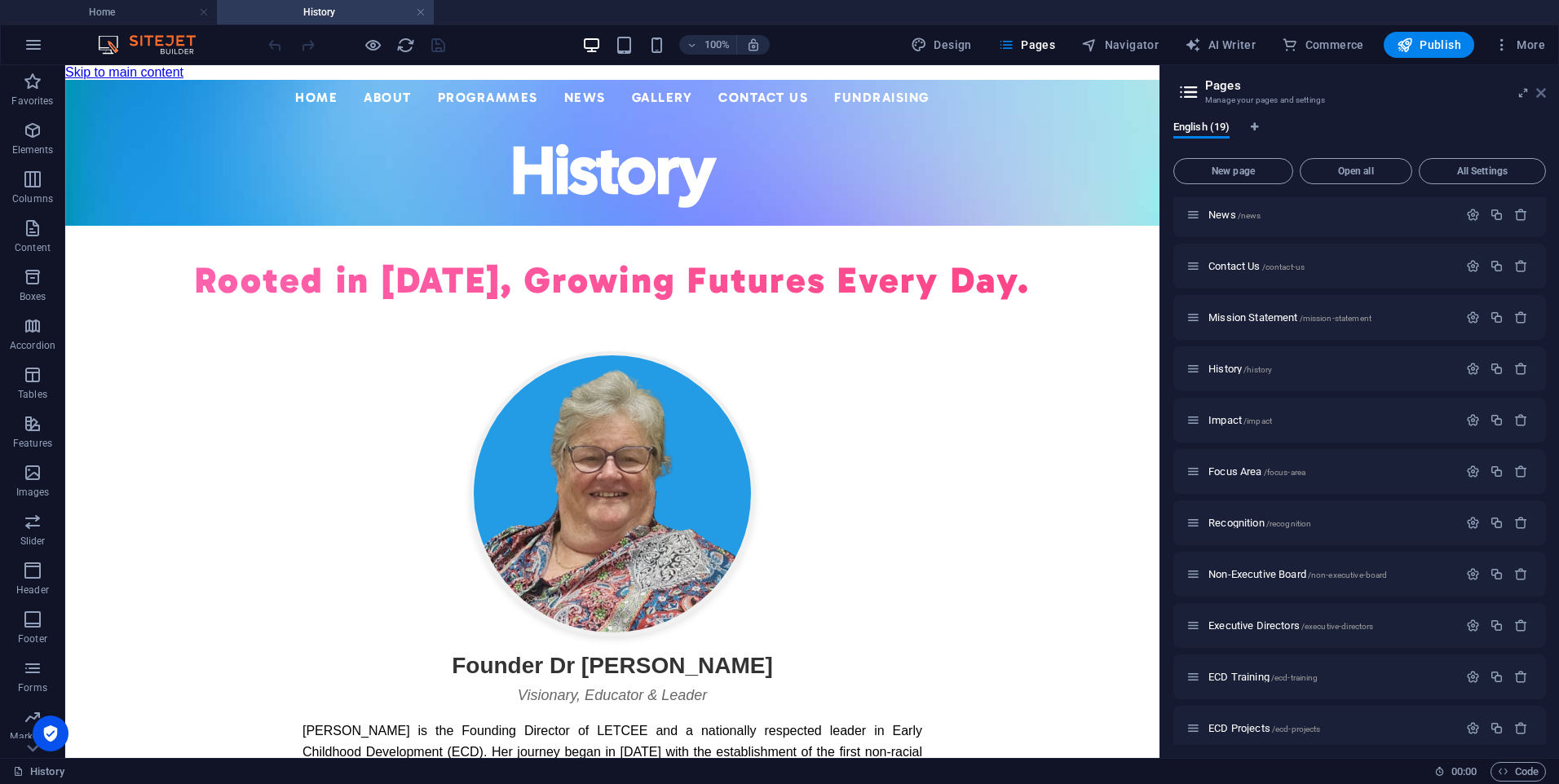 scroll, scrollTop: 0, scrollLeft: 0, axis: both 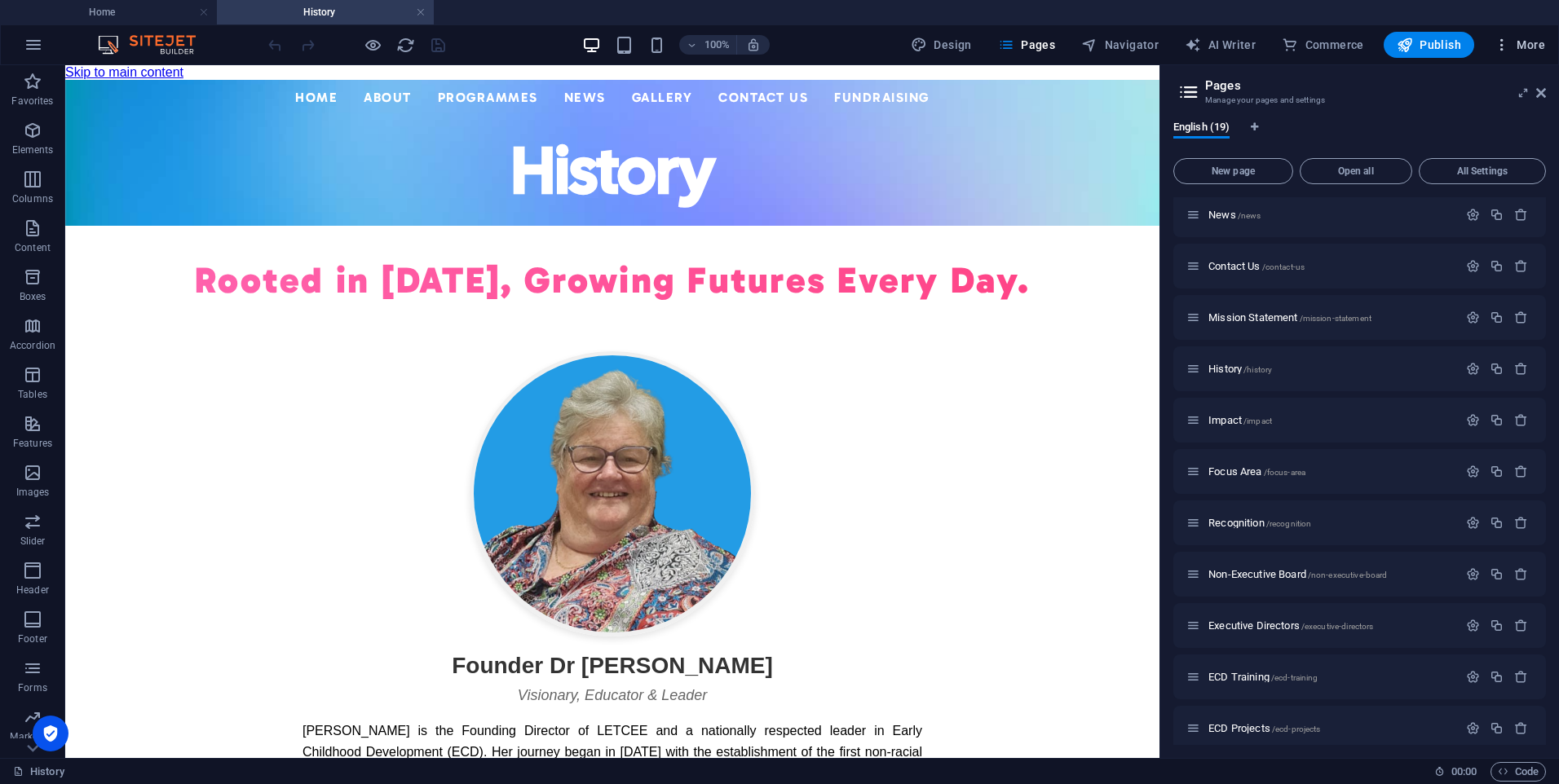 click on "More" at bounding box center [1519, 45] 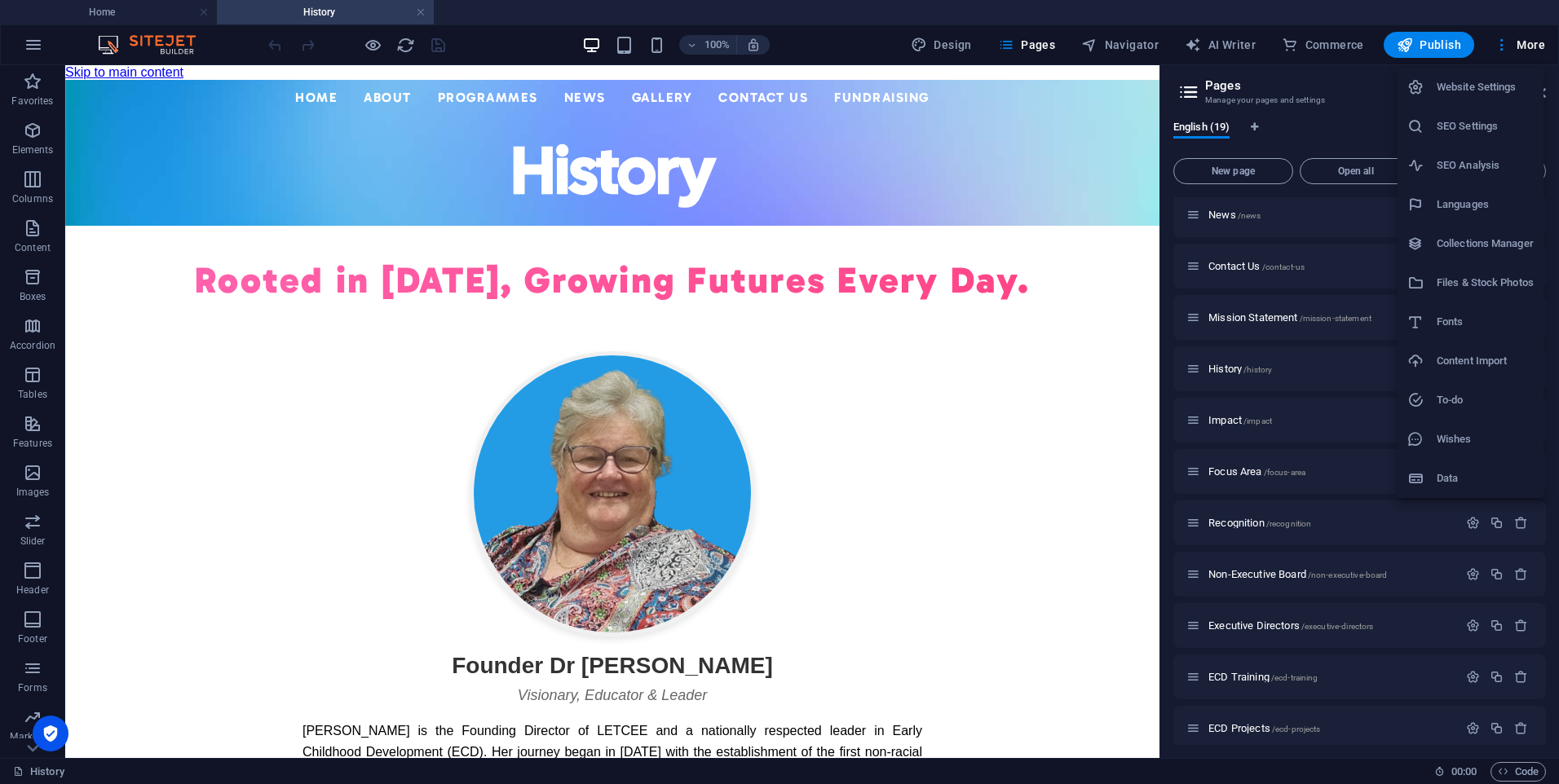 click at bounding box center (780, 392) 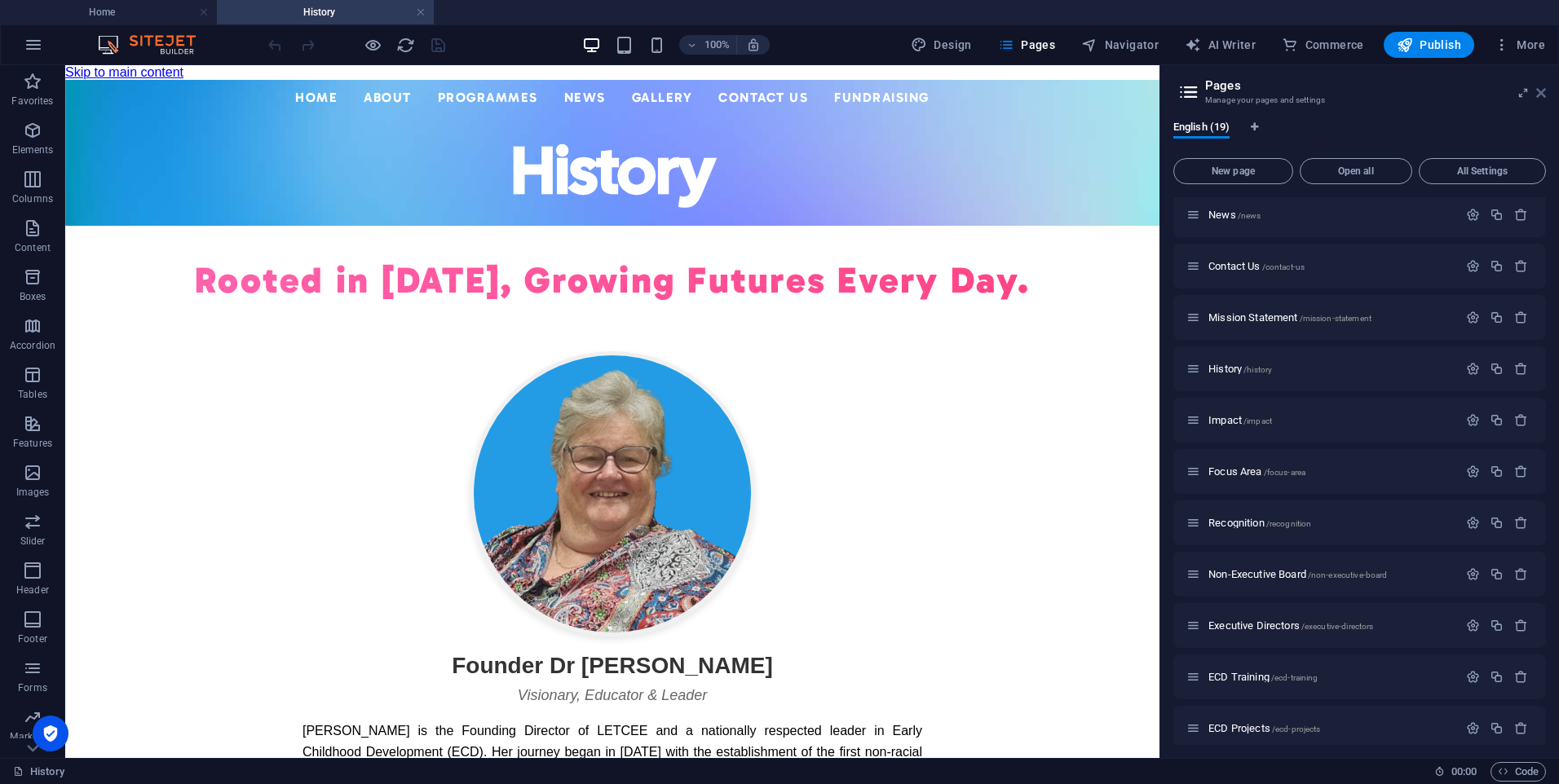 click at bounding box center (1541, 93) 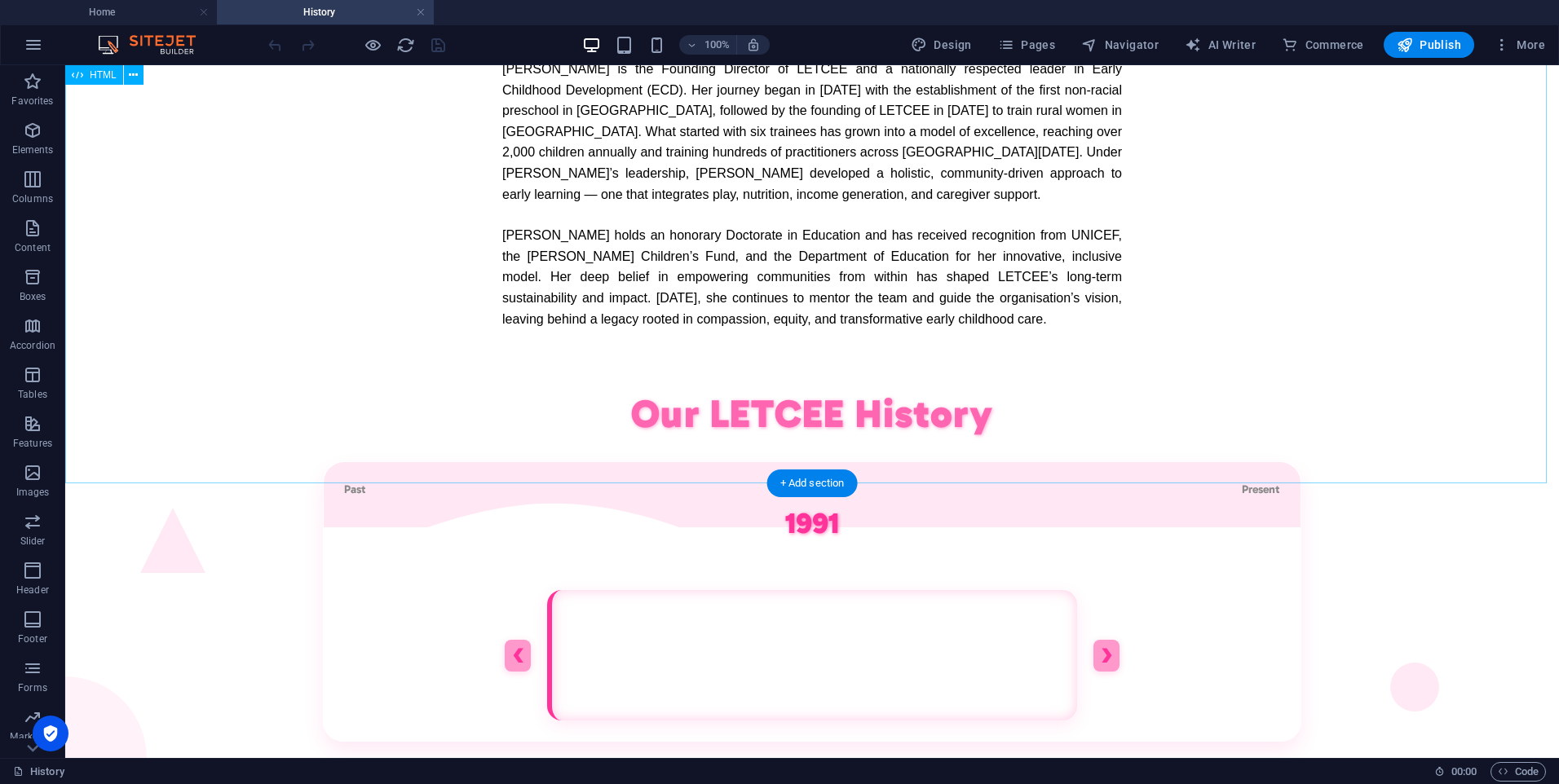 scroll, scrollTop: 729, scrollLeft: 0, axis: vertical 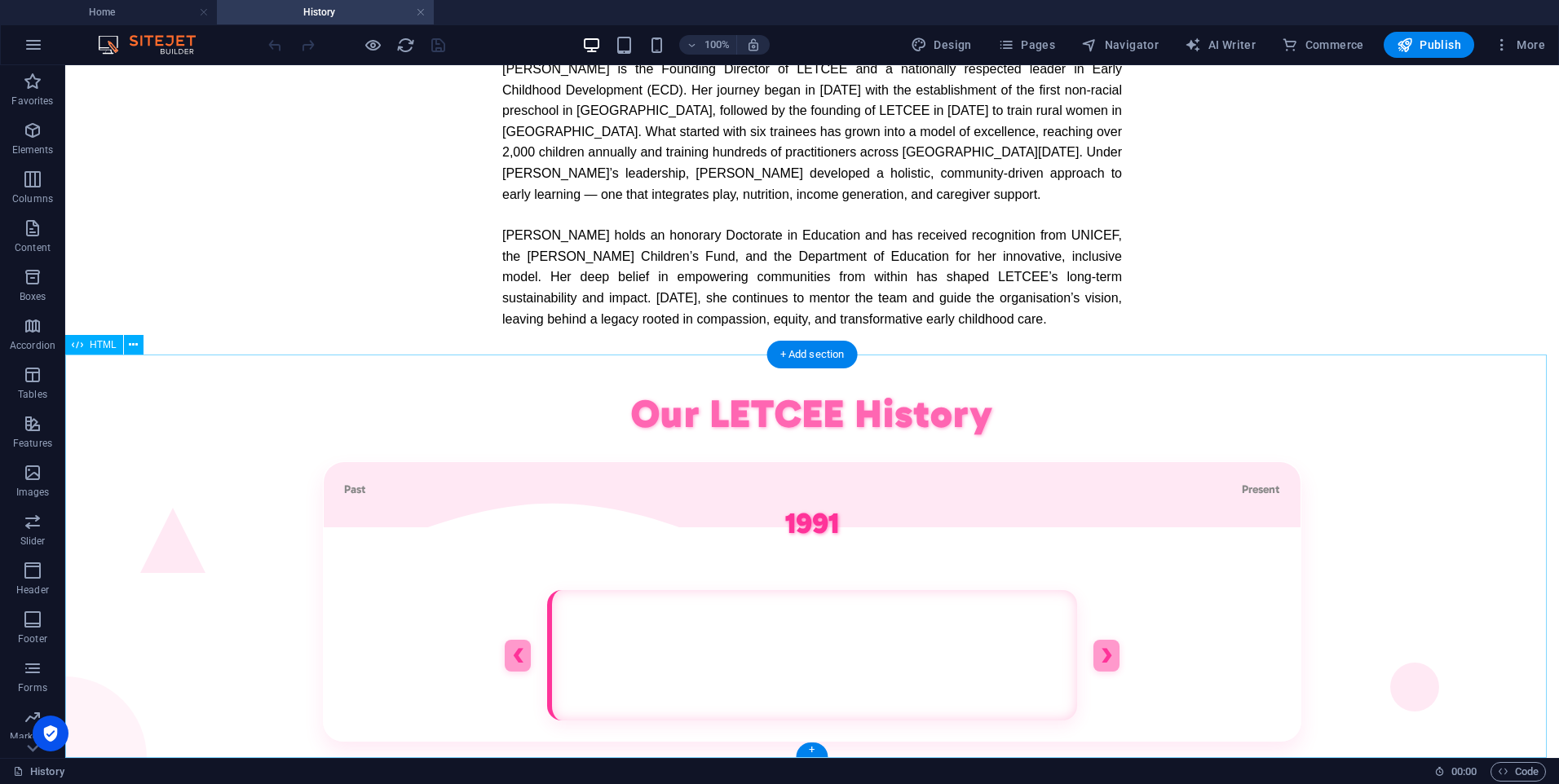 click on "Our LETCEE History
Past
Present
1991
❮
❯" at bounding box center [812, 574] 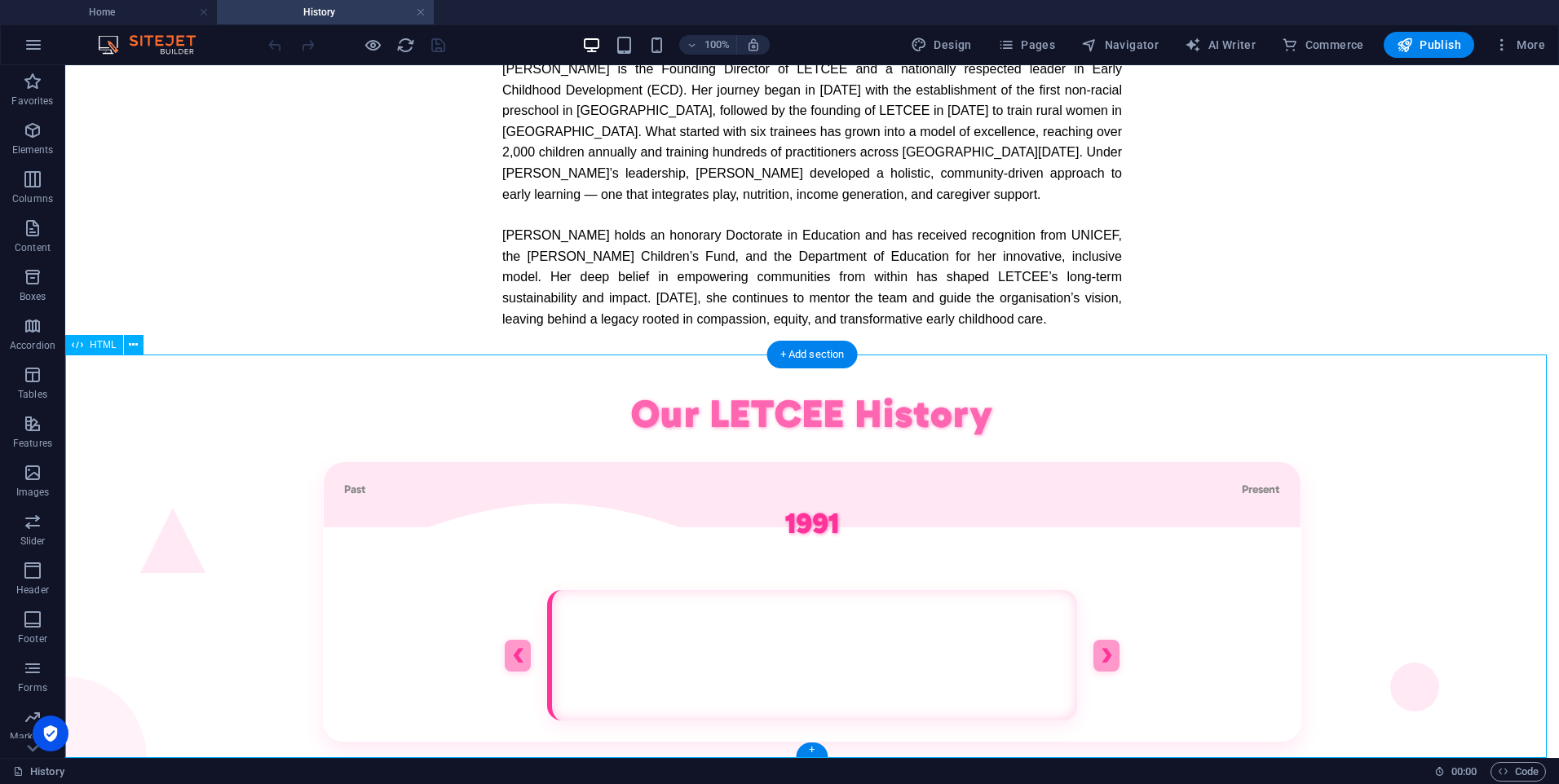 click on "Our LETCEE History
Past
Present
1991
❮
❯" at bounding box center [812, 574] 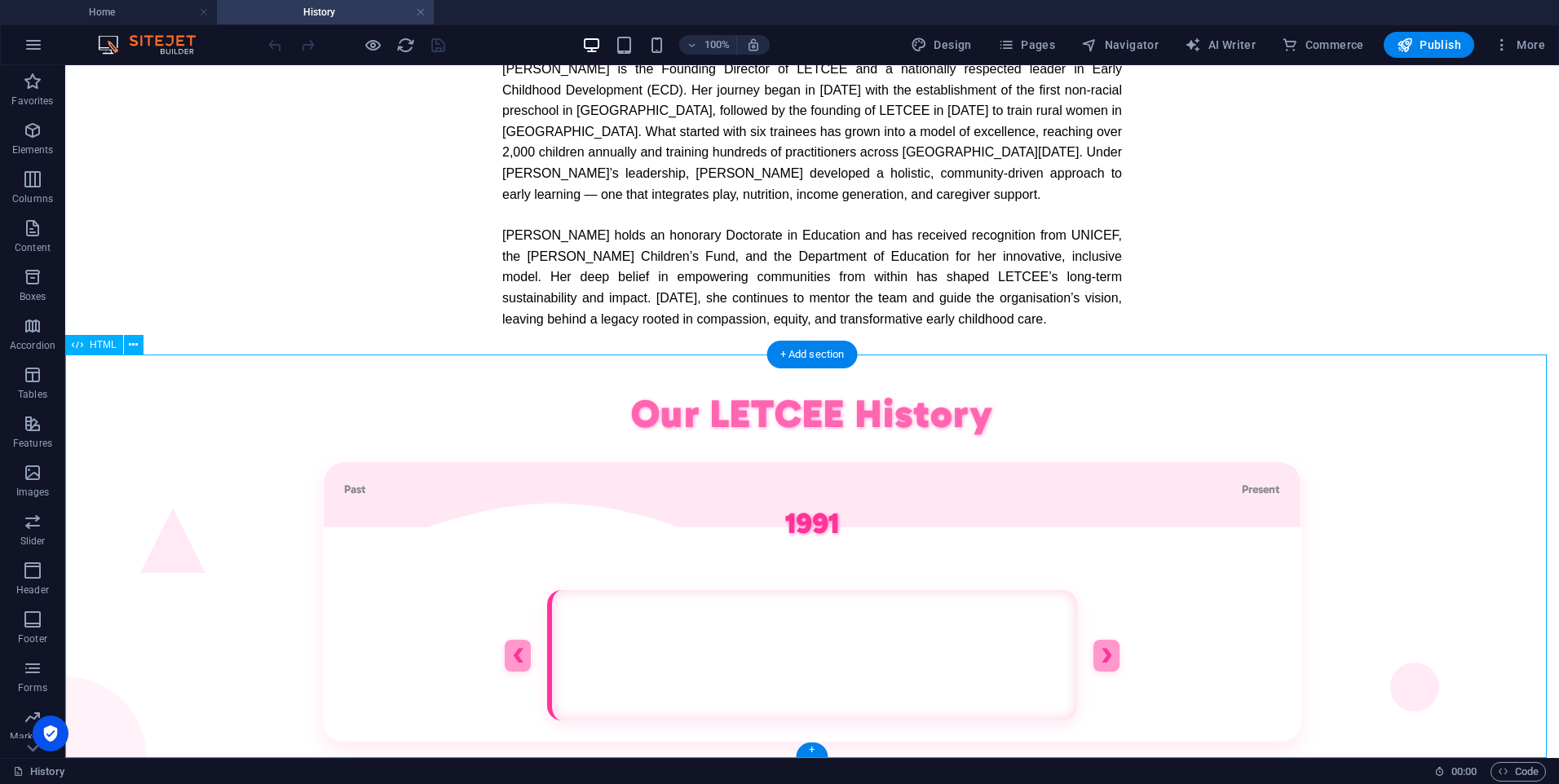 scroll, scrollTop: 1081, scrollLeft: 0, axis: vertical 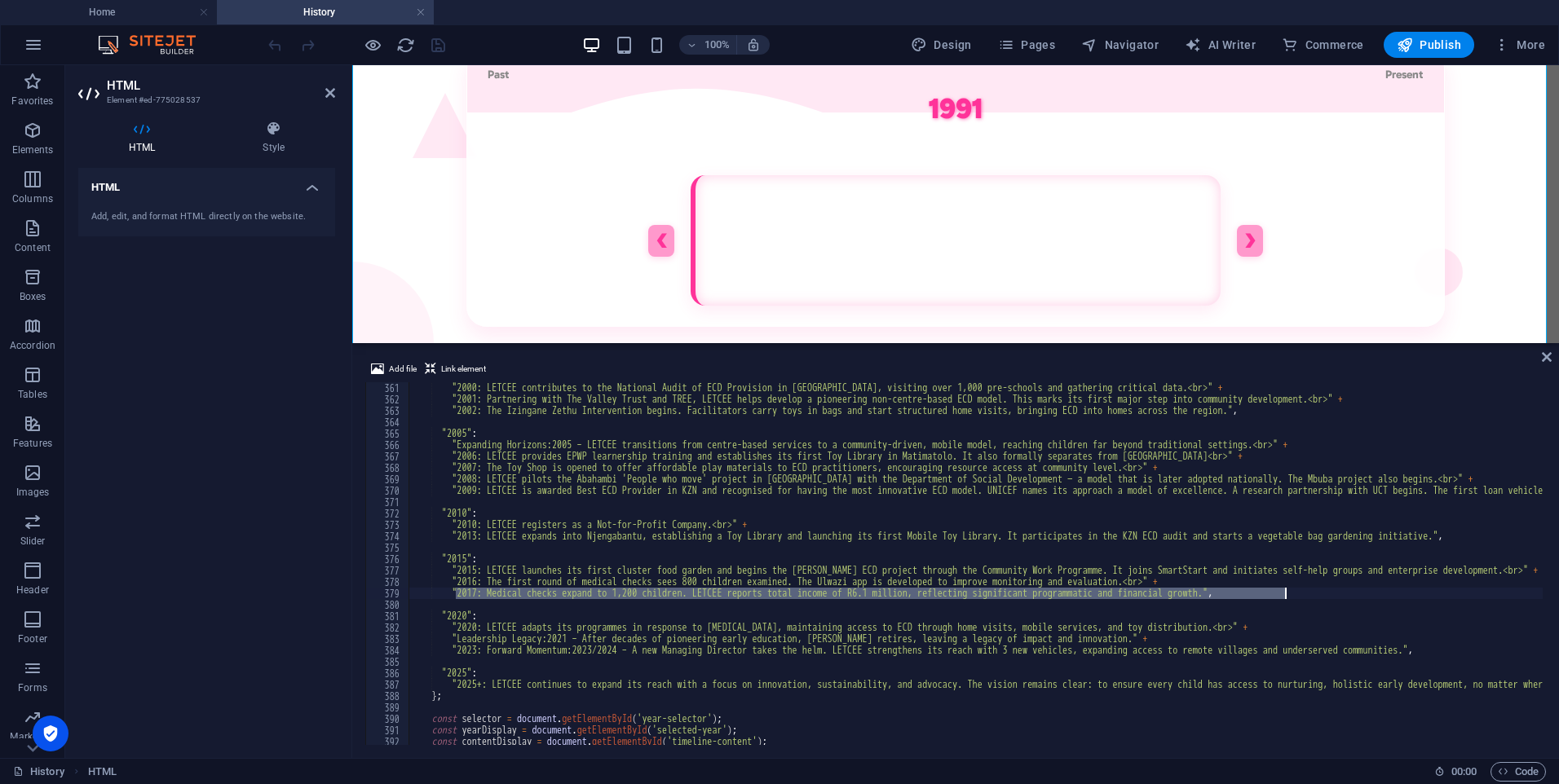drag, startPoint x: 456, startPoint y: 597, endPoint x: 1283, endPoint y: 596, distance: 827.0006 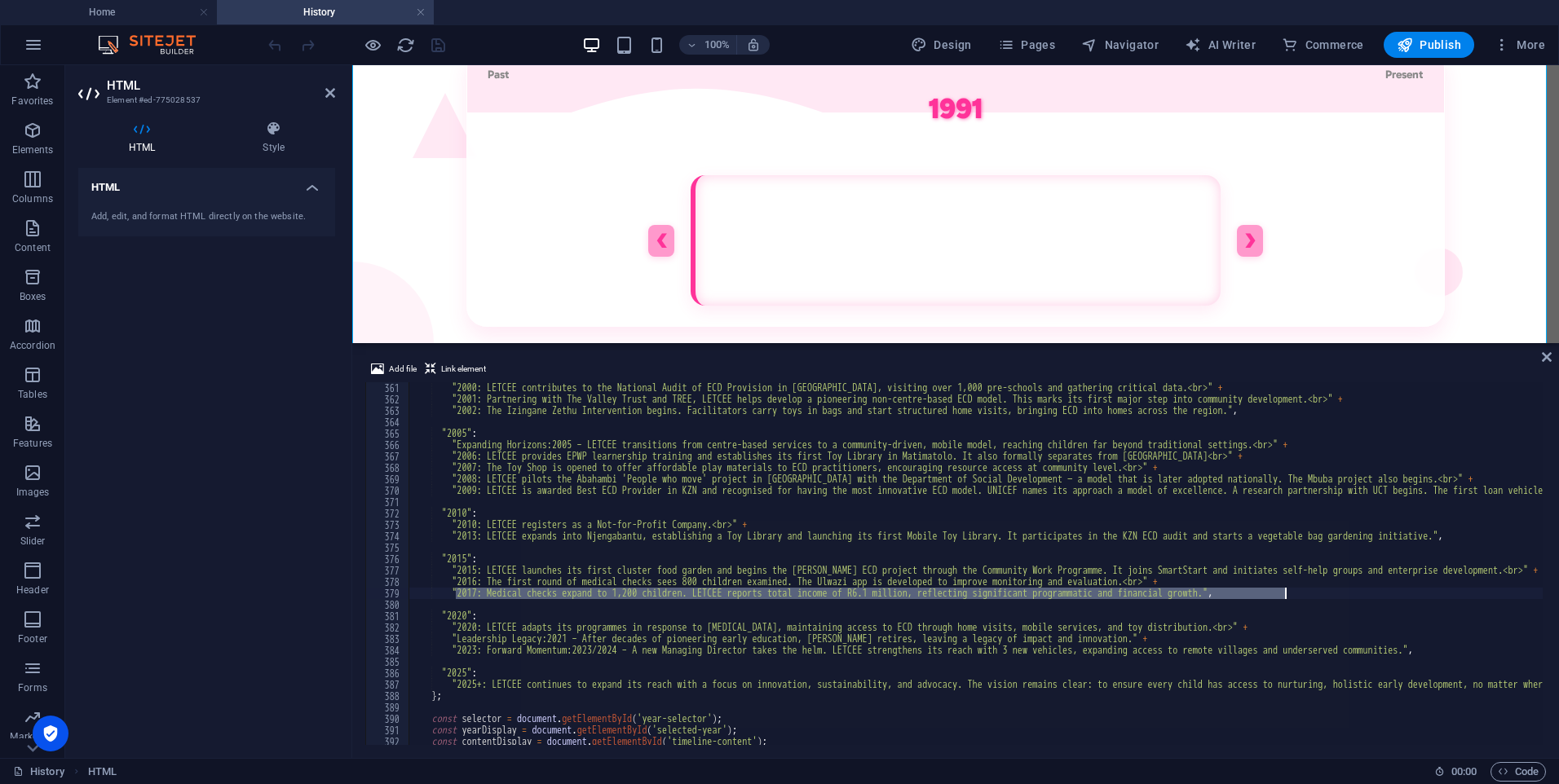 click on ""2000: LETCEE contributes to the National Audit of ECD Provision in [GEOGRAPHIC_DATA], visiting over 1,000 pre-schools and gathering critical data.<br>"   +           "2001: Partnering with The Valley Trust and TREE, LETCEE helps develop a pioneering non-centre-based ECD model. This marks its first major step into community development.<br>"   +           "2002: The Izingane Zethu Intervention begins. Facilitators carry toys in bags and start structured home visits, bringing ECD into homes across the region." ,         "2005" :             "Expanding Horizons:2005 – LETCEE transitions from centre-based services to a community-driven, mobile model, reaching children far beyond traditional settings.<br>"   +           "2006: LETCEE provides EPWP learnership training and establishes its first Toy Library in Matimatolo. It also formally separates from [GEOGRAPHIC_DATA]<br>"   +             +             +           ,         "2010" :               +           ,         "2015" :               +" at bounding box center [975, 563] 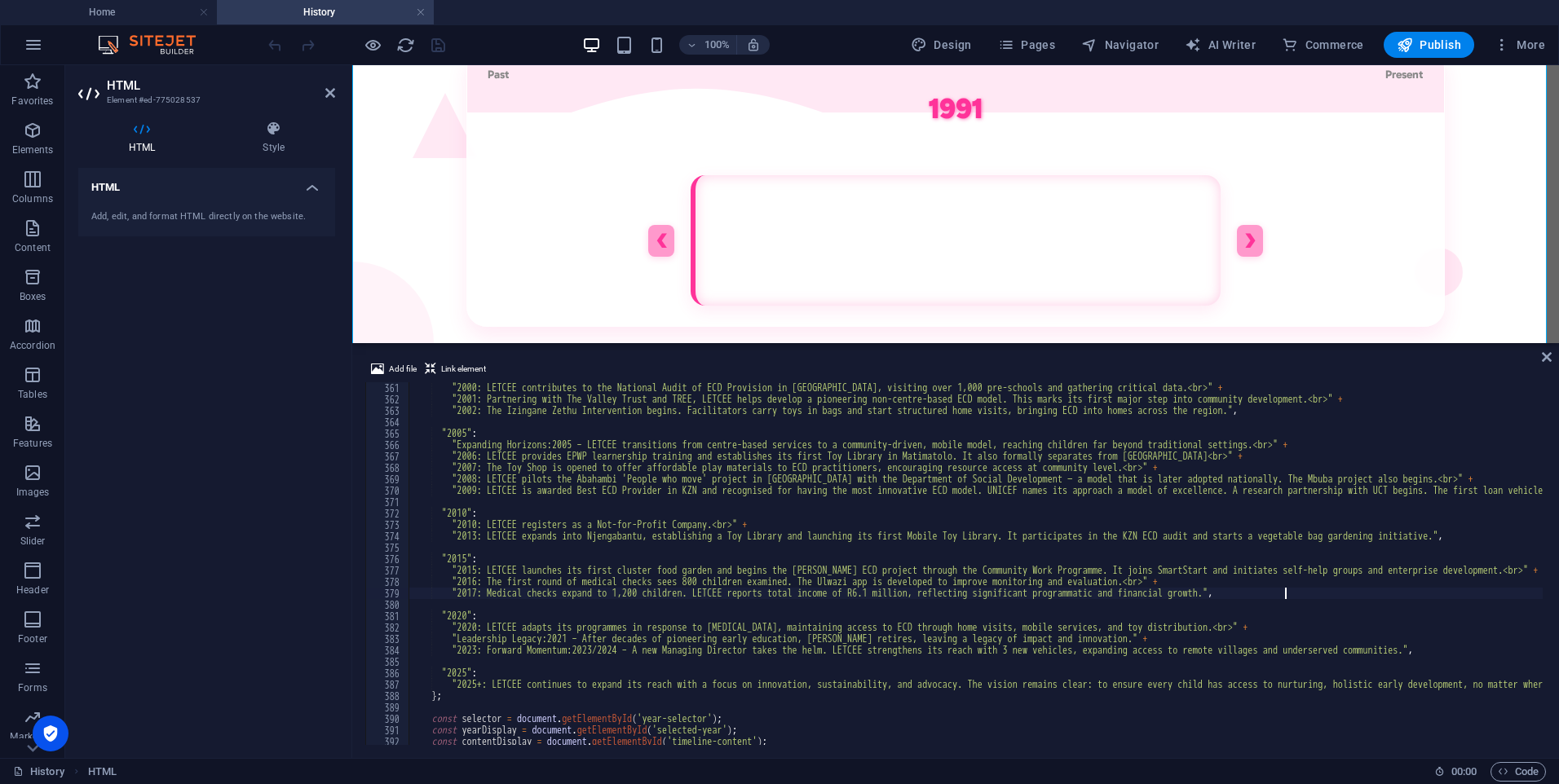 scroll, scrollTop: 0, scrollLeft: 2, axis: horizontal 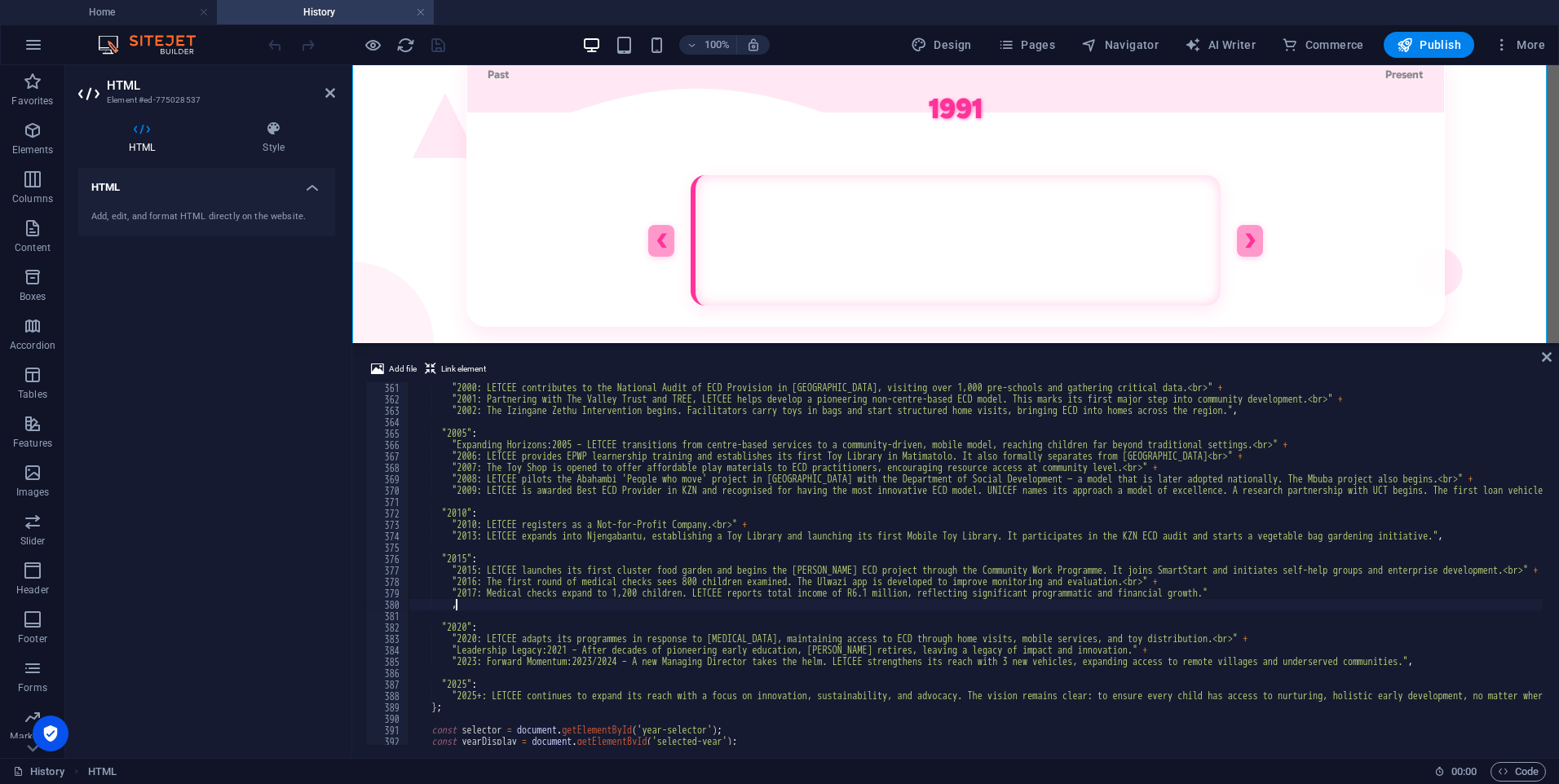 paste on ""2017: Medical checks expand to 1,200 children. LETCEE reports total income of R6.1 million, reflecting significant programmatic and financial growth."" 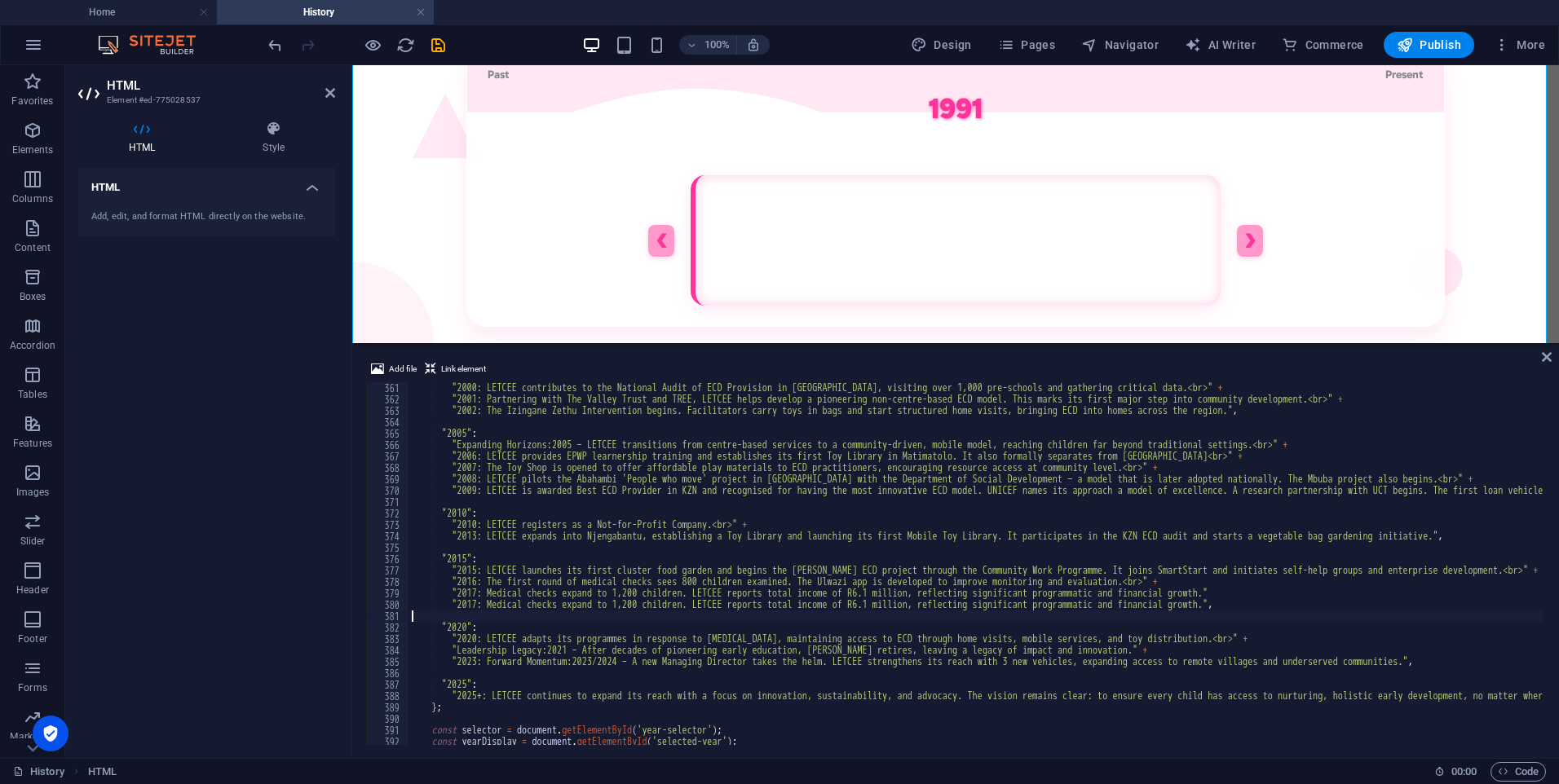 drag, startPoint x: 461, startPoint y: 612, endPoint x: 475, endPoint y: 608, distance: 14.56022 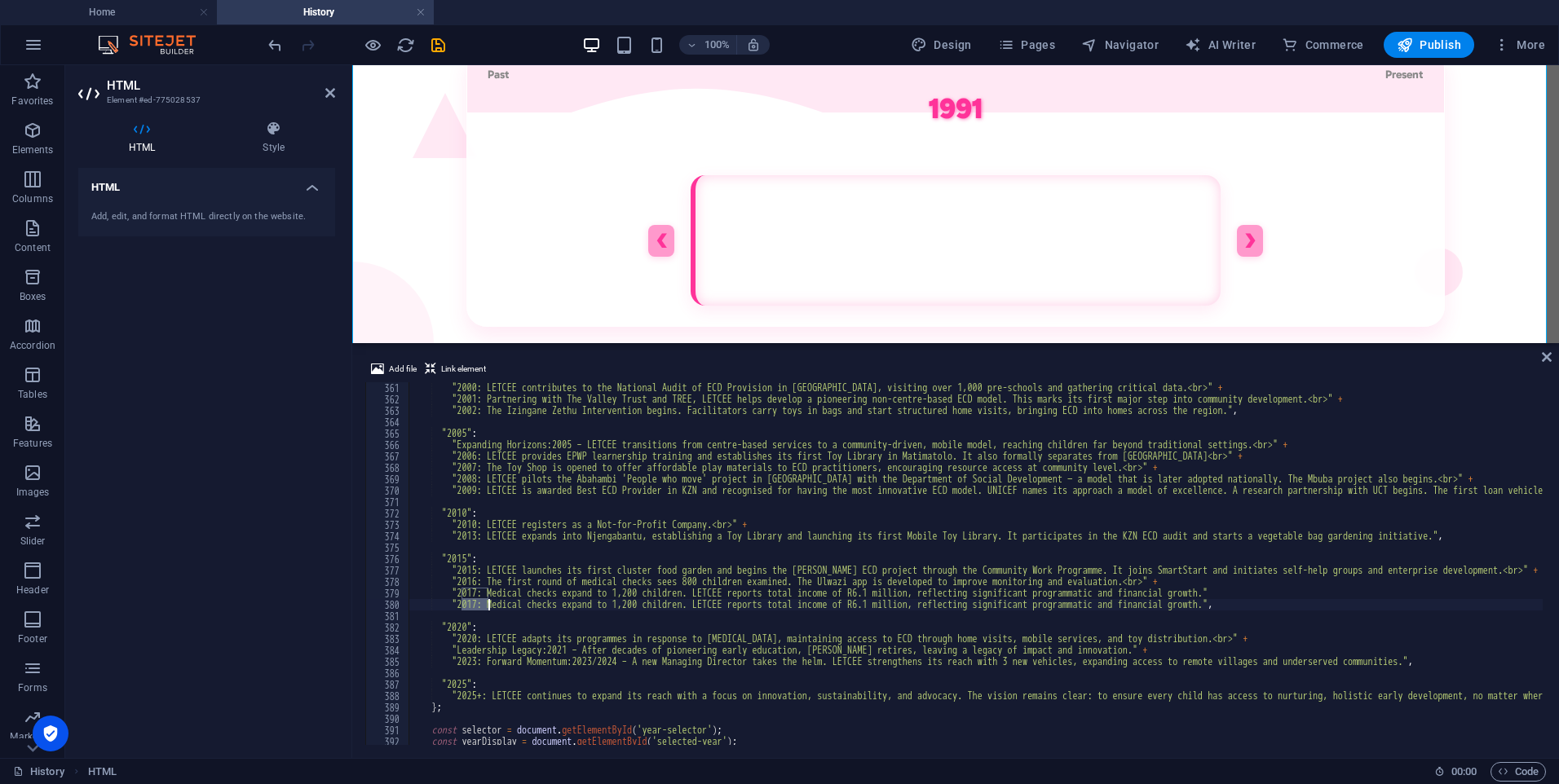 drag, startPoint x: 461, startPoint y: 604, endPoint x: 488, endPoint y: 603, distance: 27.01851 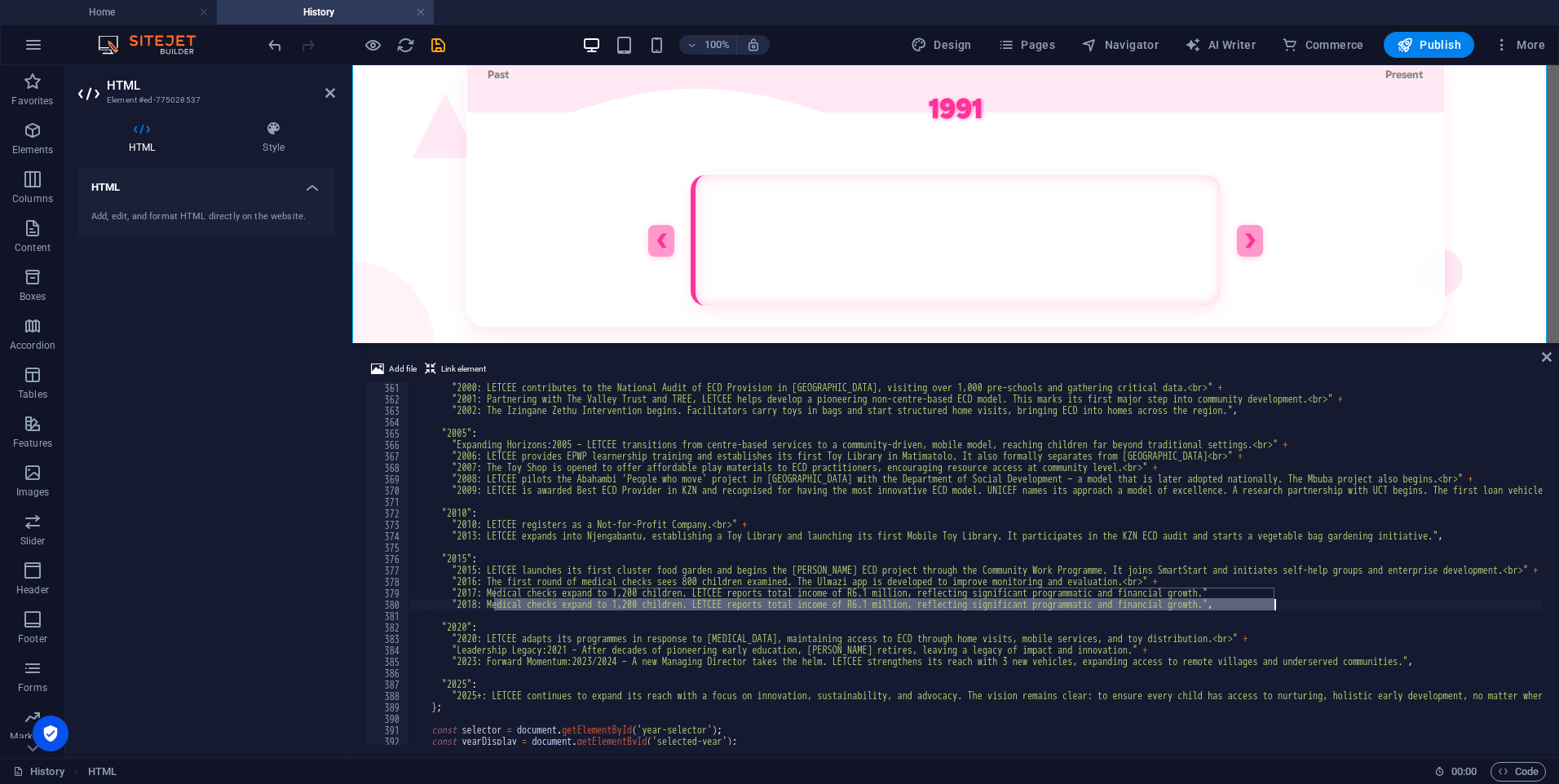 drag, startPoint x: 493, startPoint y: 603, endPoint x: 1278, endPoint y: 608, distance: 785.01592 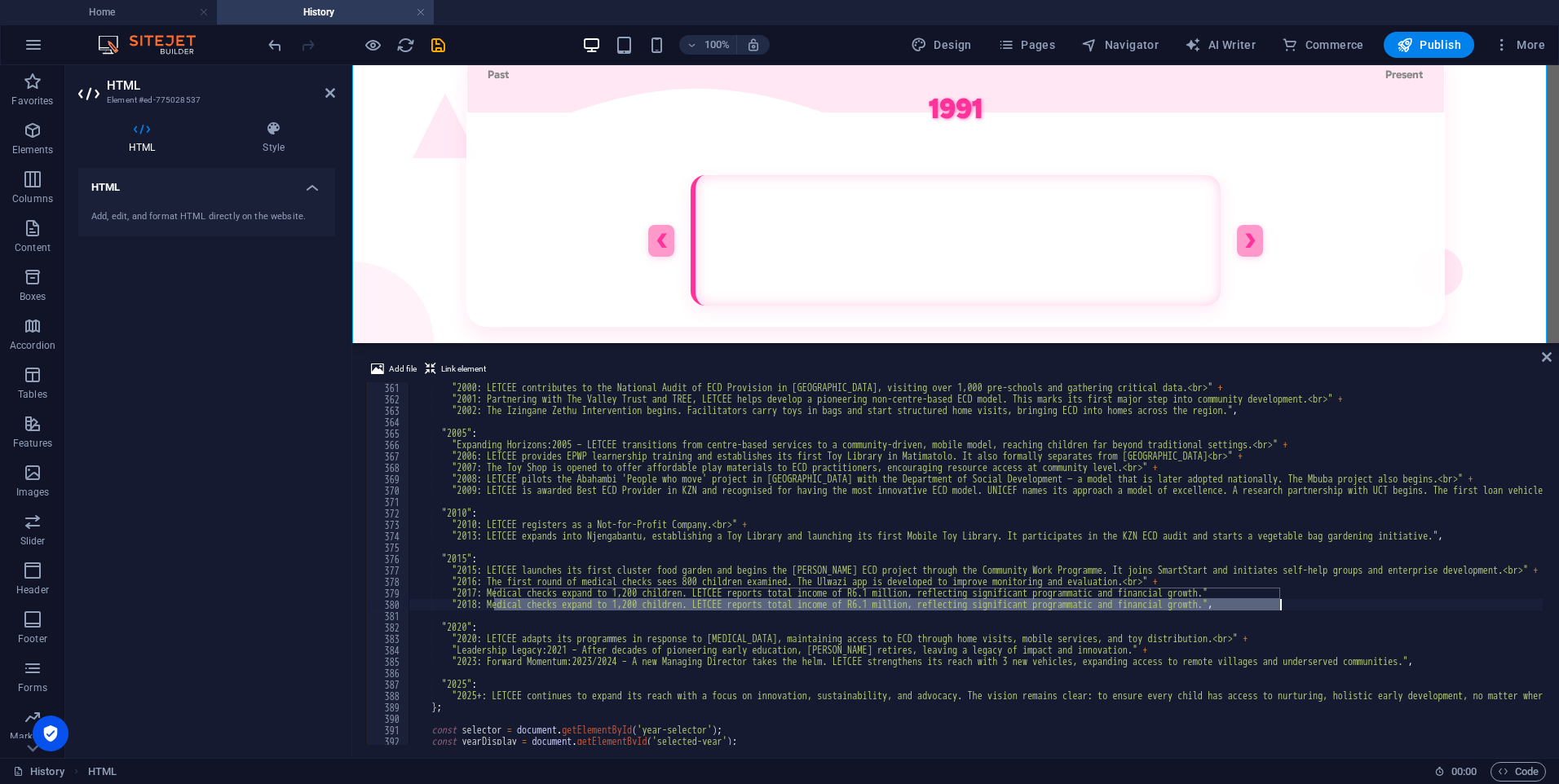 paste on "practitioners with sustainable skills" 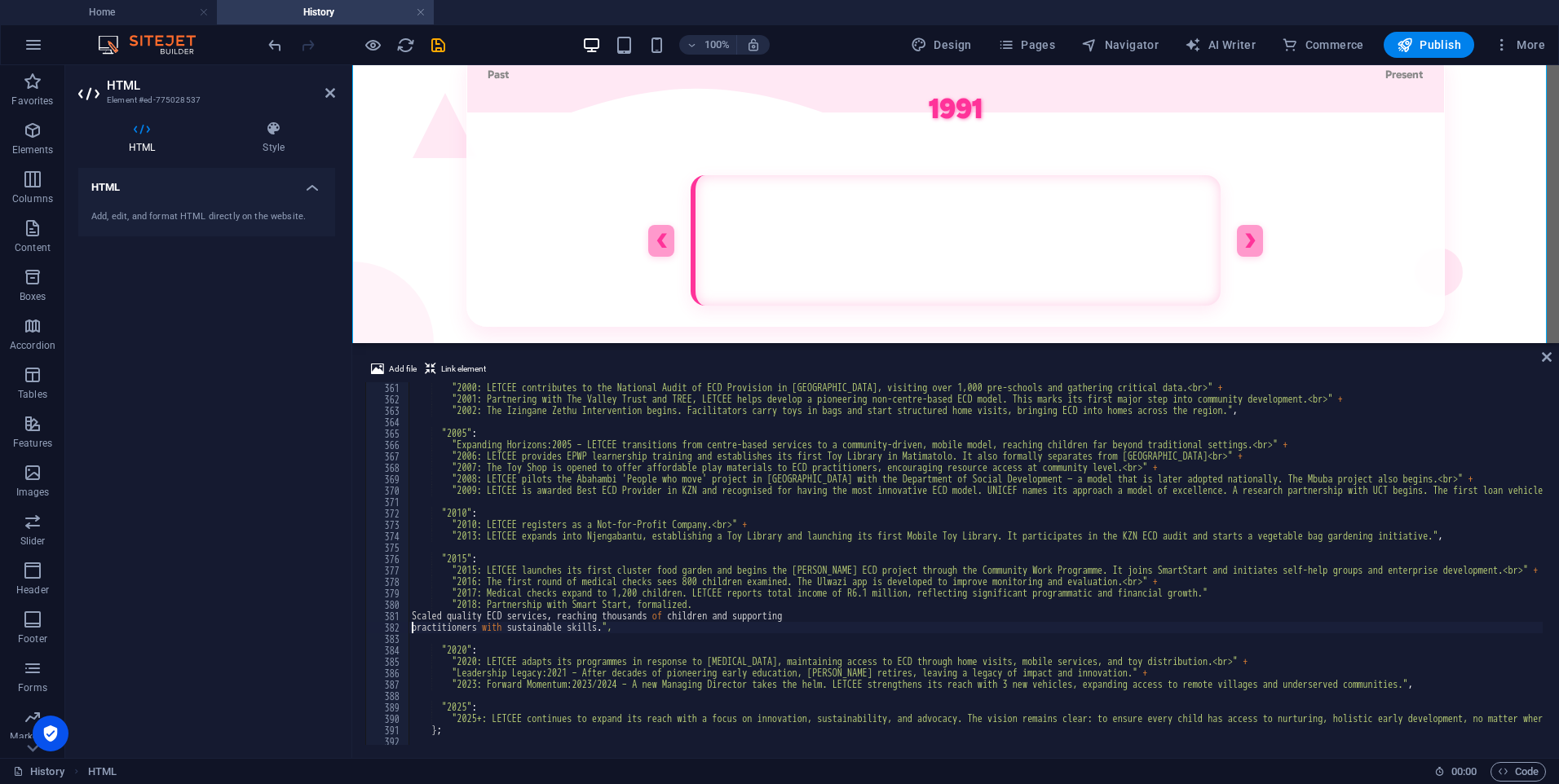 click on ""2000: LETCEE contributes to the National Audit of ECD Provision in [GEOGRAPHIC_DATA], visiting over 1,000 pre-schools and gathering critical data.<br>"   +           "2001: Partnering with The Valley Trust and TREE, LETCEE helps develop a pioneering non-centre-based ECD model. This marks its first major step into community development.<br>"   +           "2002: The Izingane Zethu Intervention begins. Facilitators carry toys in bags and start structured home visits, bringing ECD into homes across the region." ,         "2005" :             "Expanding Horizons:2005 – LETCEE transitions from centre-based services to a community-driven, mobile model, reaching children far beyond traditional settings.<br>"   +           "2006: LETCEE provides EPWP learnership training and establishes its first Toy Library in Matimatolo. It also formally separates from [GEOGRAPHIC_DATA]<br>"   +             +             +           ,         "2010" :               +           ,         "2015" :               +" at bounding box center [1359, 573] 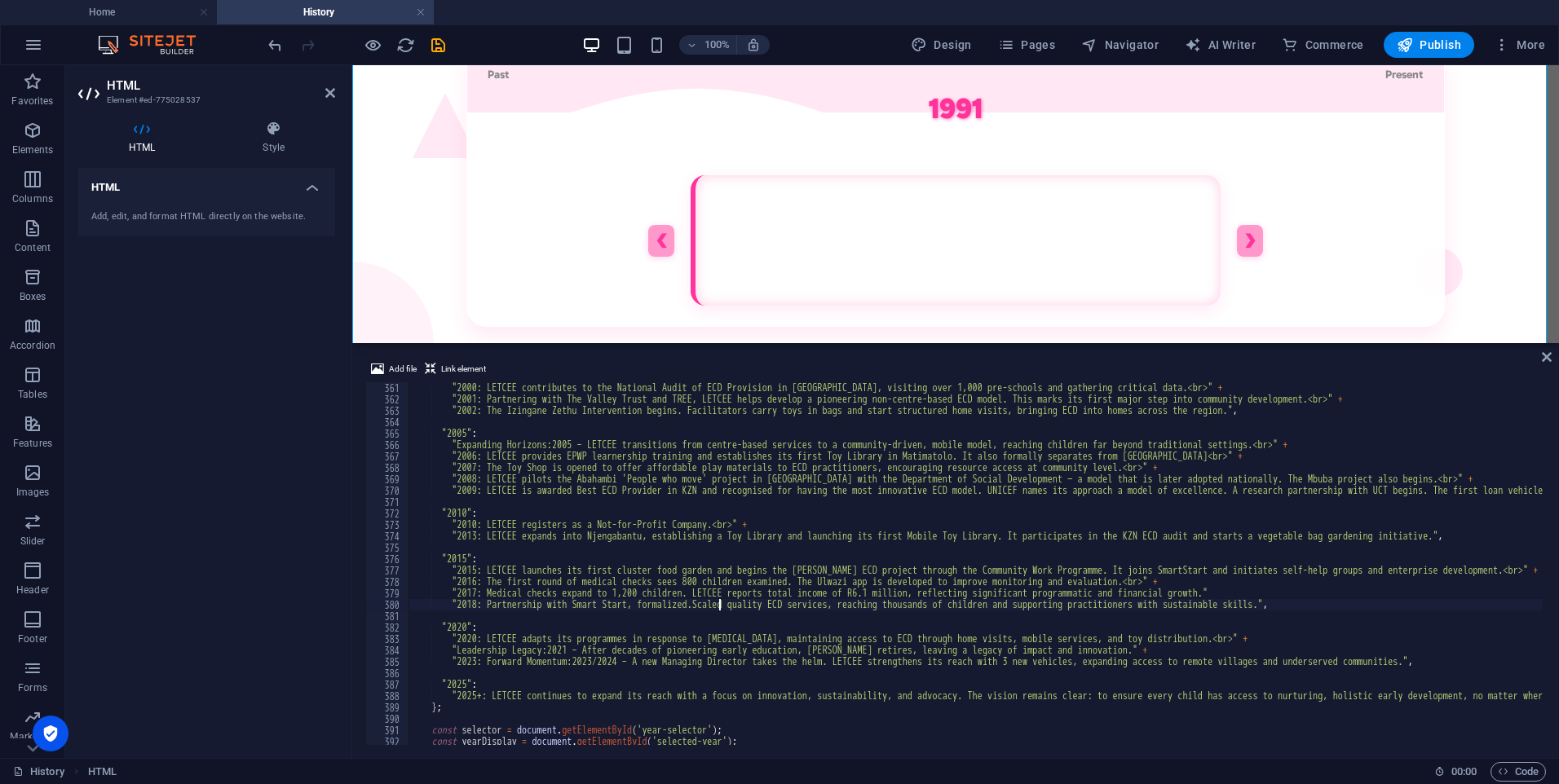 scroll, scrollTop: 0, scrollLeft: 26, axis: horizontal 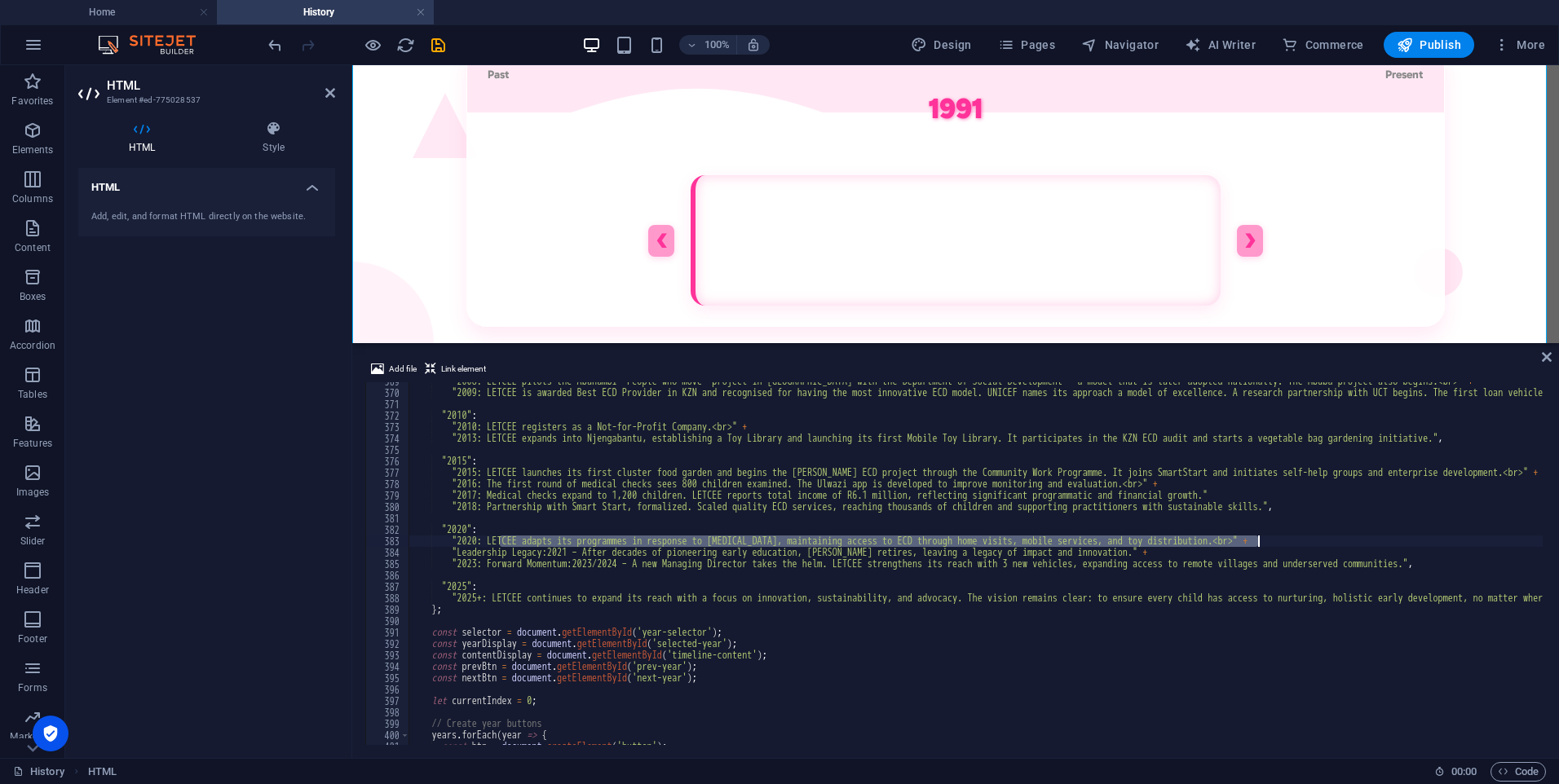 drag, startPoint x: 498, startPoint y: 539, endPoint x: 1256, endPoint y: 545, distance: 758.0237 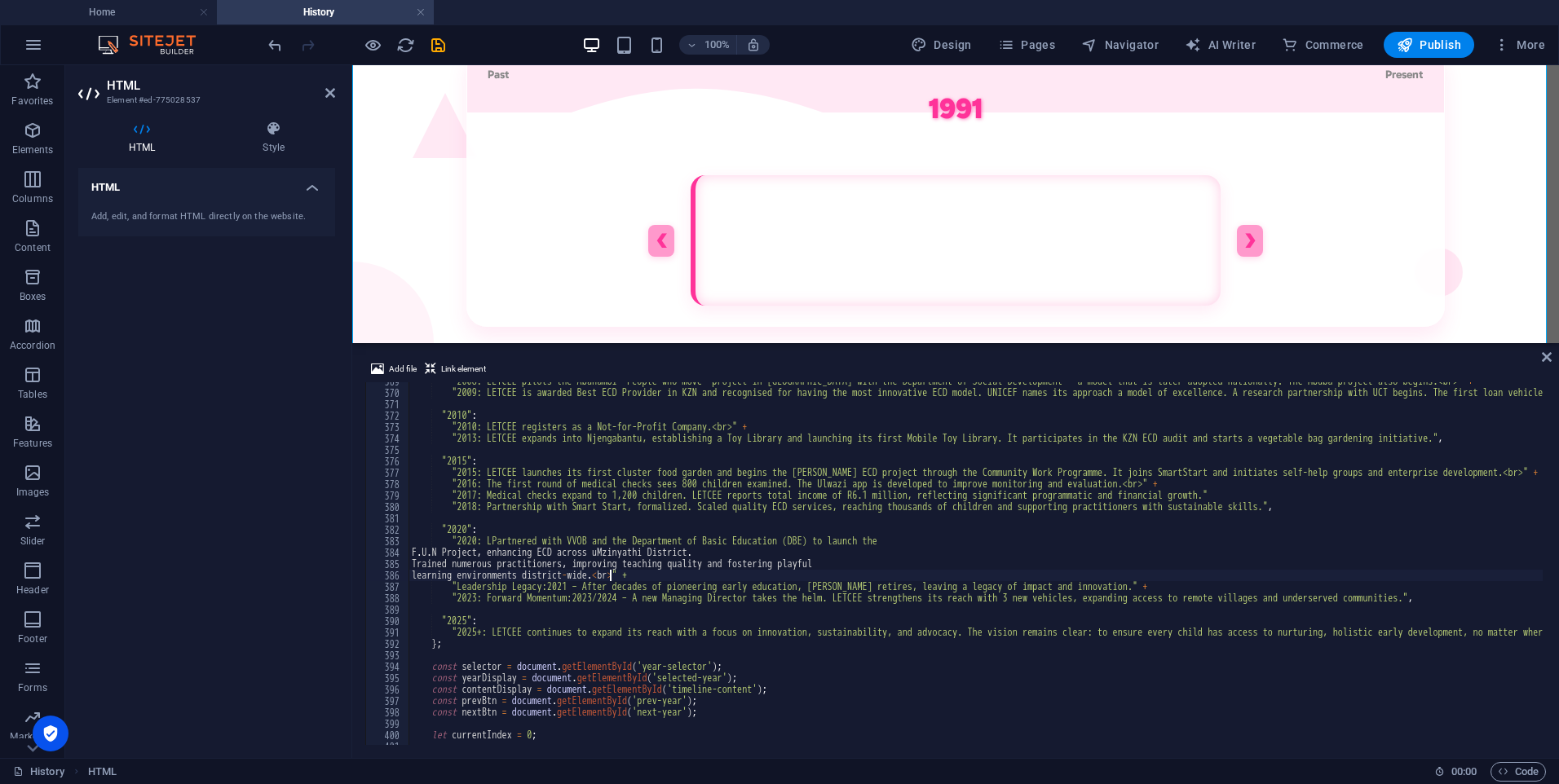 click on ""2008: LETCEE pilots the Abahambi 'People who move' project in [GEOGRAPHIC_DATA] with the Department of Social Development — a model that is later adopted nationally. The Mbuba project also begins.<br>"   +           "2009: LETCEE is awarded Best ECD Provider in KZN and recognised for having the most innovative ECD model. UNICEF names its approach a model of excellence. A research partnership with UCT begins. The first loan vehicle is received from VW." ,         "2010" :             "2010: LETCEE registers as a Not-for-Profit Company.<br>"   +           "2013: LETCEE expands into Njengabantu, establishing a Toy Library and launching its first Mobile Toy Library. It participates in the KZN ECD audit and starts a vegetable bag gardening initiative." ,         "2015" :             "2015: LETCEE launches its first cluster food garden and begins the [PERSON_NAME] ECD project through the Community Work Programme. It joins SmartStart and initiates self-help groups and enterprise development.<br>"   +             +      ," at bounding box center (1359, 566) 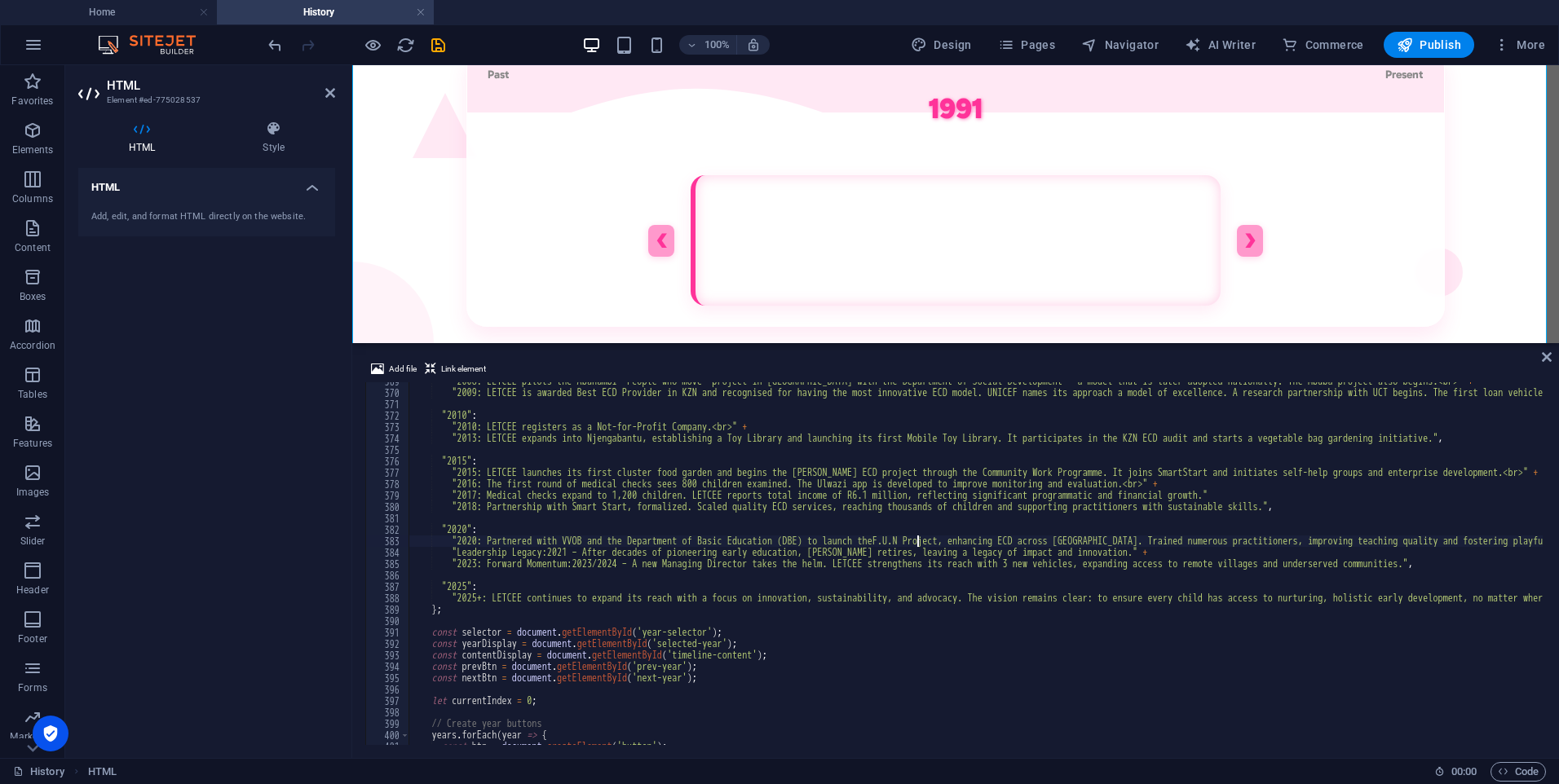scroll, scrollTop: 0, scrollLeft: 42, axis: horizontal 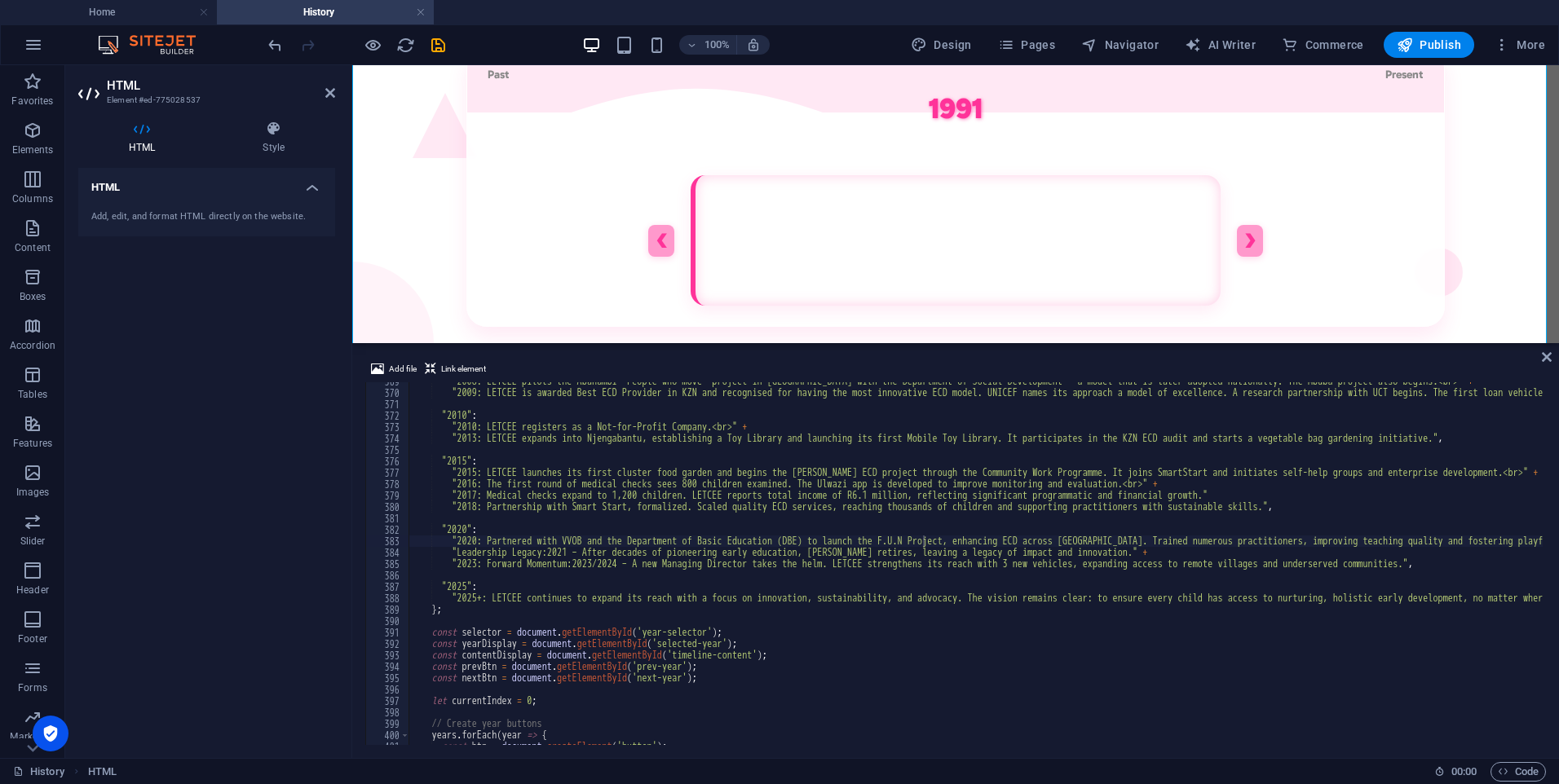 click on ""2008: LETCEE pilots the Abahambi 'People who move' project in [GEOGRAPHIC_DATA] with the Department of Social Development — a model that is later adopted nationally. The Mbuba project also begins.<br>"   +           "2009: LETCEE is awarded Best ECD Provider in KZN and recognised for having the most innovative ECD model. UNICEF names its approach a model of excellence. A research partnership with UCT begins. The first loan vehicle is received from VW." ,         "2010" :             "2010: LETCEE registers as a Not-for-Profit Company.<br>"   +           "2013: LETCEE expands into Njengabantu, establishing a Toy Library and launching its first Mobile Toy Library. It participates in the KZN ECD audit and starts a vegetable bag gardening initiative." ,         "2015" :             "2015: LETCEE launches its first cluster food garden and begins the [PERSON_NAME] ECD project through the Community Work Programme. It joins SmartStart and initiates self-help groups and enterprise development.<br>"   +             +      ," at bounding box center [1359, 566] 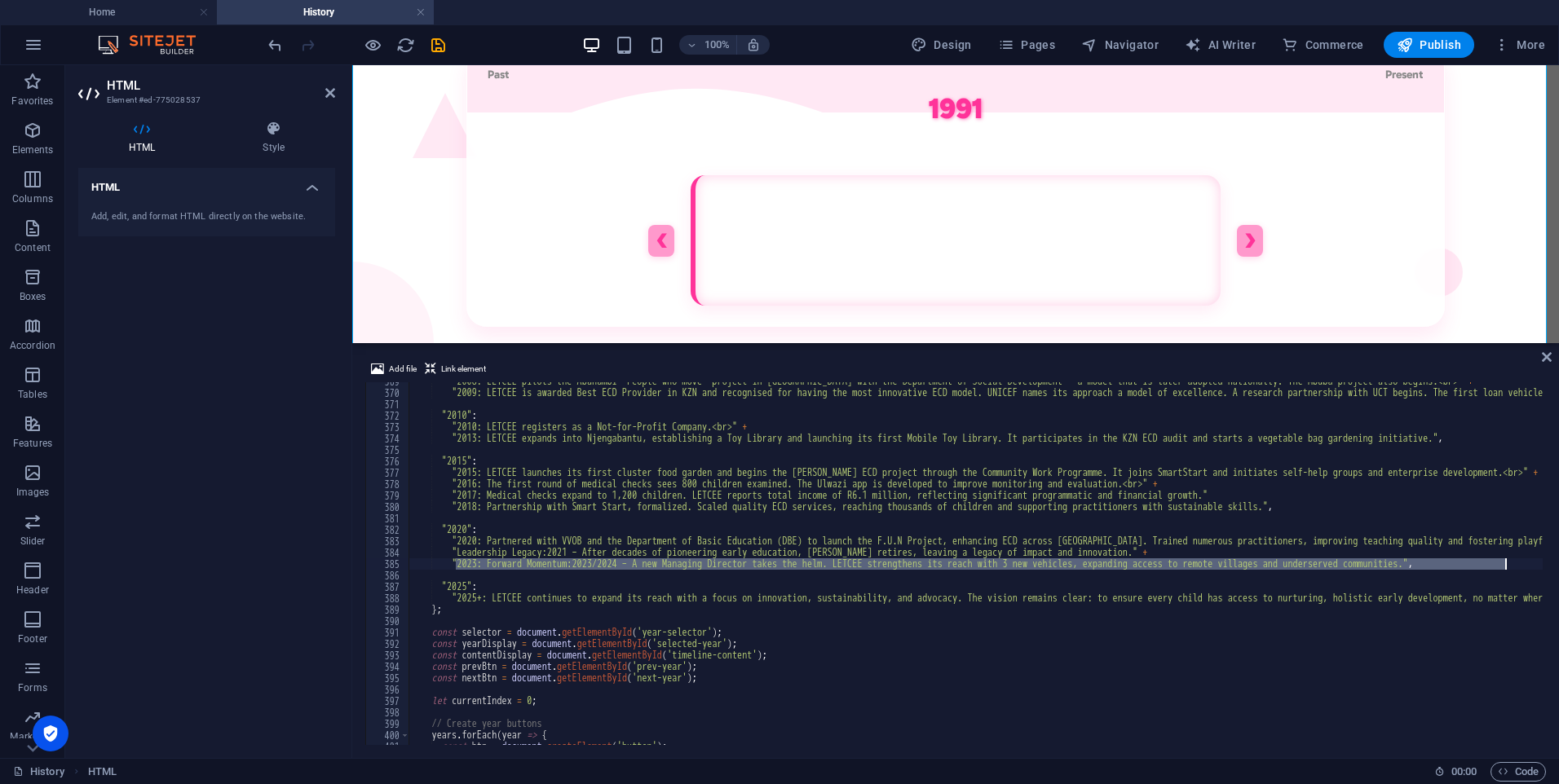 drag, startPoint x: 455, startPoint y: 563, endPoint x: 1505, endPoint y: 563, distance: 1050 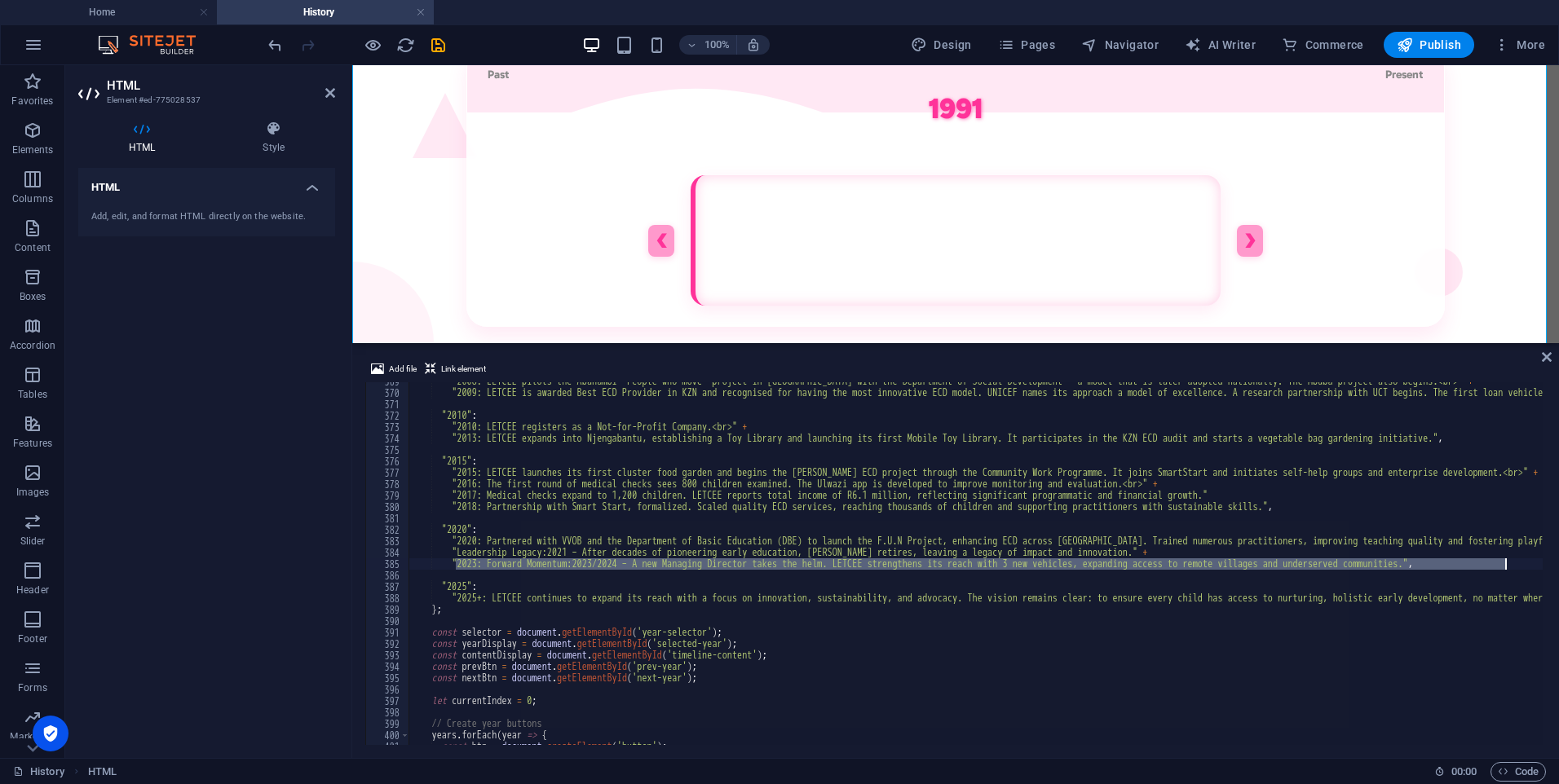 click on ""2008: LETCEE pilots the Abahambi 'People who move' project in [GEOGRAPHIC_DATA] with the Department of Social Development — a model that is later adopted nationally. The Mbuba project also begins.<br>"   +           "2009: LETCEE is awarded Best ECD Provider in KZN and recognised for having the most innovative ECD model. UNICEF names its approach a model of excellence. A research partnership with UCT begins. The first loan vehicle is received from VW." ,         "2010" :             "2010: LETCEE registers as a Not-for-Profit Company.<br>"   +           "2013: LETCEE expands into Njengabantu, establishing a Toy Library and launching its first Mobile Toy Library. It participates in the KZN ECD audit and starts a vegetable bag gardening initiative." ,         "2015" :             "2015: LETCEE launches its first cluster food garden and begins the [PERSON_NAME] ECD project through the Community Work Programme. It joins SmartStart and initiates self-help groups and enterprise development.<br>"   +             +      ," at bounding box center (975, 563) 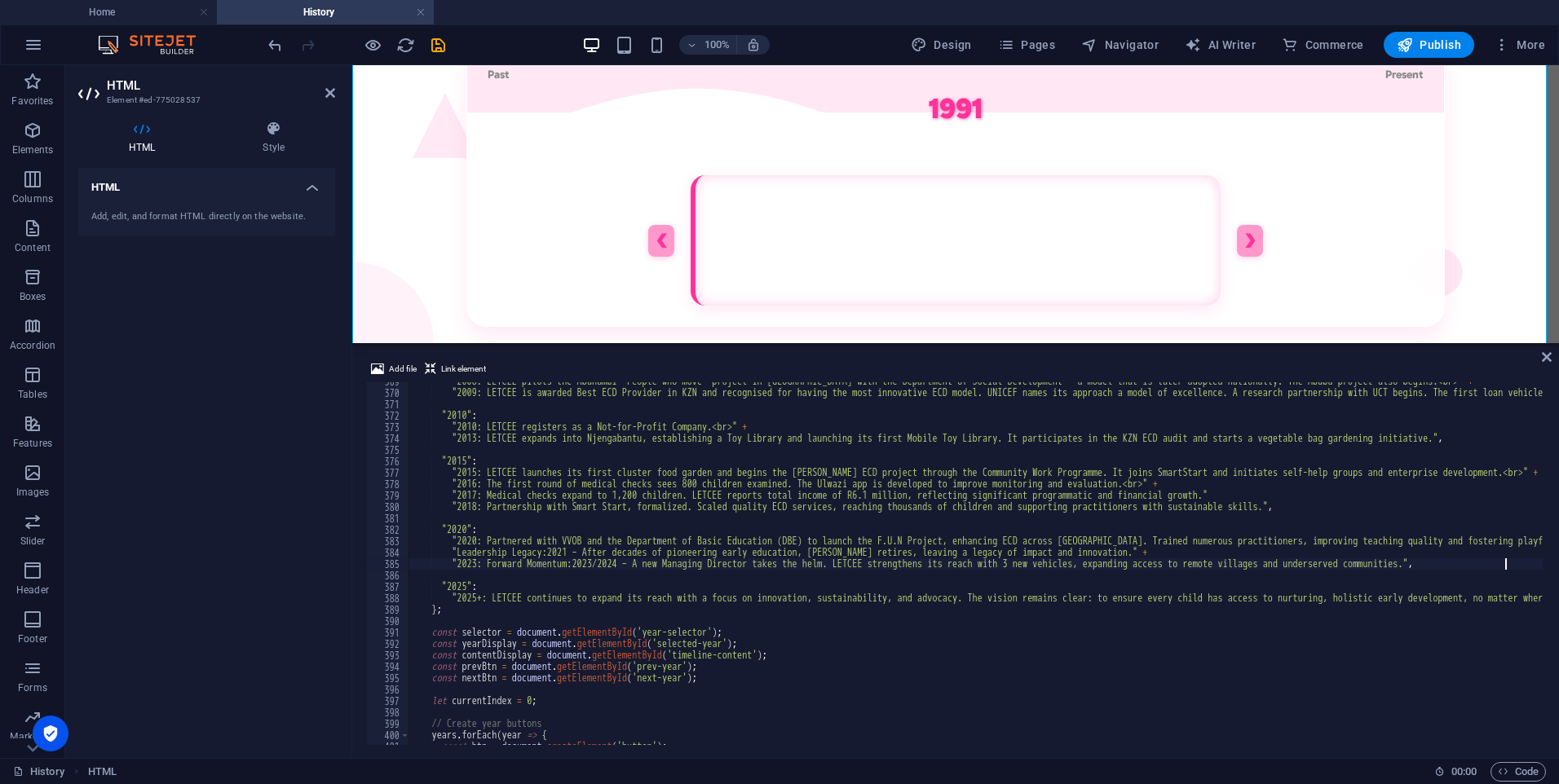 scroll, scrollTop: 0, scrollLeft: 3, axis: horizontal 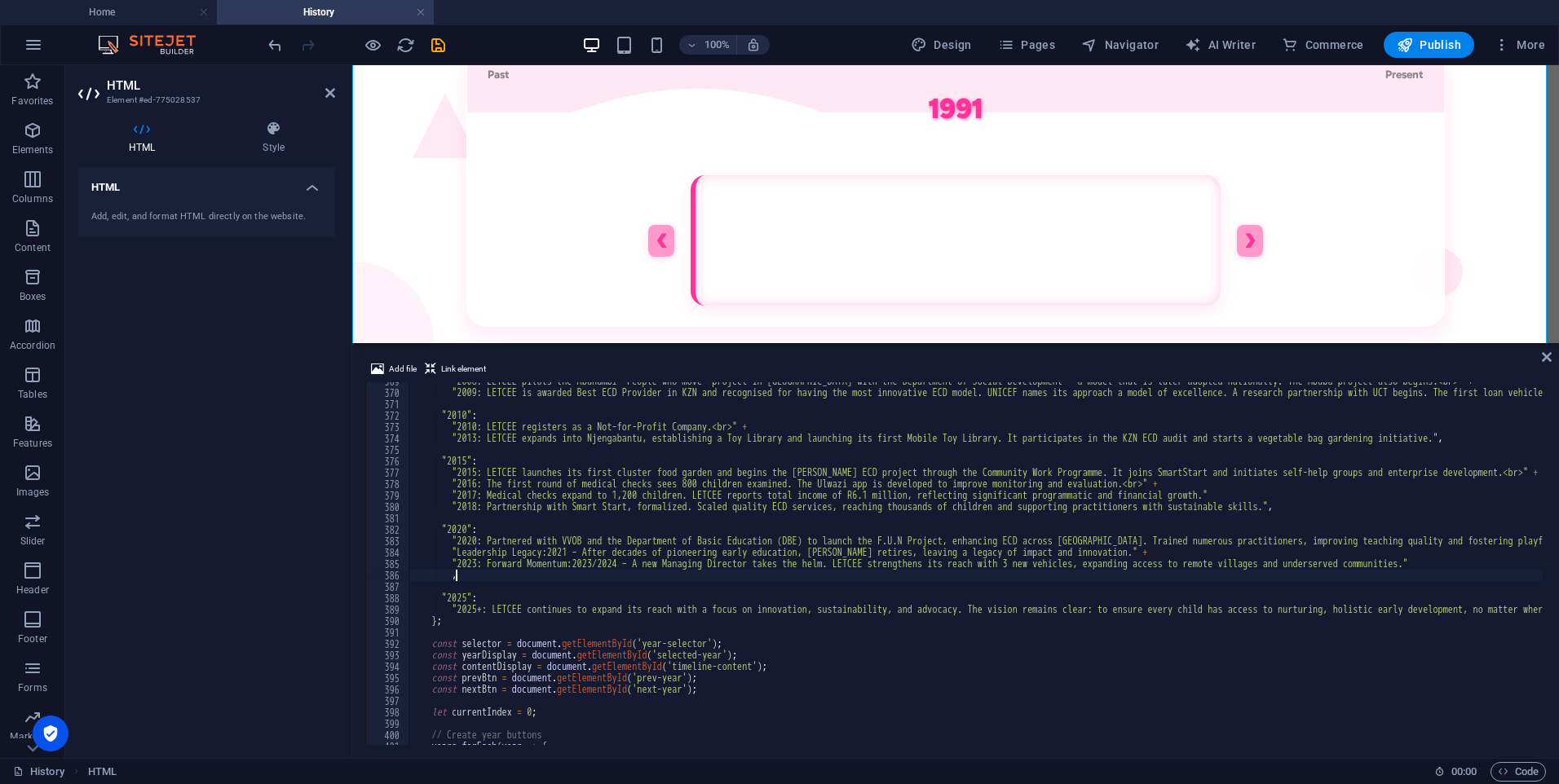paste on ""2023: Forward Momentum:2023/2024 – A new Managing Director takes the helm. LETCEE strengthens its reach with 3 new vehicles, expanding access to remote villages and underserved communities."" 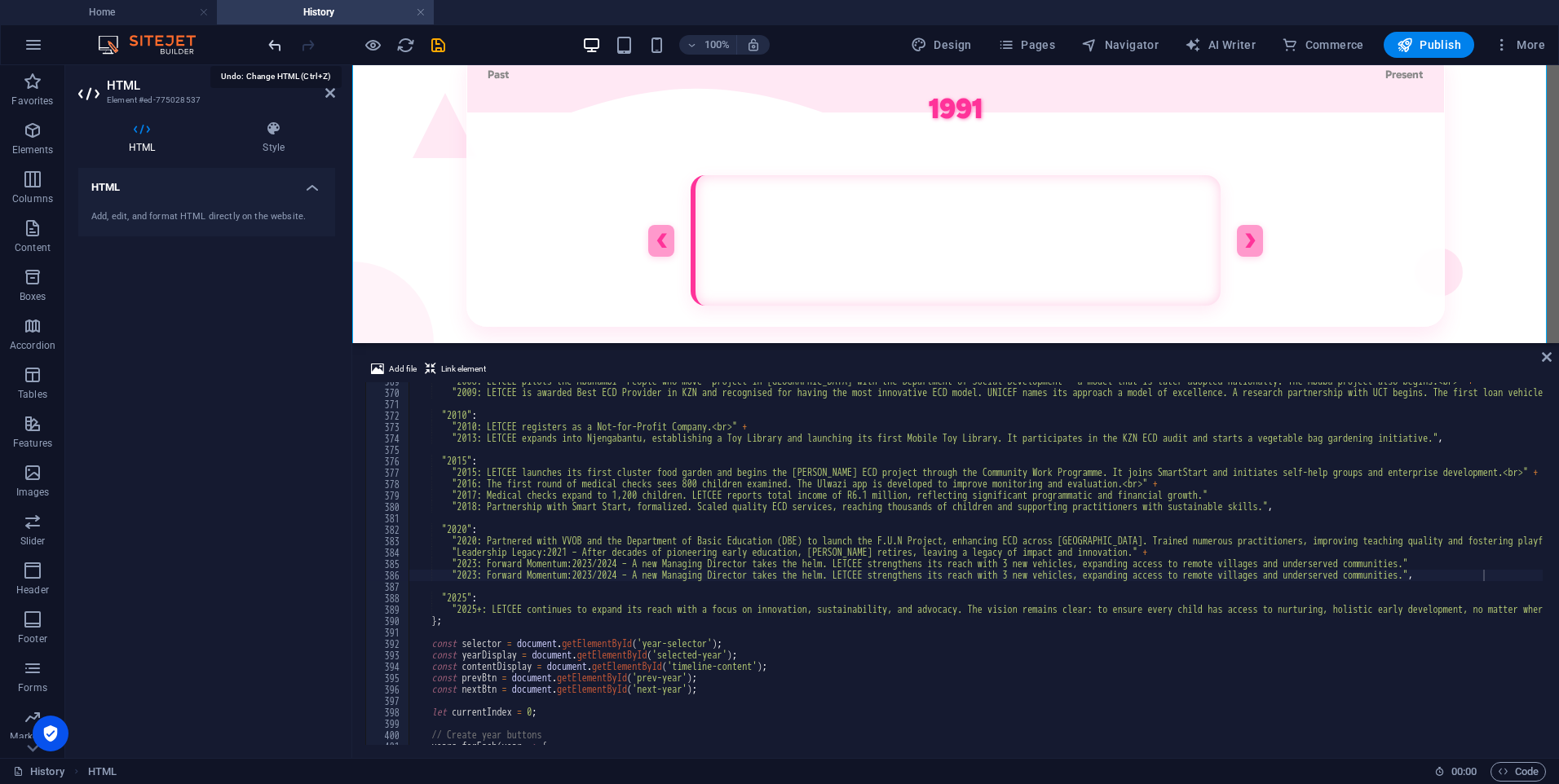 click at bounding box center [275, 45] 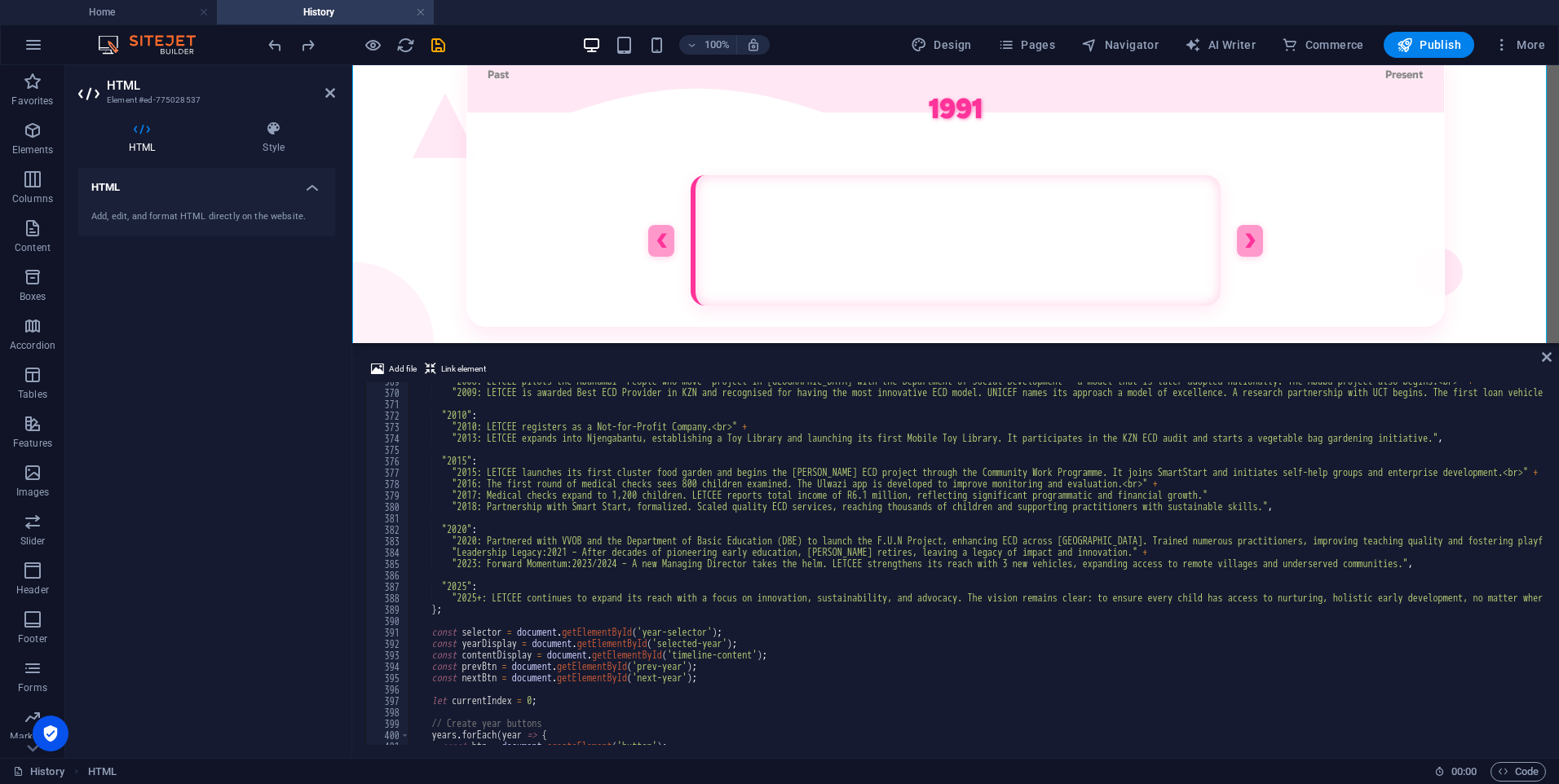 scroll, scrollTop: 4205, scrollLeft: 0, axis: vertical 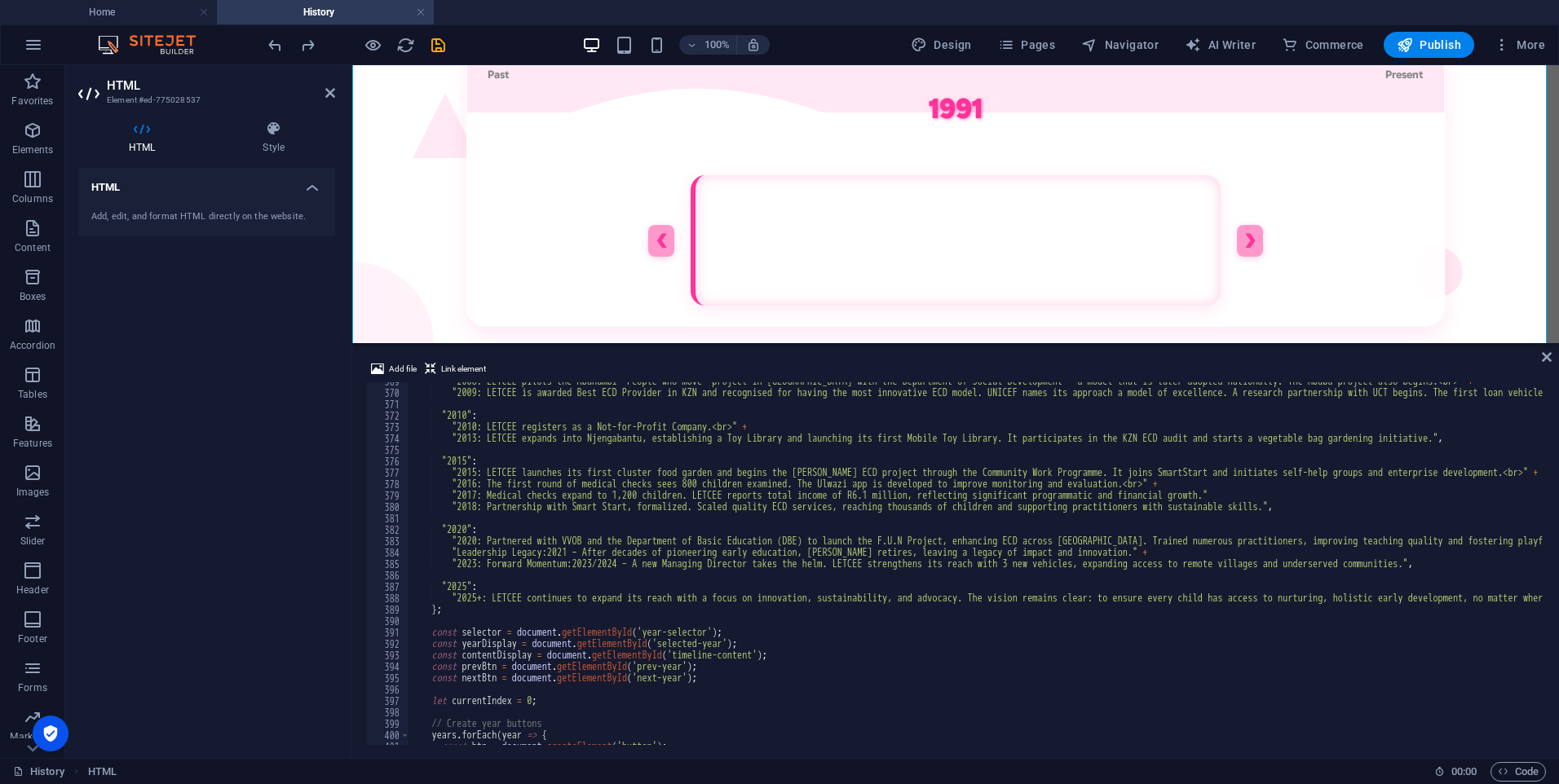click on ""2008: LETCEE pilots the Abahambi 'People who move' project in [GEOGRAPHIC_DATA] with the Department of Social Development — a model that is later adopted nationally. The Mbuba project also begins.<br>"   +           "2009: LETCEE is awarded Best ECD Provider in KZN and recognised for having the most innovative ECD model. UNICEF names its approach a model of excellence. A research partnership with UCT begins. The first loan vehicle is received from VW." ,         "2010" :             "2010: LETCEE registers as a Not-for-Profit Company.<br>"   +           "2013: LETCEE expands into Njengabantu, establishing a Toy Library and launching its first Mobile Toy Library. It participates in the KZN ECD audit and starts a vegetable bag gardening initiative." ,         "2015" :             "2015: LETCEE launches its first cluster food garden and begins the [PERSON_NAME] ECD project through the Community Work Programme. It joins SmartStart and initiates self-help groups and enterprise development.<br>"   +             +      ," at bounding box center (1359, 566) 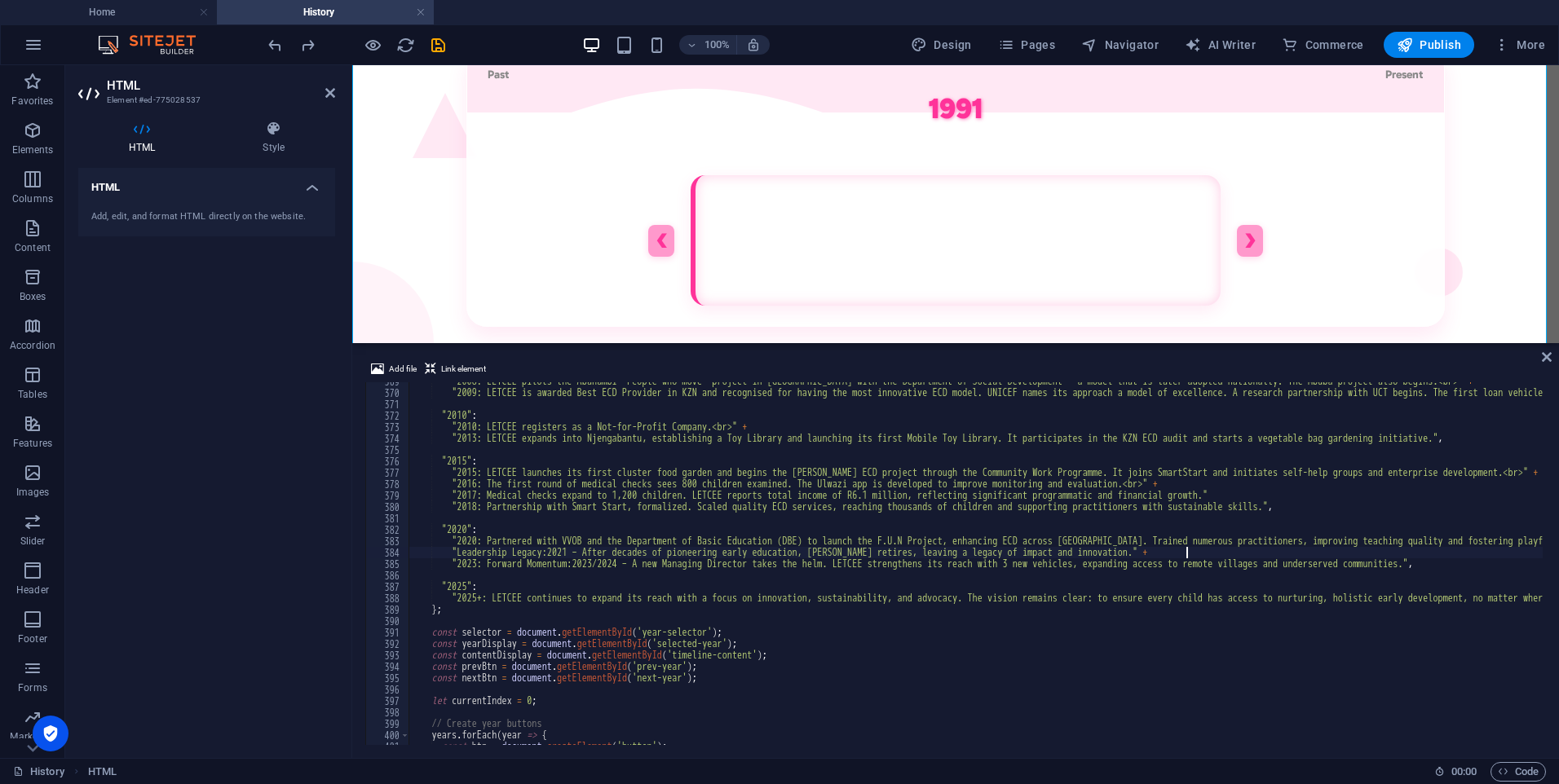 scroll, scrollTop: 0, scrollLeft: 64, axis: horizontal 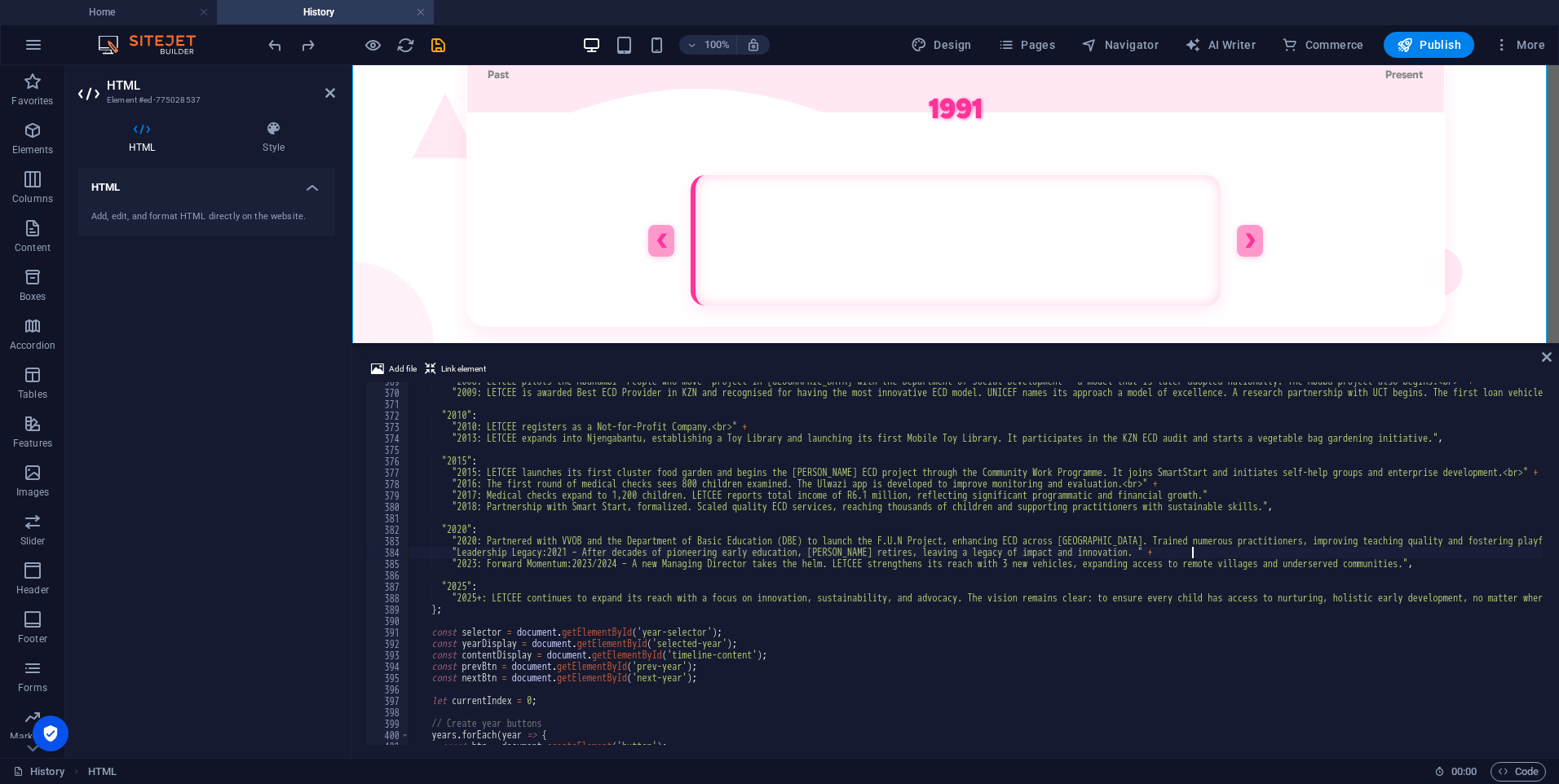 paste on "educational gaps." 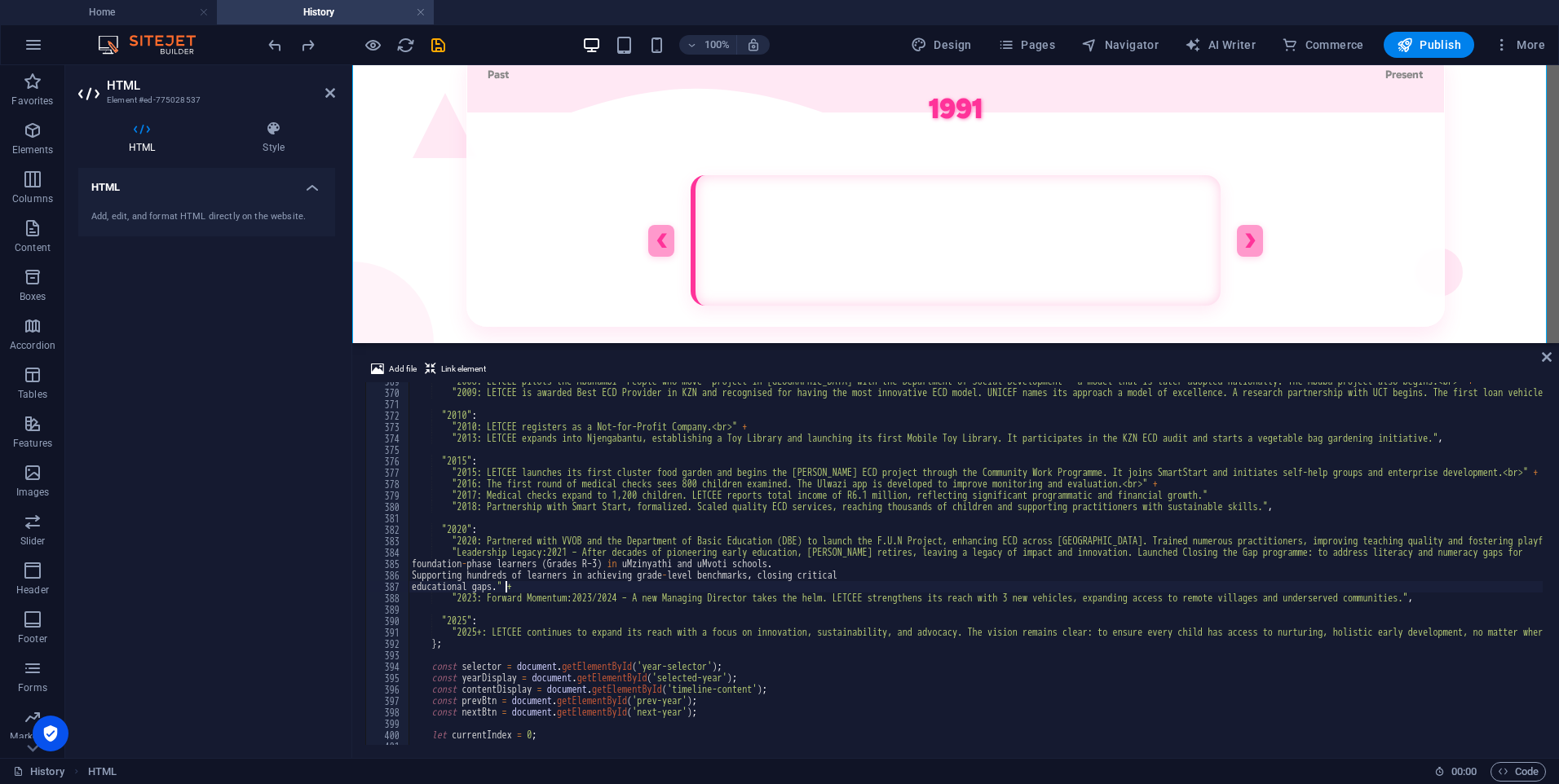 click on ""2008: LETCEE pilots the Abahambi 'People who move' project in [GEOGRAPHIC_DATA] with the Department of Social Development — a model that is later adopted nationally. The Mbuba project also begins.<br>"   +           "2009: LETCEE is awarded Best ECD Provider in KZN and recognised for having the most innovative ECD model. UNICEF names its approach a model of excellence. A research partnership with UCT begins. The first loan vehicle is received from VW." ,         "2010" :             "2010: LETCEE registers as a Not-for-Profit Company.<br>"   +           "2013: LETCEE expands into Njengabantu, establishing a Toy Library and launching its first Mobile Toy Library. It participates in the KZN ECD audit and starts a vegetable bag gardening initiative." ,         "2015" :             "2015: LETCEE launches its first cluster food garden and begins the [PERSON_NAME] ECD project through the Community Work Programme. It joins SmartStart and initiates self-help groups and enterprise development.<br>"   +             +      ," at bounding box center (1359, 566) 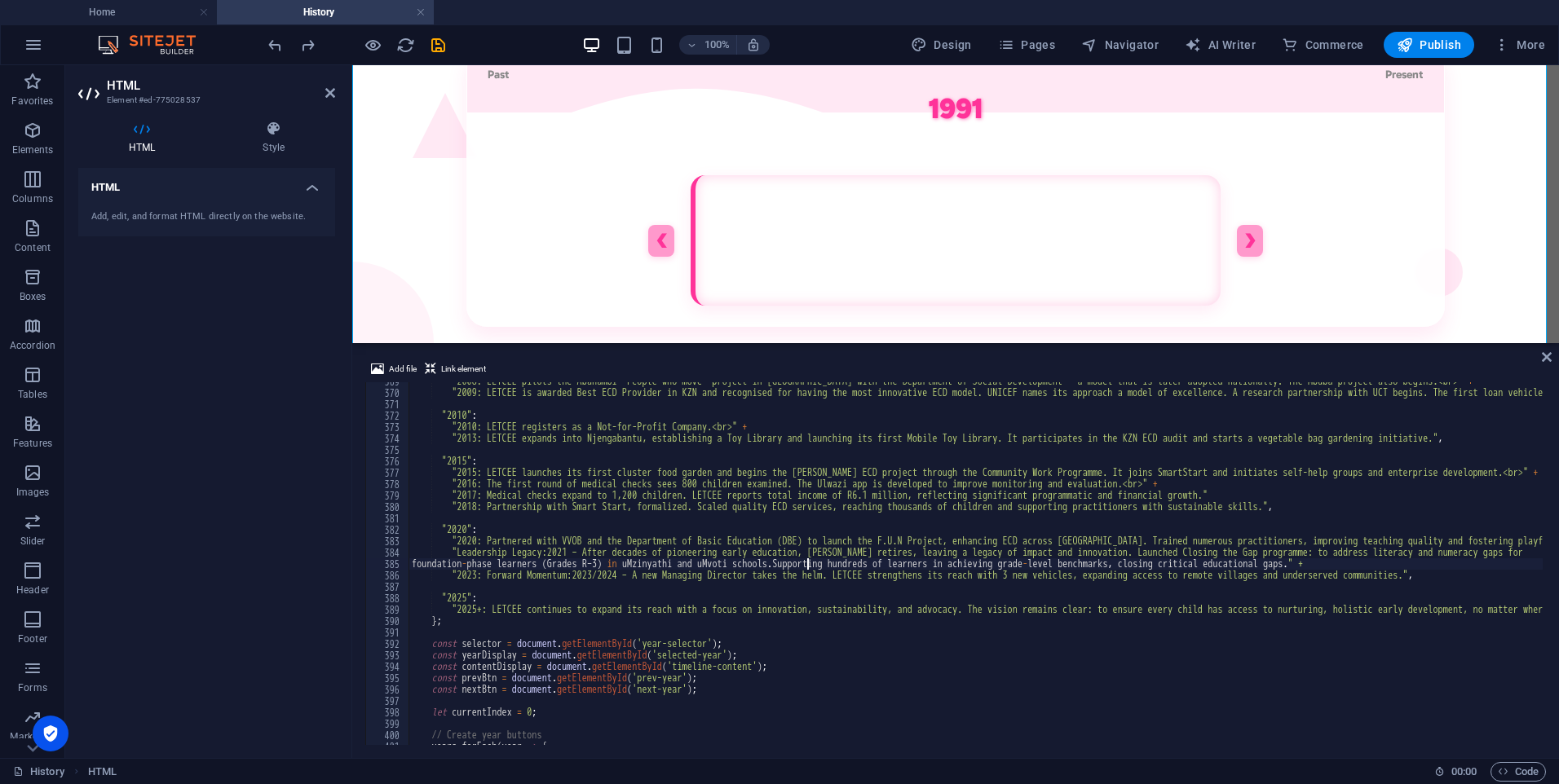 scroll, scrollTop: 0, scrollLeft: 33, axis: horizontal 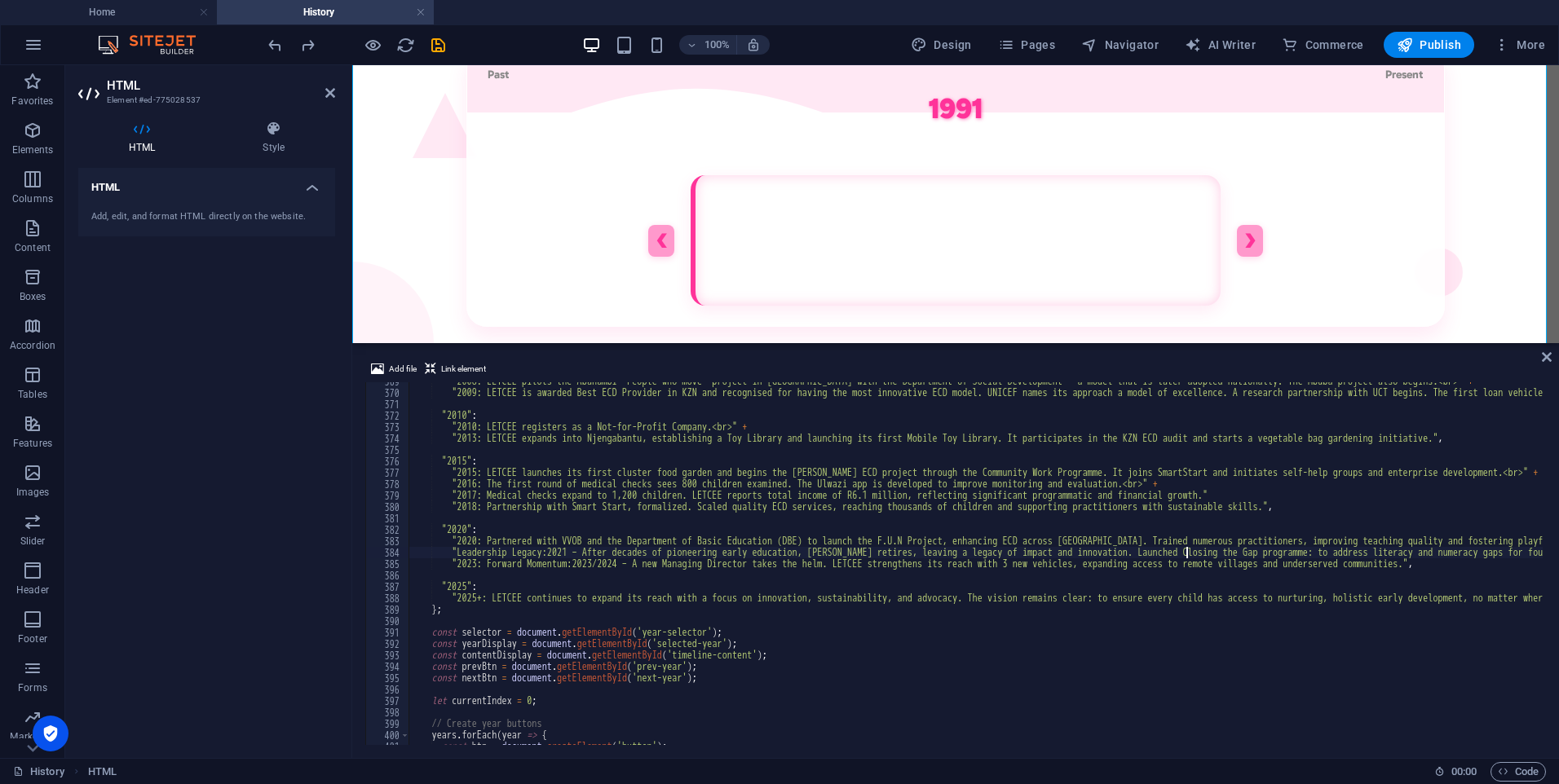 click on ""2008: LETCEE pilots the Abahambi 'People who move' project in [GEOGRAPHIC_DATA] with the Department of Social Development — a model that is later adopted nationally. The Mbuba project also begins.<br>"   +           "2009: LETCEE is awarded Best ECD Provider in KZN and recognised for having the most innovative ECD model. UNICEF names its approach a model of excellence. A research partnership with UCT begins. The first loan vehicle is received from VW." ,         "2010" :             "2010: LETCEE registers as a Not-for-Profit Company.<br>"   +           "2013: LETCEE expands into Njengabantu, establishing a Toy Library and launching its first Mobile Toy Library. It participates in the KZN ECD audit and starts a vegetable bag gardening initiative." ,         "2015" :             "2015: LETCEE launches its first cluster food garden and begins the [PERSON_NAME] ECD project through the Community Work Programme. It joins SmartStart and initiates self-help groups and enterprise development.<br>"   +             +      ," at bounding box center [1508, 566] 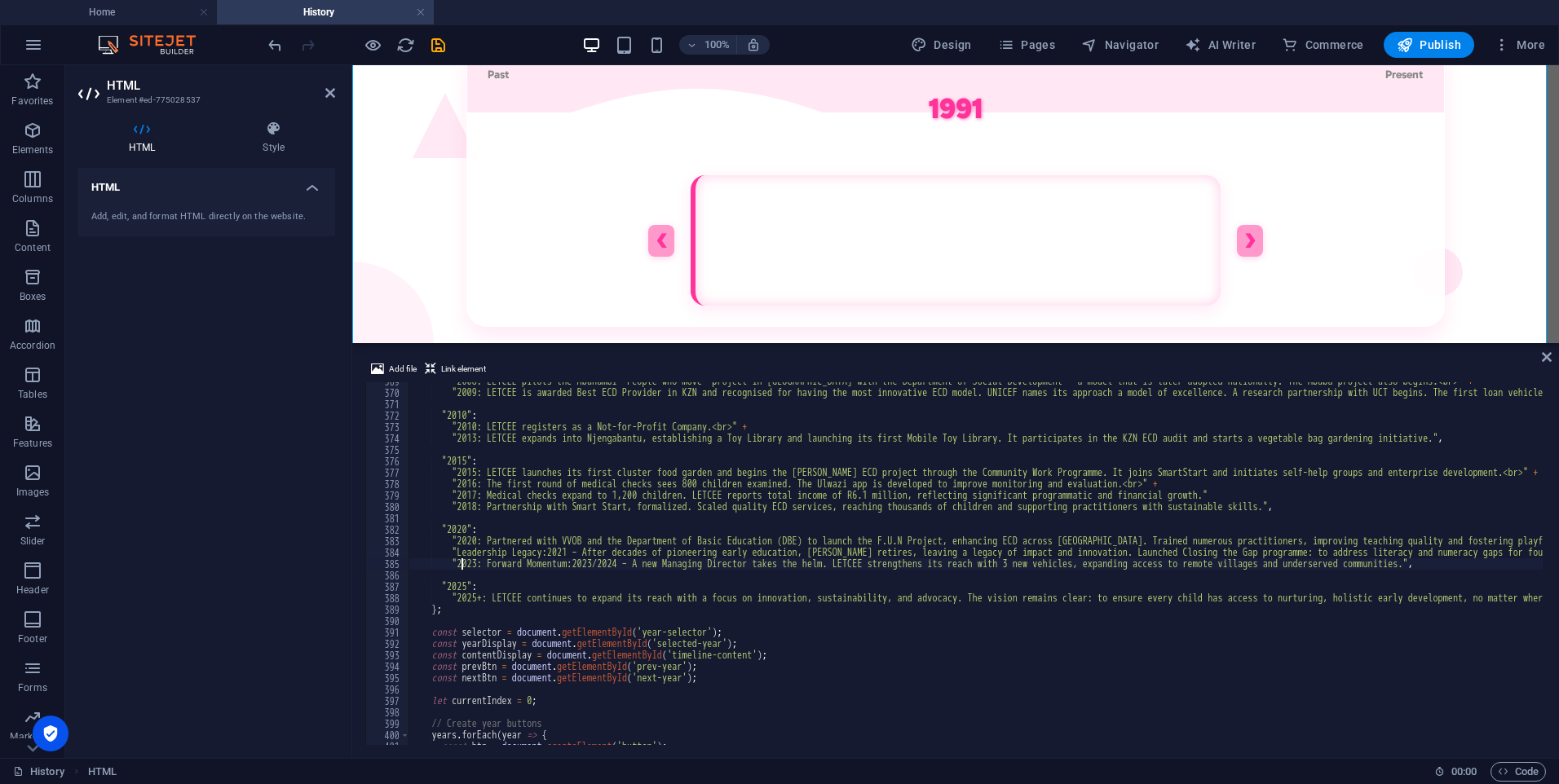 click on ""2008: LETCEE pilots the Abahambi 'People who move' project in [GEOGRAPHIC_DATA] with the Department of Social Development — a model that is later adopted nationally. The Mbuba project also begins.<br>"   +           "2009: LETCEE is awarded Best ECD Provider in KZN and recognised for having the most innovative ECD model. UNICEF names its approach a model of excellence. A research partnership with UCT begins. The first loan vehicle is received from VW." ,         "2010" :             "2010: LETCEE registers as a Not-for-Profit Company.<br>"   +           "2013: LETCEE expands into Njengabantu, establishing a Toy Library and launching its first Mobile Toy Library. It participates in the KZN ECD audit and starts a vegetable bag gardening initiative." ,         "2015" :             "2015: LETCEE launches its first cluster food garden and begins the [PERSON_NAME] ECD project through the Community Work Programme. It joins SmartStart and initiates self-help groups and enterprise development.<br>"   +             +      ," at bounding box center [1508, 566] 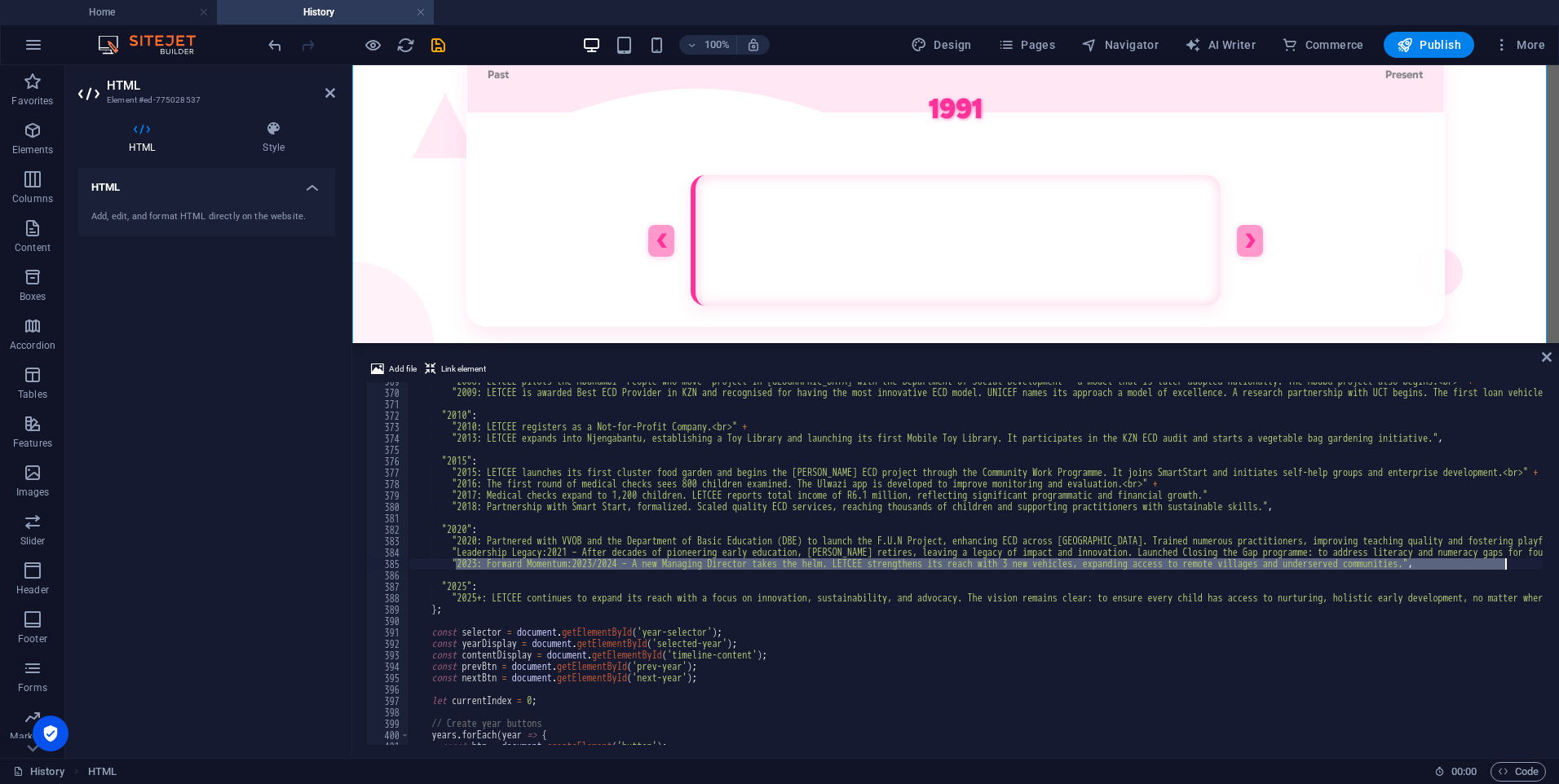 drag, startPoint x: 454, startPoint y: 562, endPoint x: 1504, endPoint y: 560, distance: 1050.0019 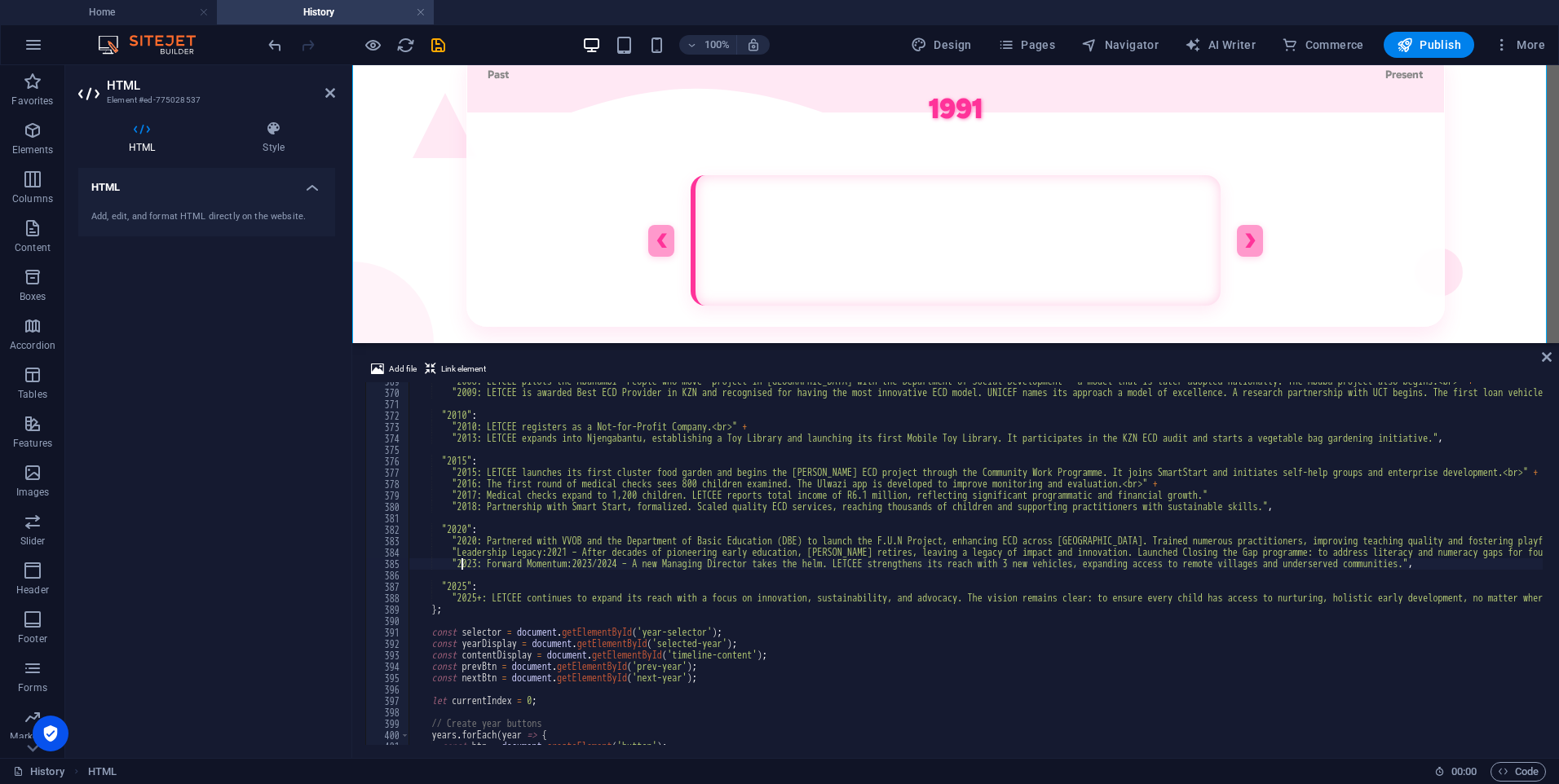 click on ""2008: LETCEE pilots the Abahambi 'People who move' project in [GEOGRAPHIC_DATA] with the Department of Social Development — a model that is later adopted nationally. The Mbuba project also begins.<br>"   +           "2009: LETCEE is awarded Best ECD Provider in KZN and recognised for having the most innovative ECD model. UNICEF names its approach a model of excellence. A research partnership with UCT begins. The first loan vehicle is received from VW." ,         "2010" :             "2010: LETCEE registers as a Not-for-Profit Company.<br>"   +           "2013: LETCEE expands into Njengabantu, establishing a Toy Library and launching its first Mobile Toy Library. It participates in the KZN ECD audit and starts a vegetable bag gardening initiative." ,         "2015" :             "2015: LETCEE launches its first cluster food garden and begins the [PERSON_NAME] ECD project through the Community Work Programme. It joins SmartStart and initiates self-help groups and enterprise development.<br>"   +             +      ," at bounding box center (1508, 566) 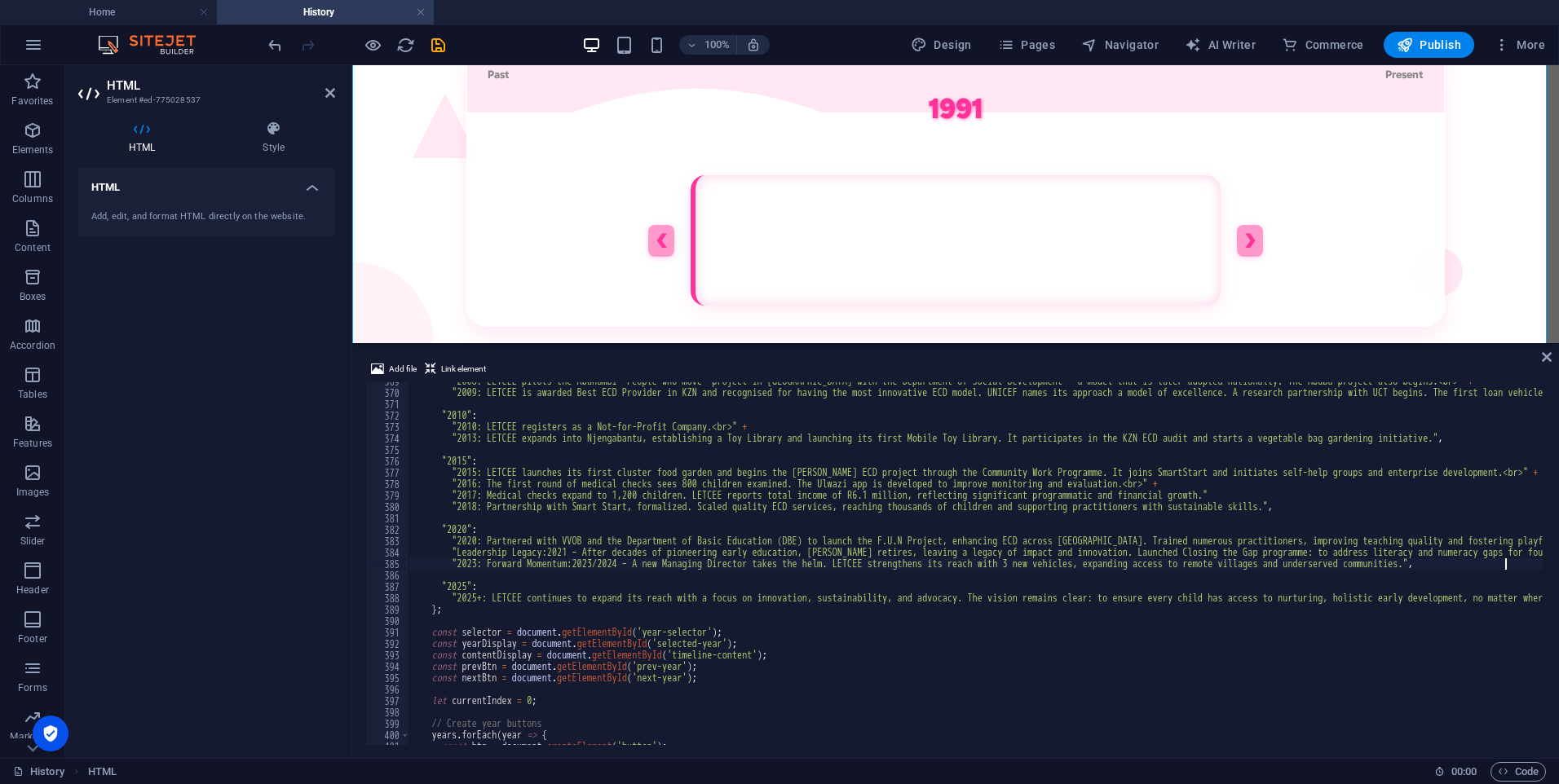 paste on ""2023: Forward Momentum:2023/2024 – A new Managing Director takes the helm. LETCEE strengthens its reach with 3 new vehicles, expanding access to remote villages and underserved communities."" 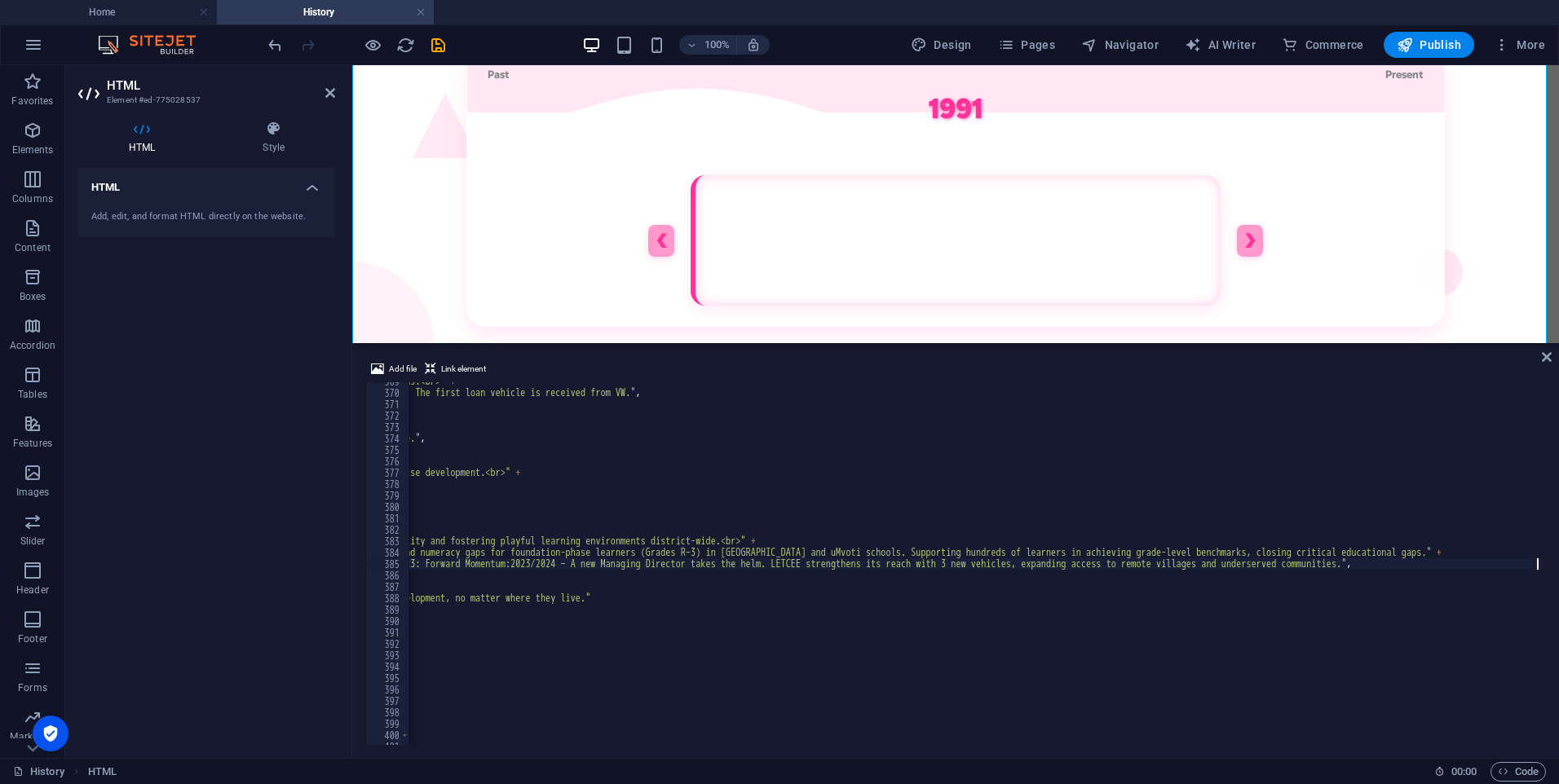 click on "100% Design Pages Navigator AI Writer Commerce Publish More" at bounding box center (780, 45) 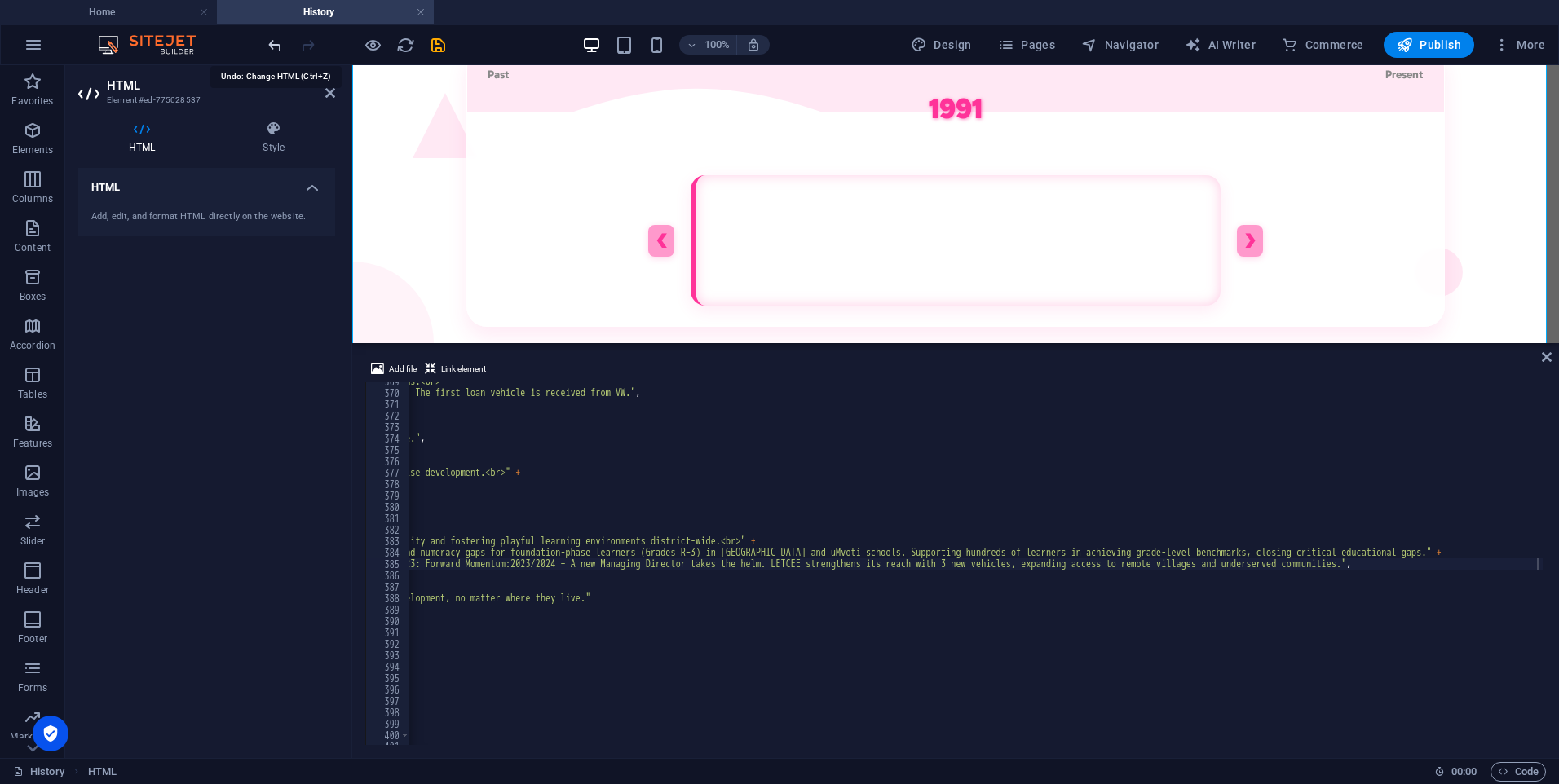 click at bounding box center [275, 45] 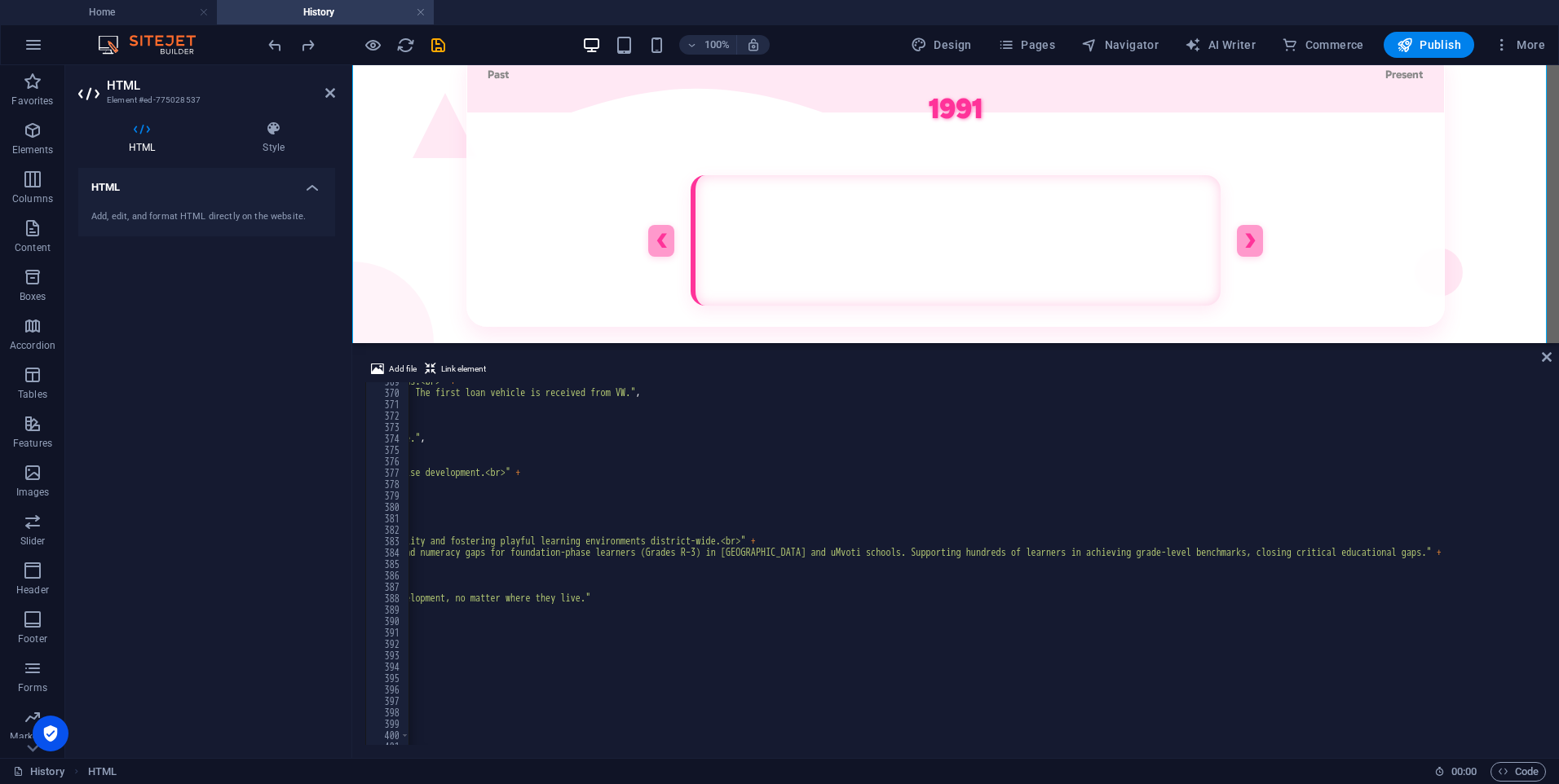 drag, startPoint x: 1040, startPoint y: 745, endPoint x: 713, endPoint y: 738, distance: 327.0749 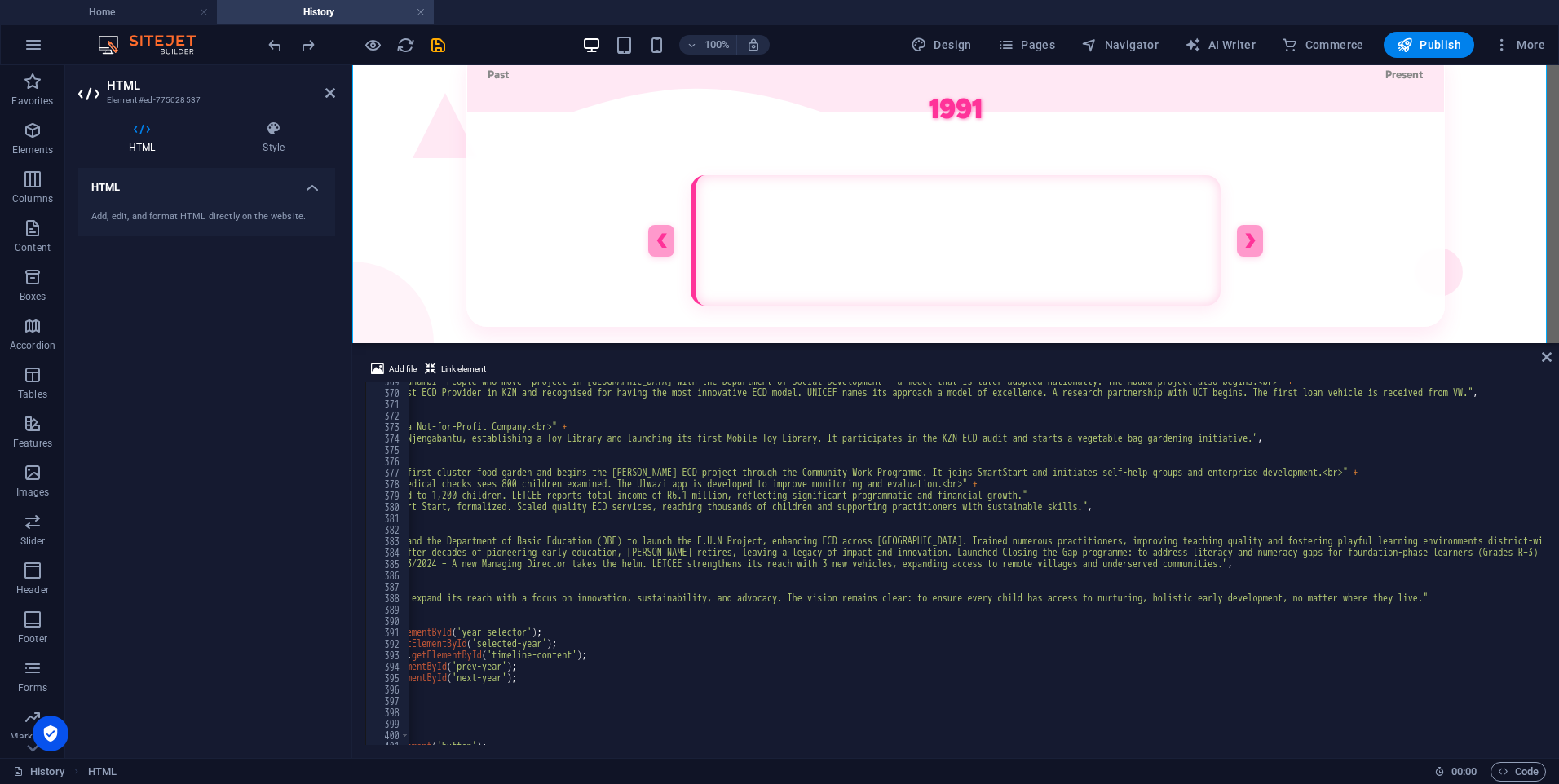 scroll, scrollTop: 0, scrollLeft: 0, axis: both 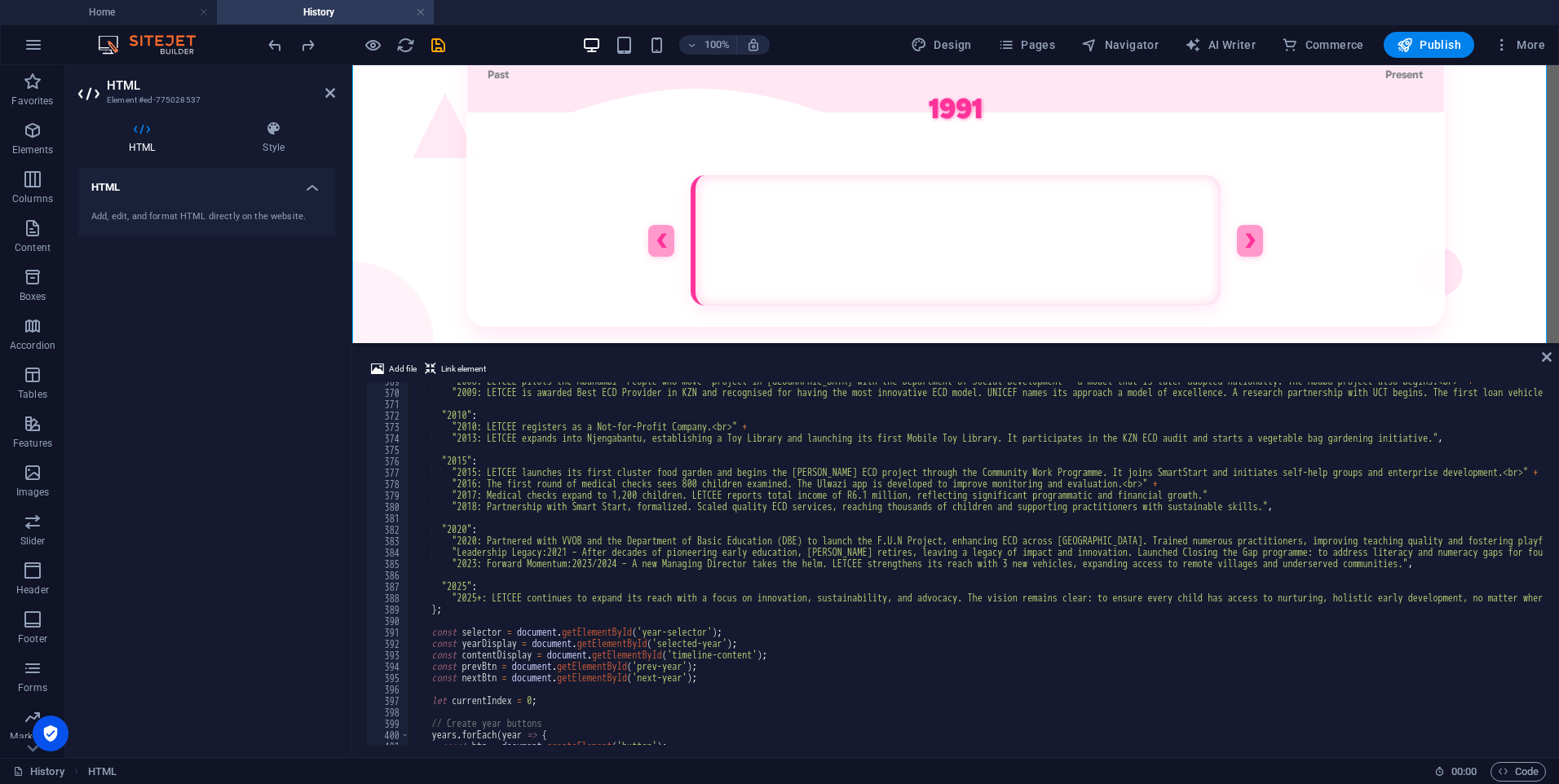 click on ""2008: LETCEE pilots the Abahambi 'People who move' project in [GEOGRAPHIC_DATA] with the Department of Social Development — a model that is later adopted nationally. The Mbuba project also begins.<br>"   +           "2009: LETCEE is awarded Best ECD Provider in KZN and recognised for having the most innovative ECD model. UNICEF names its approach a model of excellence. A research partnership with UCT begins. The first loan vehicle is received from VW." ,         "2010" :             "2010: LETCEE registers as a Not-for-Profit Company.<br>"   +           "2013: LETCEE expands into Njengabantu, establishing a Toy Library and launching its first Mobile Toy Library. It participates in the KZN ECD audit and starts a vegetable bag gardening initiative." ,         "2015" :             "2015: LETCEE launches its first cluster food garden and begins the [PERSON_NAME] ECD project through the Community Work Programme. It joins SmartStart and initiates self-help groups and enterprise development.<br>"   +             +      ," at bounding box center [1508, 566] 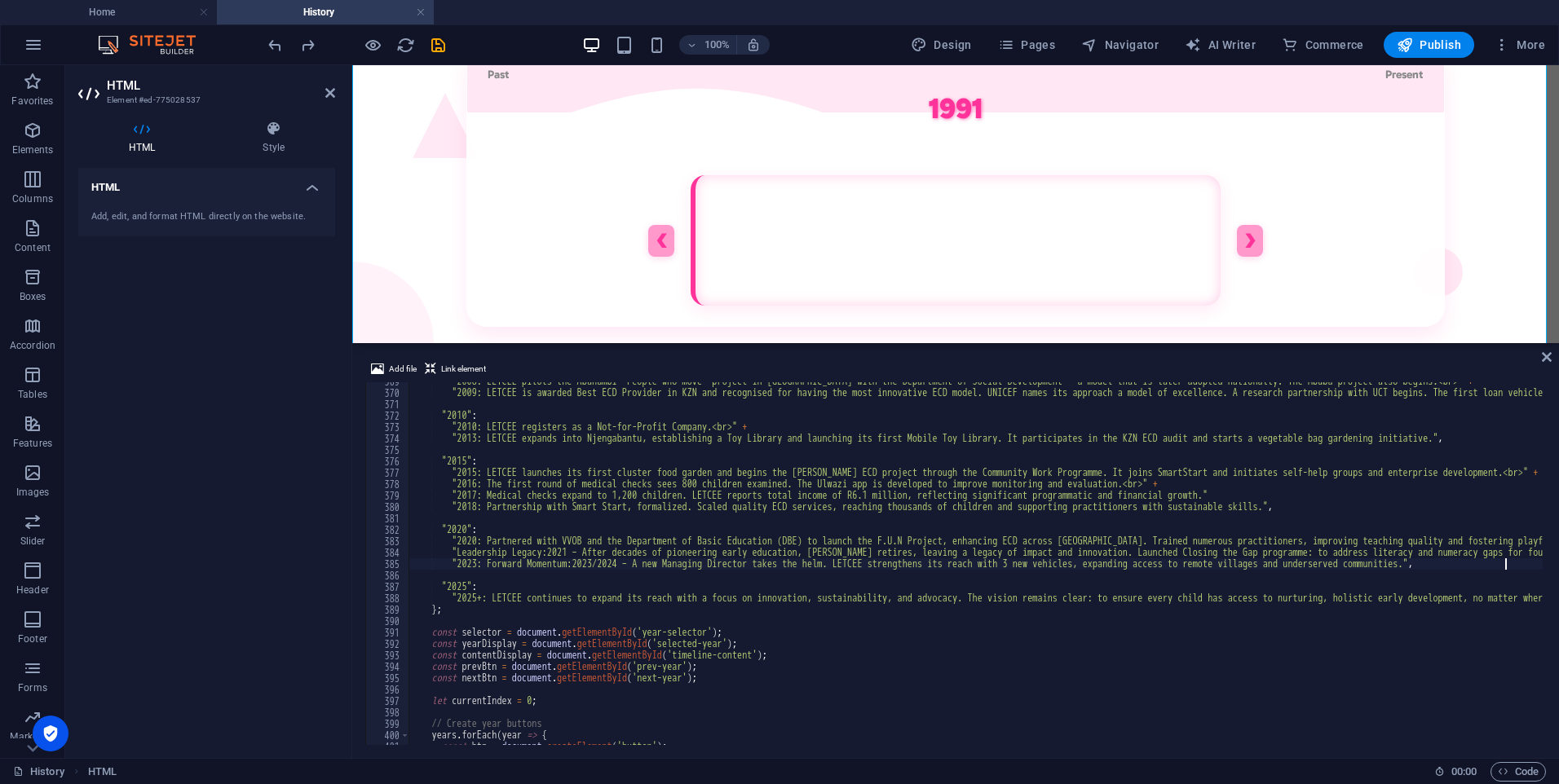 scroll, scrollTop: 0, scrollLeft: 3, axis: horizontal 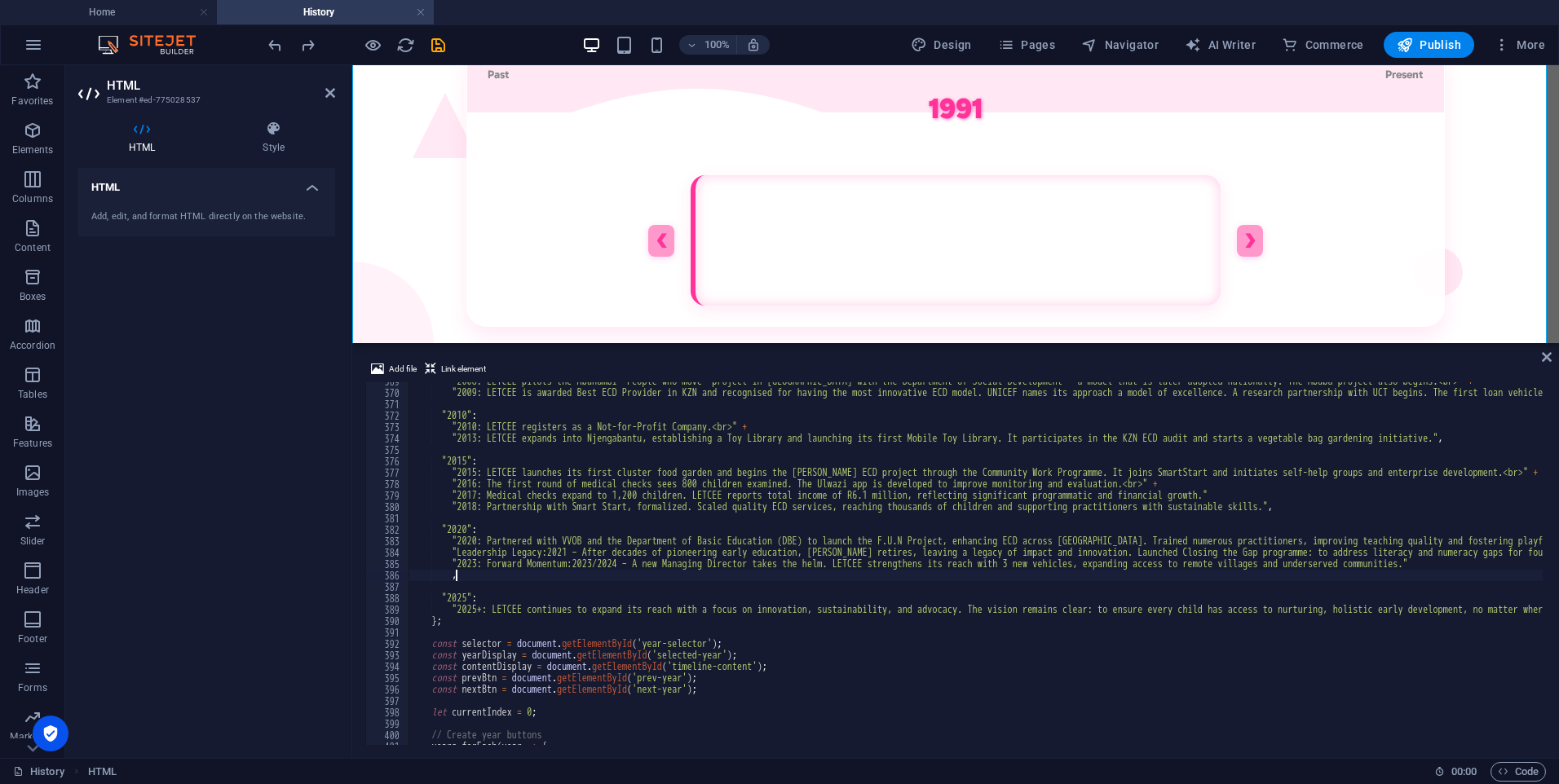 paste on ""2023: Forward Momentum:2023/2024 – A new Managing Director takes the helm. LETCEE strengthens its reach with 3 new vehicles, expanding access to remote villages and underserved communities."" 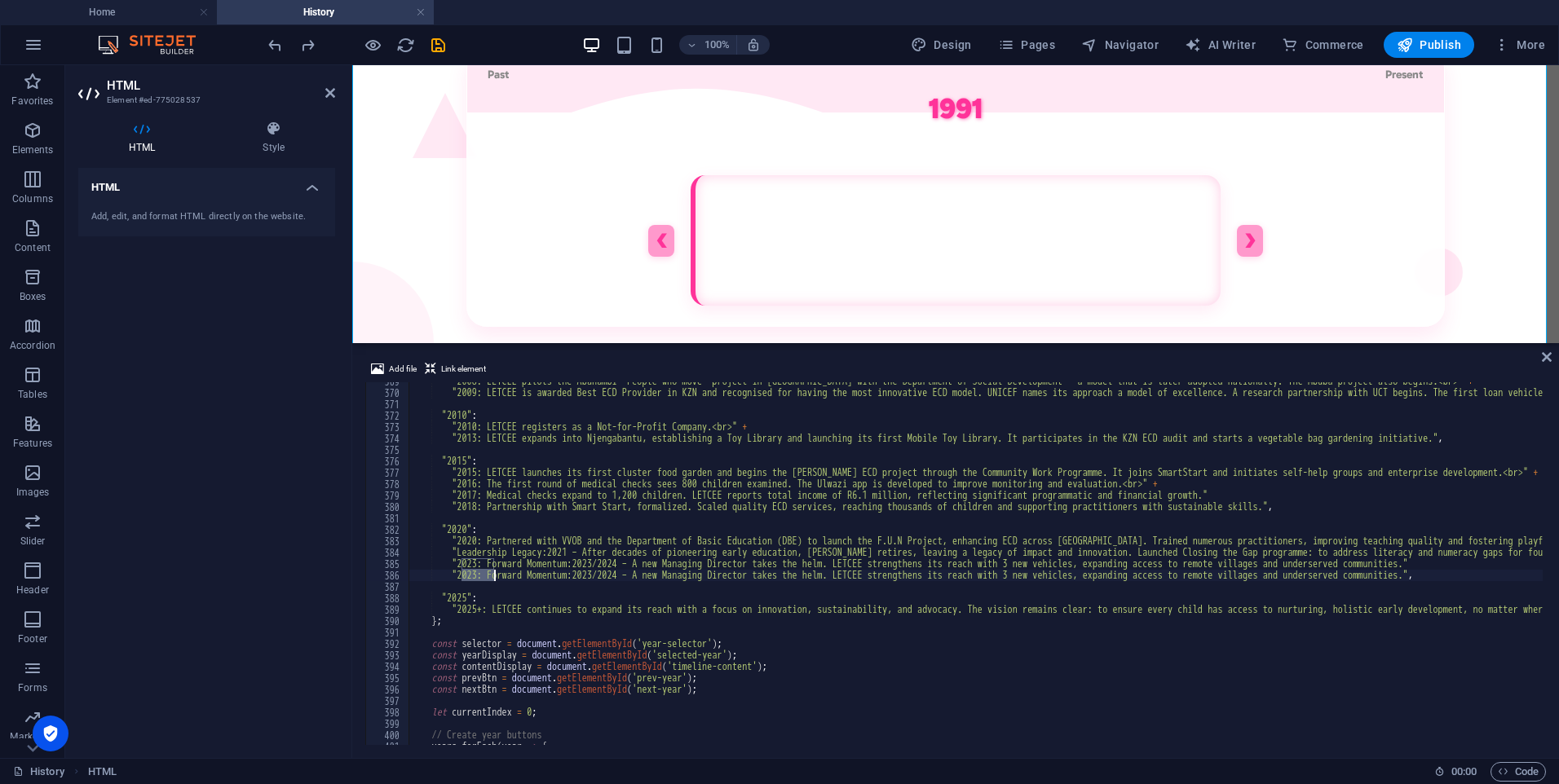 drag, startPoint x: 459, startPoint y: 580, endPoint x: 492, endPoint y: 580, distance: 33 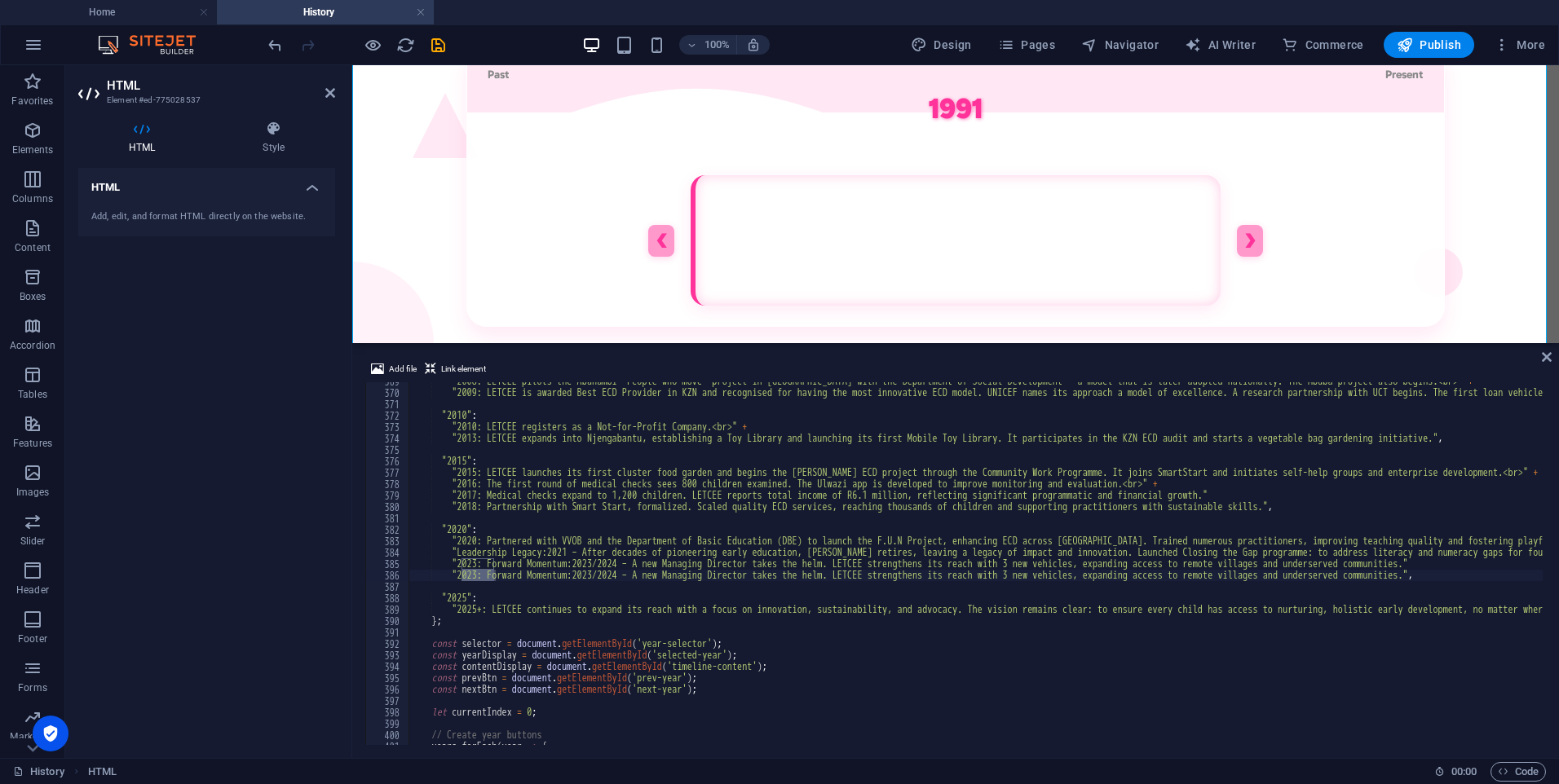 click on ""2008: LETCEE pilots the Abahambi 'People who move' project in [GEOGRAPHIC_DATA] with the Department of Social Development — a model that is later adopted nationally. The Mbuba project also begins.<br>"   +           "2009: LETCEE is awarded Best ECD Provider in KZN and recognised for having the most innovative ECD model. UNICEF names its approach a model of excellence. A research partnership with UCT begins. The first loan vehicle is received from VW." ,         "2010" :             "2010: LETCEE registers as a Not-for-Profit Company.<br>"   +           "2013: LETCEE expands into Njengabantu, establishing a Toy Library and launching its first Mobile Toy Library. It participates in the KZN ECD audit and starts a vegetable bag gardening initiative." ,         "2015" :             "2015: LETCEE launches its first cluster food garden and begins the [PERSON_NAME] ECD project through the Community Work Programme. It joins SmartStart and initiates self-help groups and enterprise development.<br>"   +             +      ," at bounding box center (975, 563) 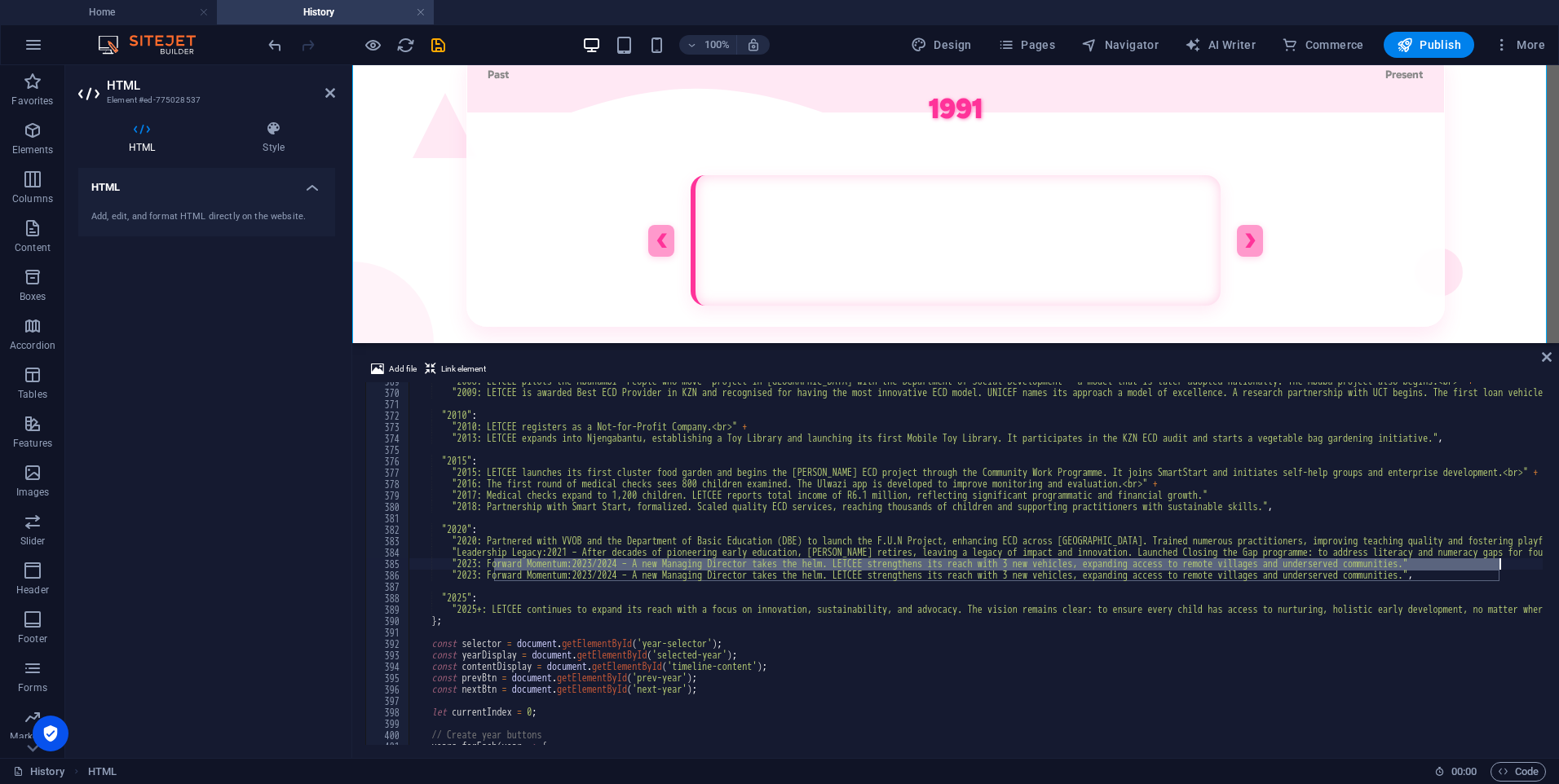 drag, startPoint x: 494, startPoint y: 566, endPoint x: 1499, endPoint y: 562, distance: 1005.008 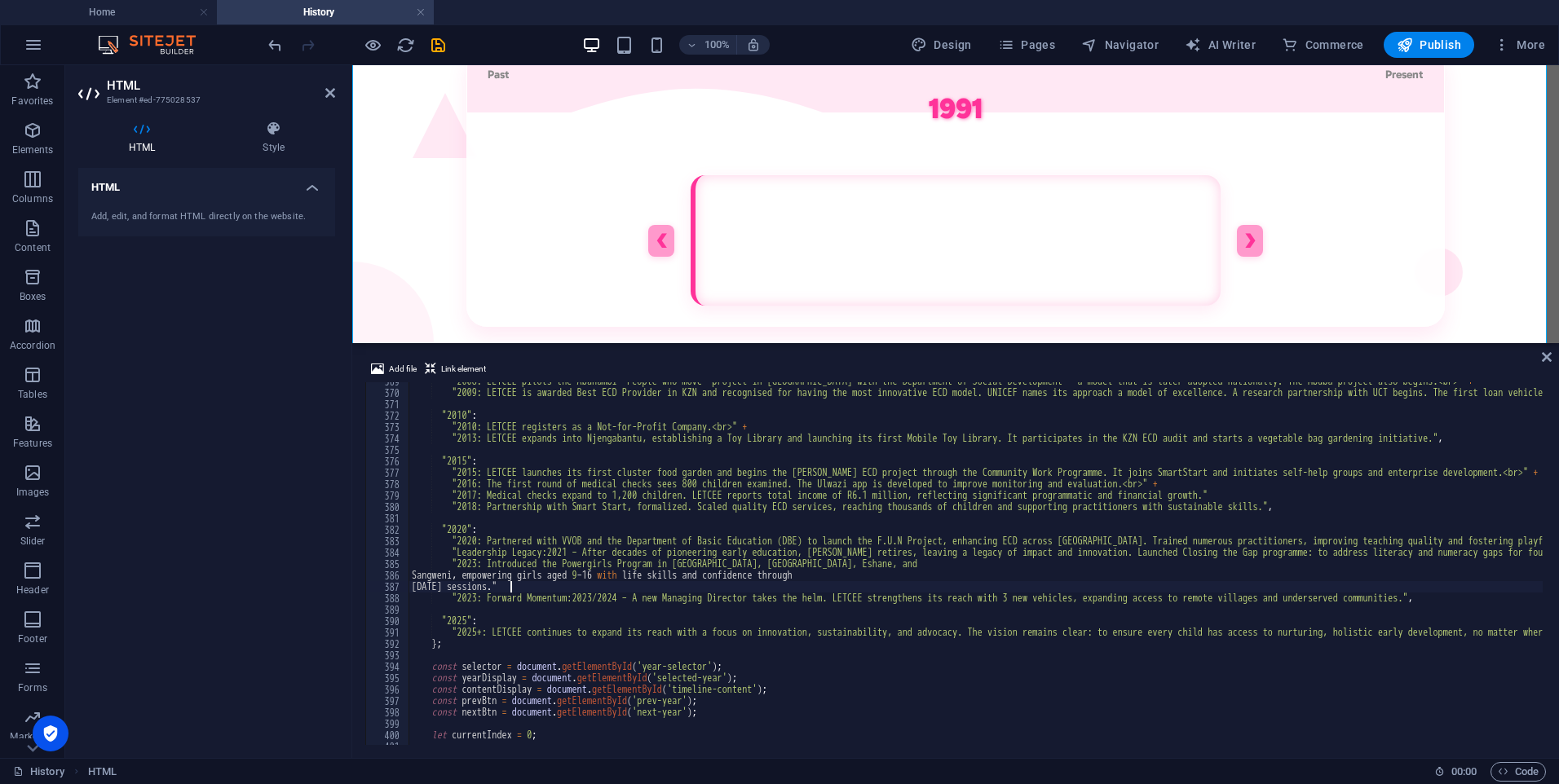 click on ""2008: LETCEE pilots the Abahambi 'People who move' project in [GEOGRAPHIC_DATA] with the Department of Social Development — a model that is later adopted nationally. The Mbuba project also begins.<br>"   +           "2009: LETCEE is awarded Best ECD Provider in KZN and recognised for having the most innovative ECD model. UNICEF names its approach a model of excellence. A research partnership with UCT begins. The first loan vehicle is received from VW." ,         "2010" :             "2010: LETCEE registers as a Not-for-Profit Company.<br>"   +           "2013: LETCEE expands into Njengabantu, establishing a Toy Library and launching its first Mobile Toy Library. It participates in the KZN ECD audit and starts a vegetable bag gardening initiative." ,         "2015" :             "2015: LETCEE launches its first cluster food garden and begins the [PERSON_NAME] ECD project through the Community Work Programme. It joins SmartStart and initiates self-help groups and enterprise development.<br>"   +             +      ," at bounding box center [1508, 566] 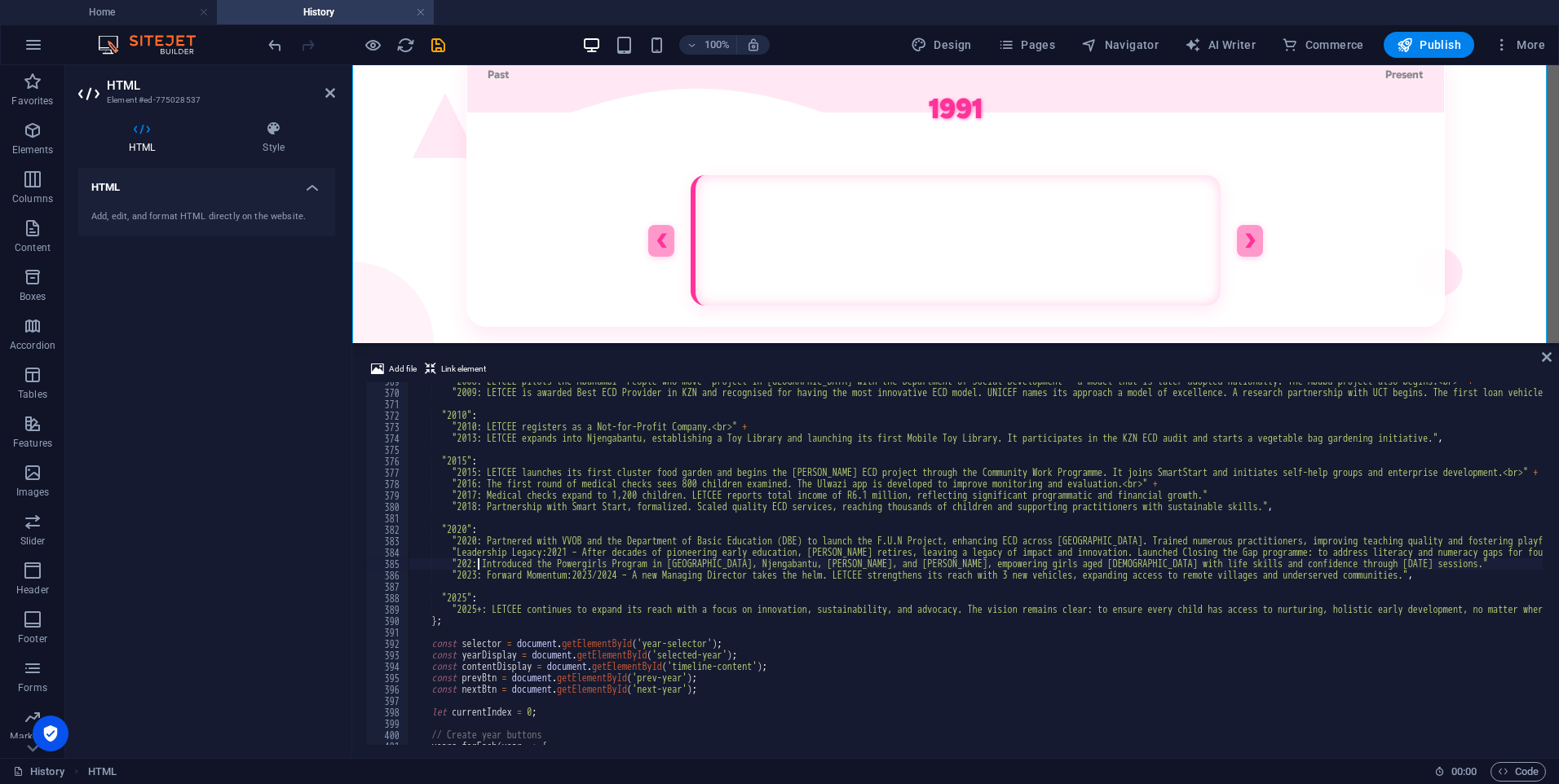 scroll, scrollTop: 0, scrollLeft: 7, axis: horizontal 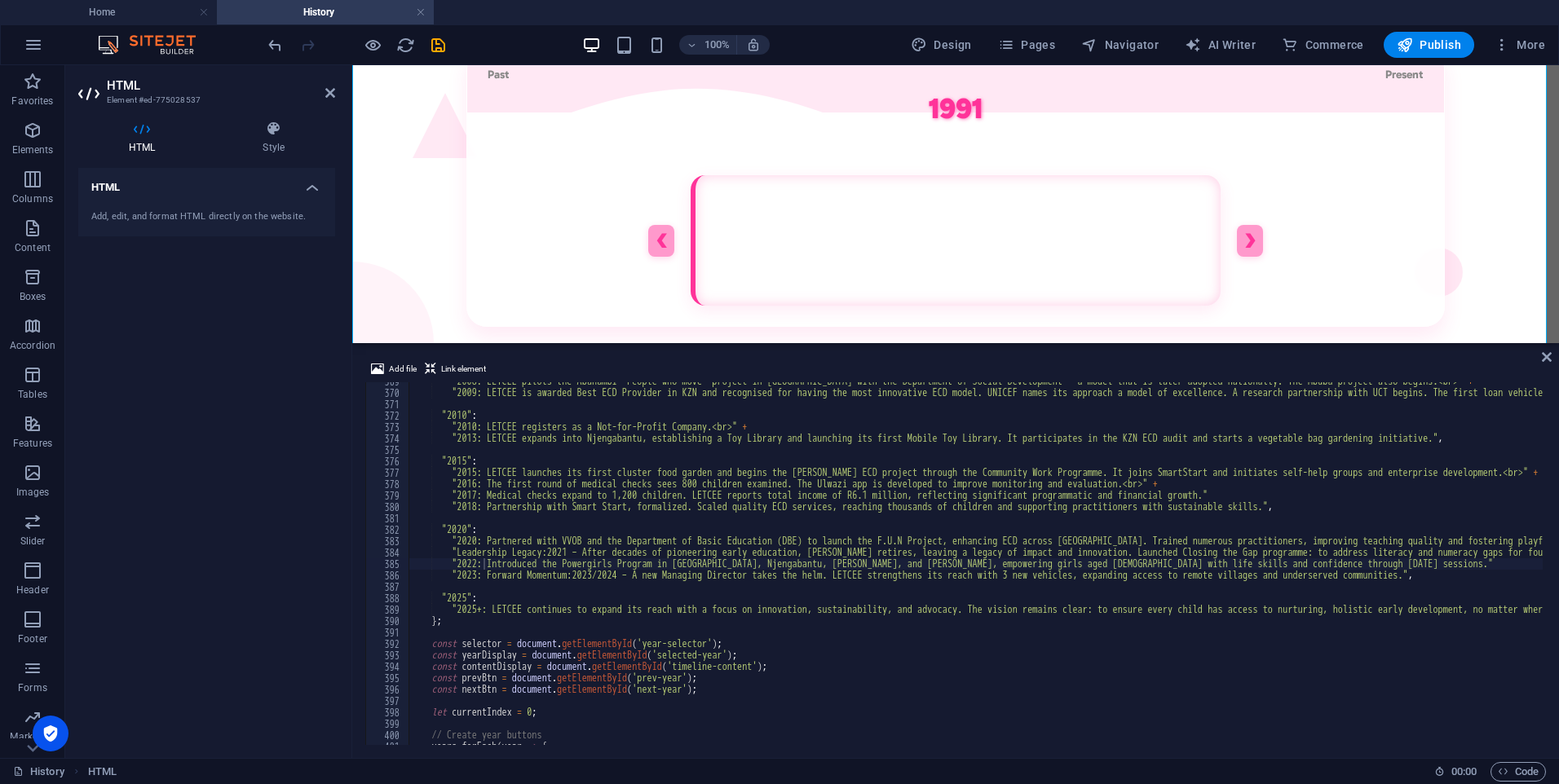 click on ""2008: LETCEE pilots the Abahambi 'People who move' project in [GEOGRAPHIC_DATA] with the Department of Social Development — a model that is later adopted nationally. The Mbuba project also begins.<br>"   +           "2009: LETCEE is awarded Best ECD Provider in KZN and recognised for having the most innovative ECD model. UNICEF names its approach a model of excellence. A research partnership with UCT begins. The first loan vehicle is received from VW." ,         "2010" :             "2010: LETCEE registers as a Not-for-Profit Company.<br>"   +           "2013: LETCEE expands into Njengabantu, establishing a Toy Library and launching its first Mobile Toy Library. It participates in the KZN ECD audit and starts a vegetable bag gardening initiative." ,         "2015" :             "2015: LETCEE launches its first cluster food garden and begins the [PERSON_NAME] ECD project through the Community Work Programme. It joins SmartStart and initiates self-help groups and enterprise development.<br>"   +             +      ," at bounding box center (1508, 566) 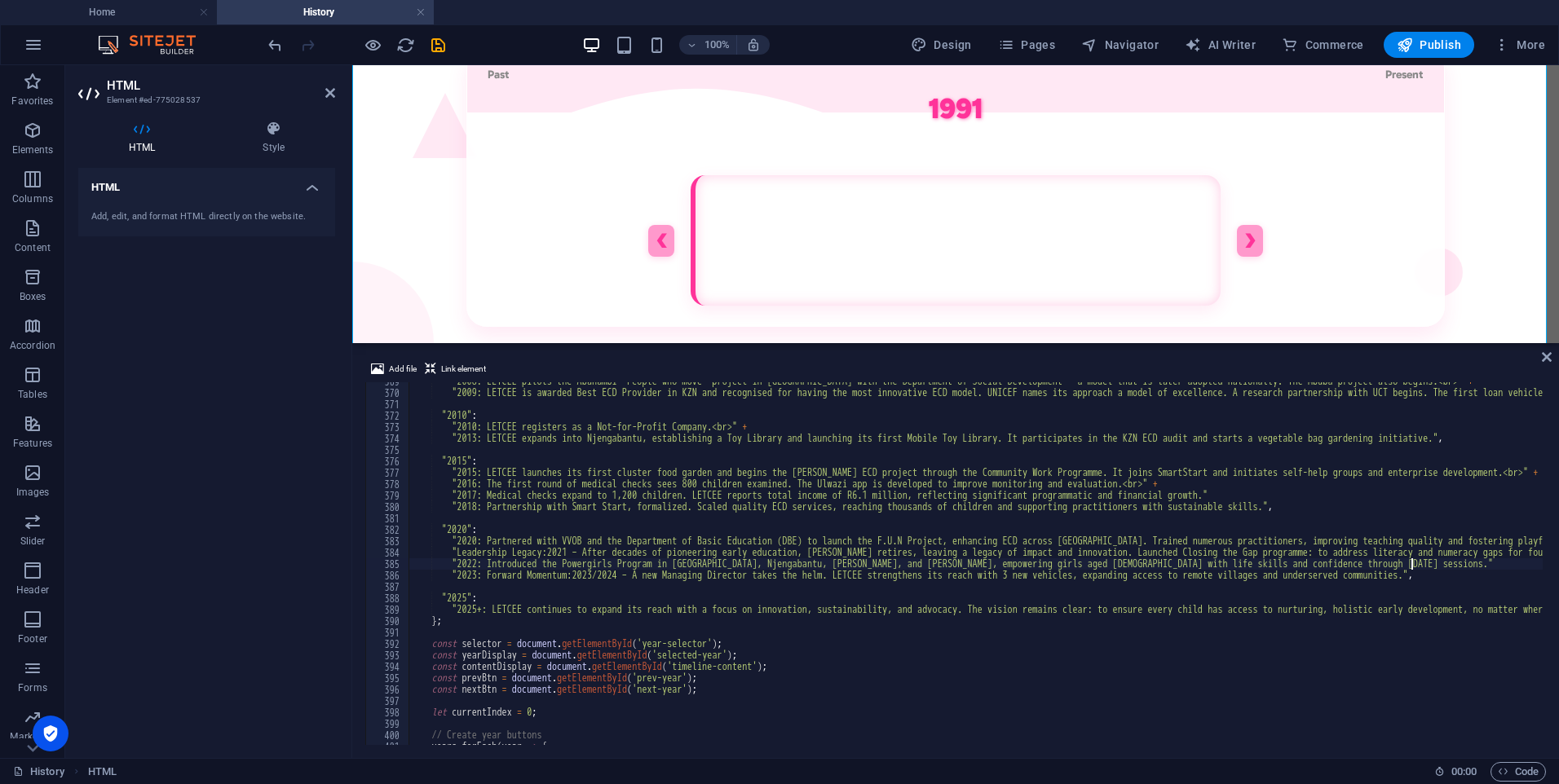 paste on "role models and life skills training for boys aged [DEMOGRAPHIC_DATA]" 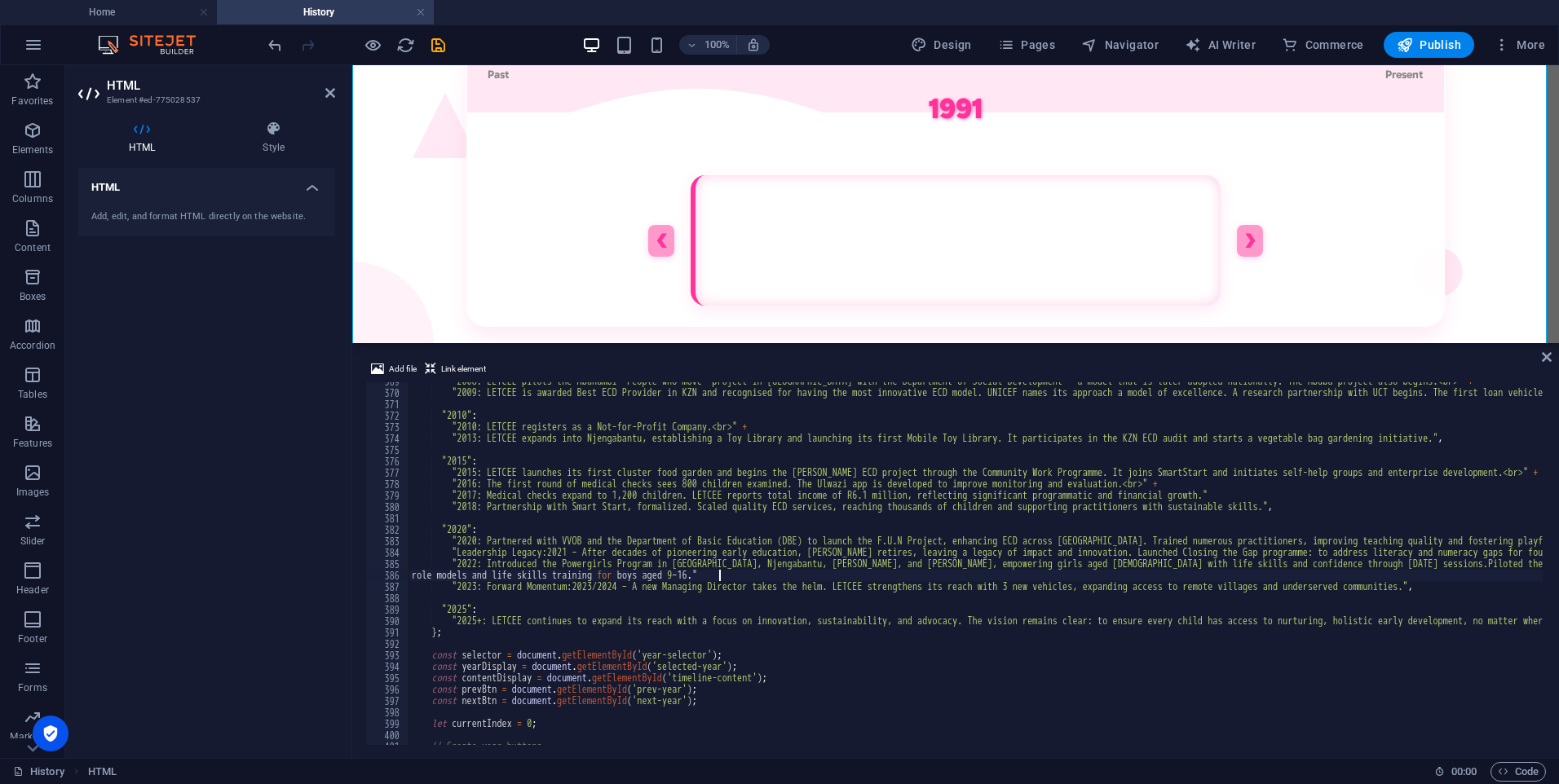 click on ""2008: LETCEE pilots the Abahambi 'People who move' project in [GEOGRAPHIC_DATA] with the Department of Social Development — a model that is later adopted nationally. The Mbuba project also begins.<br>"   +           "2009: LETCEE is awarded Best ECD Provider in KZN and recognised for having the most innovative ECD model. UNICEF names its approach a model of excellence. A research partnership with UCT begins. The first loan vehicle is received from VW." ,         "2010" :             "2010: LETCEE registers as a Not-for-Profit Company.<br>"   +           "2013: LETCEE expands into Njengabantu, establishing a Toy Library and launching its first Mobile Toy Library. It participates in the KZN ECD audit and starts a vegetable bag gardening initiative." ,         "2015" :             "2015: LETCEE launches its first cluster food garden and begins the [PERSON_NAME] ECD project through the Community Work Programme. It joins SmartStart and initiates self-help groups and enterprise development.<br>"   +             +      ," at bounding box center [1508, 566] 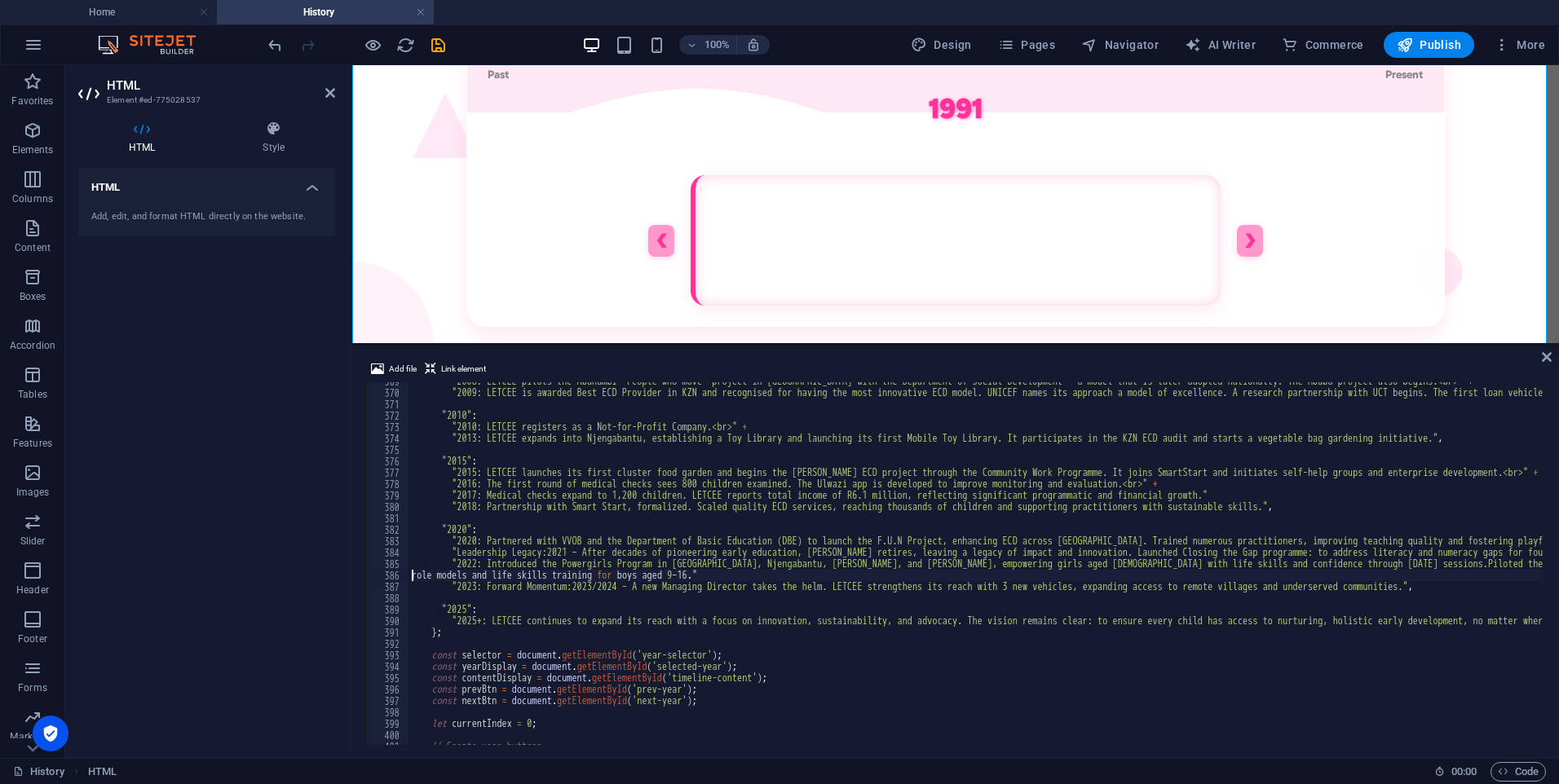 scroll, scrollTop: 0, scrollLeft: 303, axis: horizontal 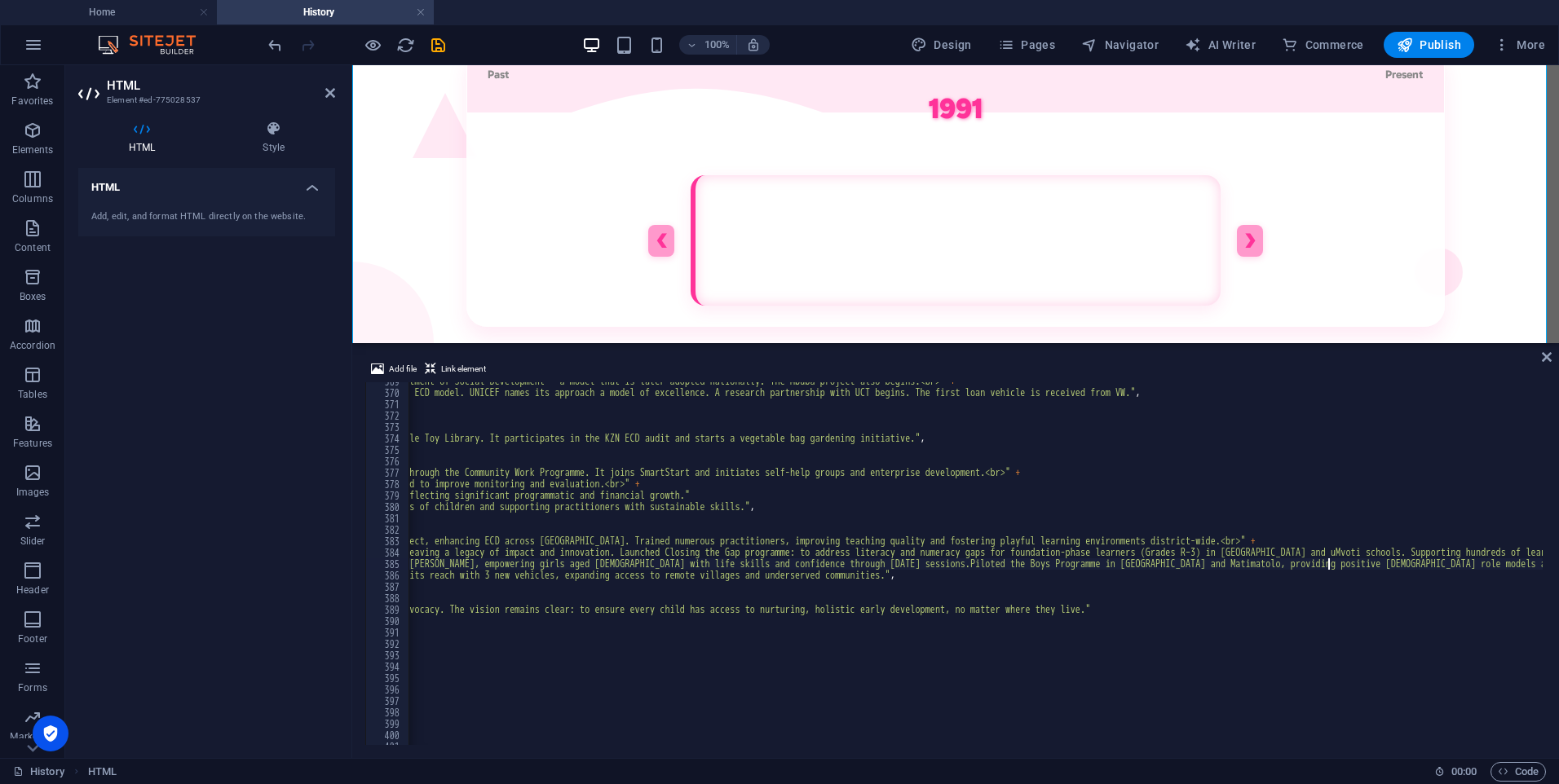 click on ""2008: LETCEE pilots the Abahambi 'People who move' project in [GEOGRAPHIC_DATA] with the Department of Social Development — a model that is later adopted nationally. The Mbuba project also begins.<br>"   +           "2009: LETCEE is awarded Best ECD Provider in KZN and recognised for having the most innovative ECD model. UNICEF names its approach a model of excellence. A research partnership with UCT begins. The first loan vehicle is received from VW." ,         "2010" :             "2010: LETCEE registers as a Not-for-Profit Company.<br>"   +           "2013: LETCEE expands into Njengabantu, establishing a Toy Library and launching its first Mobile Toy Library. It participates in the KZN ECD audit and starts a vegetable bag gardening initiative." ,         "2015" :             "2015: LETCEE launches its first cluster food garden and begins the [PERSON_NAME] ECD project through the Community Work Programme. It joins SmartStart and initiates self-help groups and enterprise development.<br>"   +             +      ," at bounding box center [990, 566] 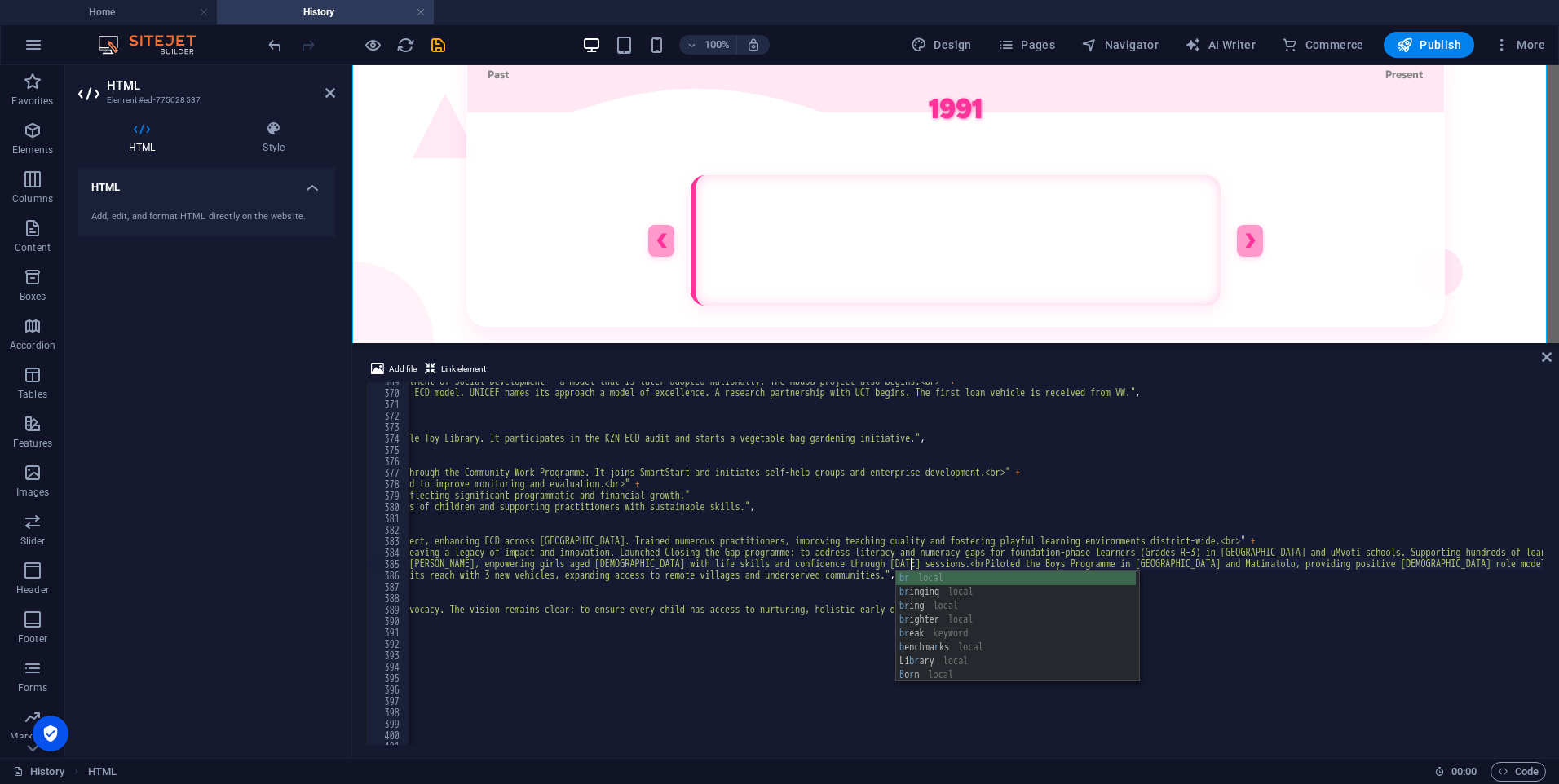 scroll, scrollTop: 0, scrollLeft: 83, axis: horizontal 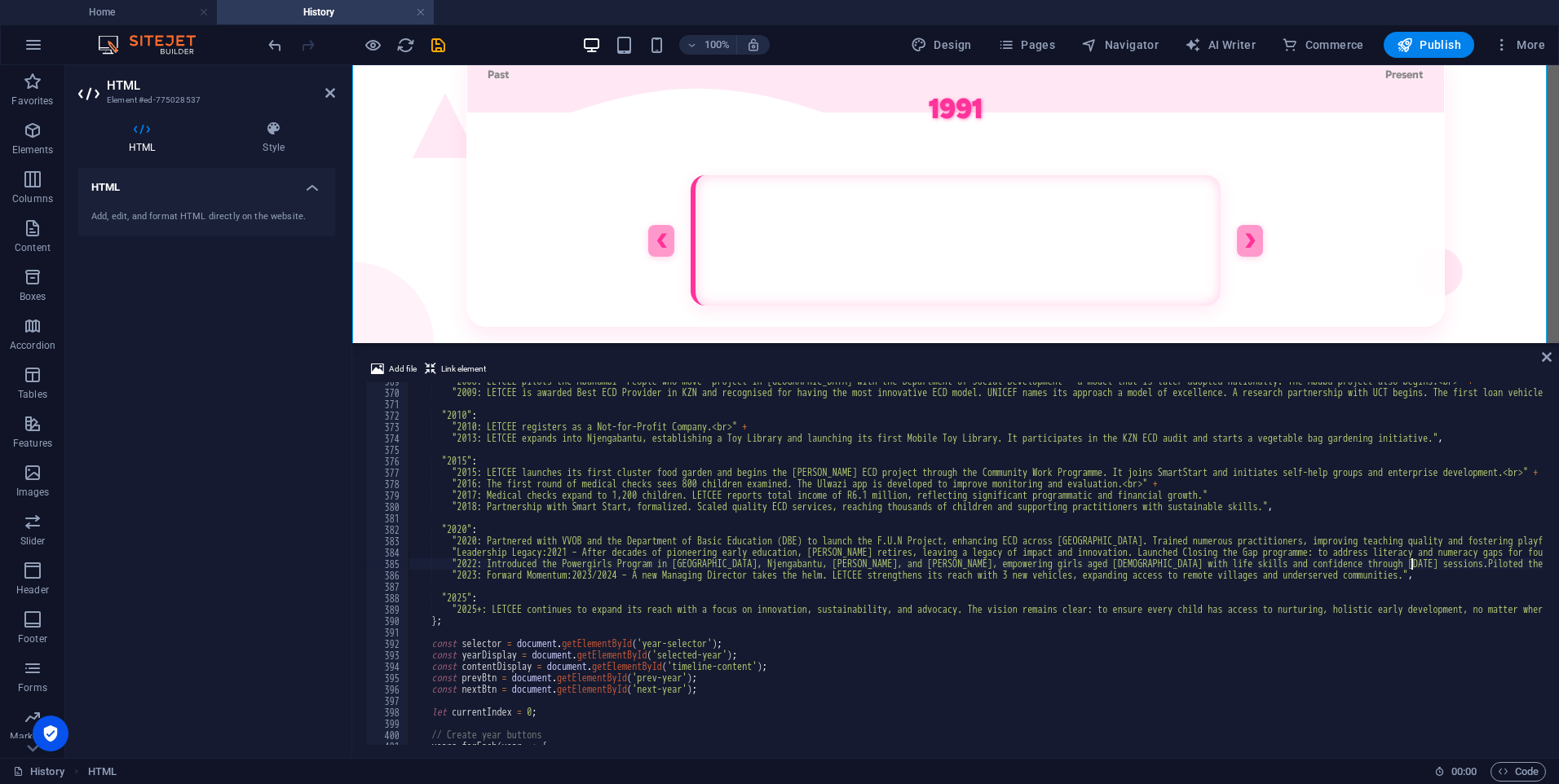 click on ""2008: LETCEE pilots the Abahambi 'People who move' project in [GEOGRAPHIC_DATA] with the Department of Social Development — a model that is later adopted nationally. The Mbuba project also begins.<br>"   +           "2009: LETCEE is awarded Best ECD Provider in KZN and recognised for having the most innovative ECD model. UNICEF names its approach a model of excellence. A research partnership with UCT begins. The first loan vehicle is received from VW." ,         "2010" :             "2010: LETCEE registers as a Not-for-Profit Company.<br>"   +           "2013: LETCEE expands into Njengabantu, establishing a Toy Library and launching its first Mobile Toy Library. It participates in the KZN ECD audit and starts a vegetable bag gardening initiative." ,         "2015" :             "2015: LETCEE launches its first cluster food garden and begins the [PERSON_NAME] ECD project through the Community Work Programme. It joins SmartStart and initiates self-help groups and enterprise development.<br>"   +             +      ," at bounding box center [1508, 566] 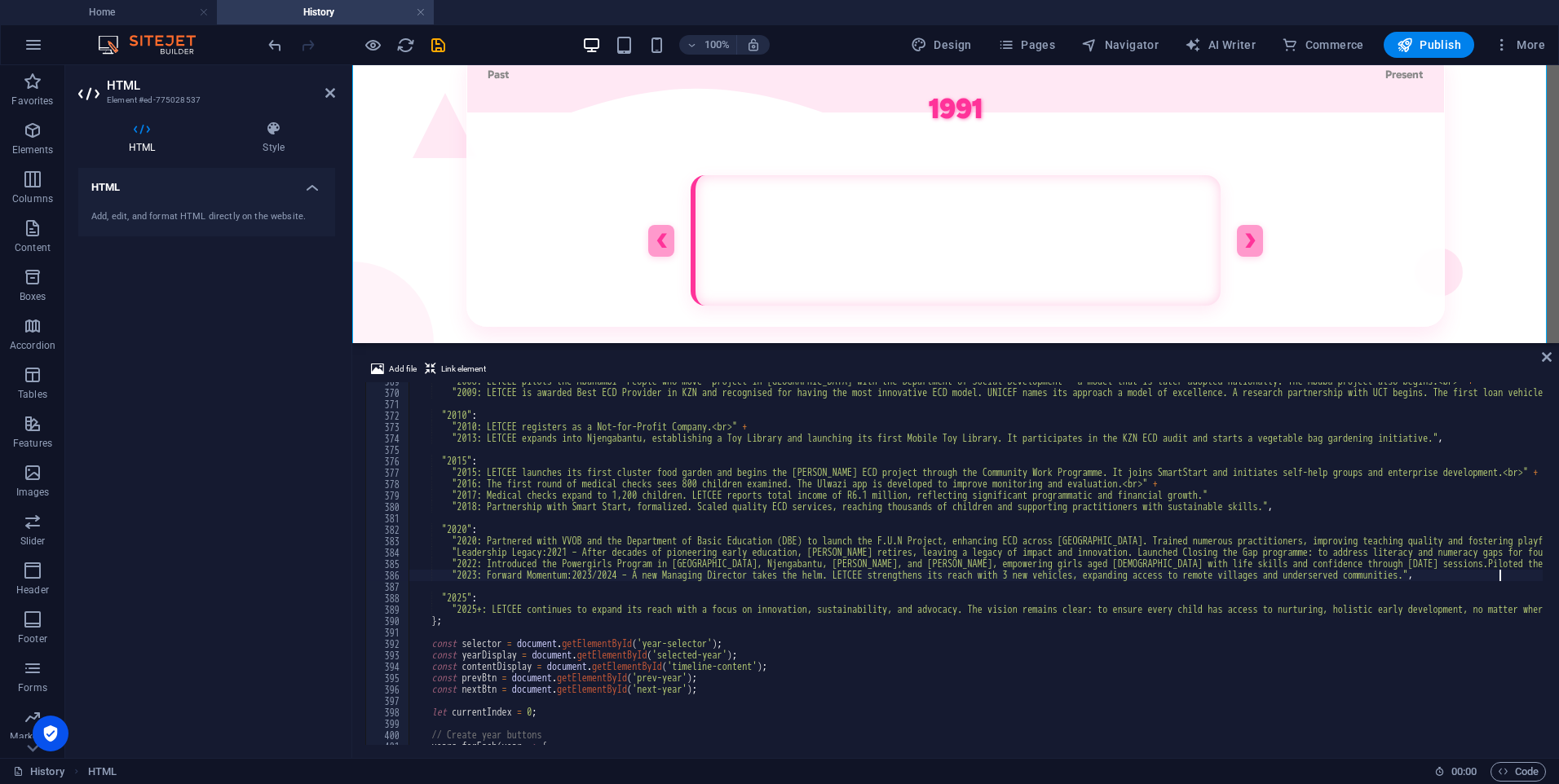 paste on "role models and life skills training for boys aged [DEMOGRAPHIC_DATA]" 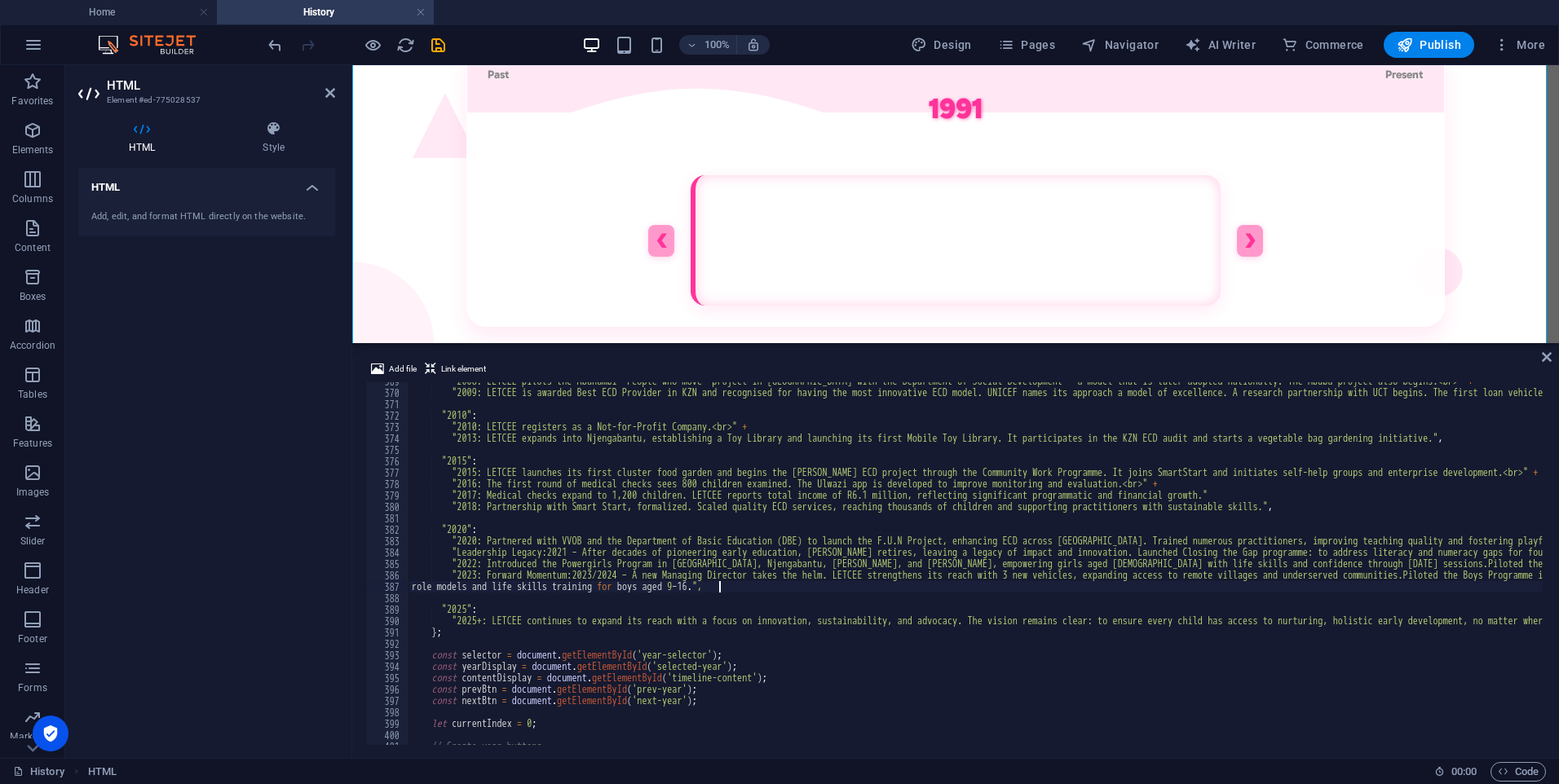 scroll, scrollTop: 0, scrollLeft: 25, axis: horizontal 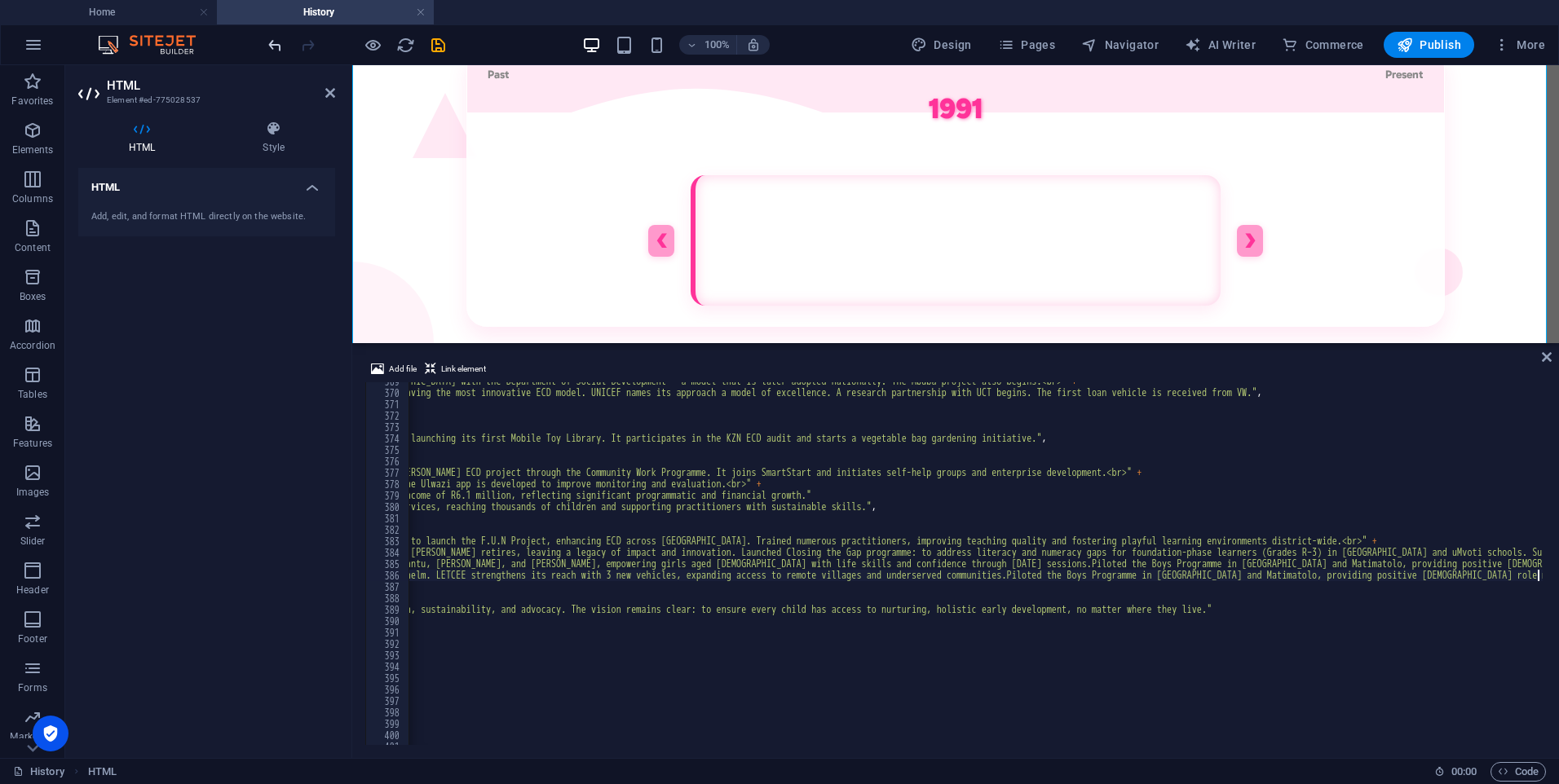 type on ""2023: Forward Momentum:2023/2024 – A new Managing Director takes the helm. LETCEE strengthens its reach with 3 new vehicles, expanding access to remote villages and underserved communities.Piloted the Boys Programme in [GEOGRAPHIC_DATA] and Matimatolo, providing positive [DEMOGRAPHIC_DATA] role models and life skills training for boys aged [DEMOGRAPHIC_DATA]."," 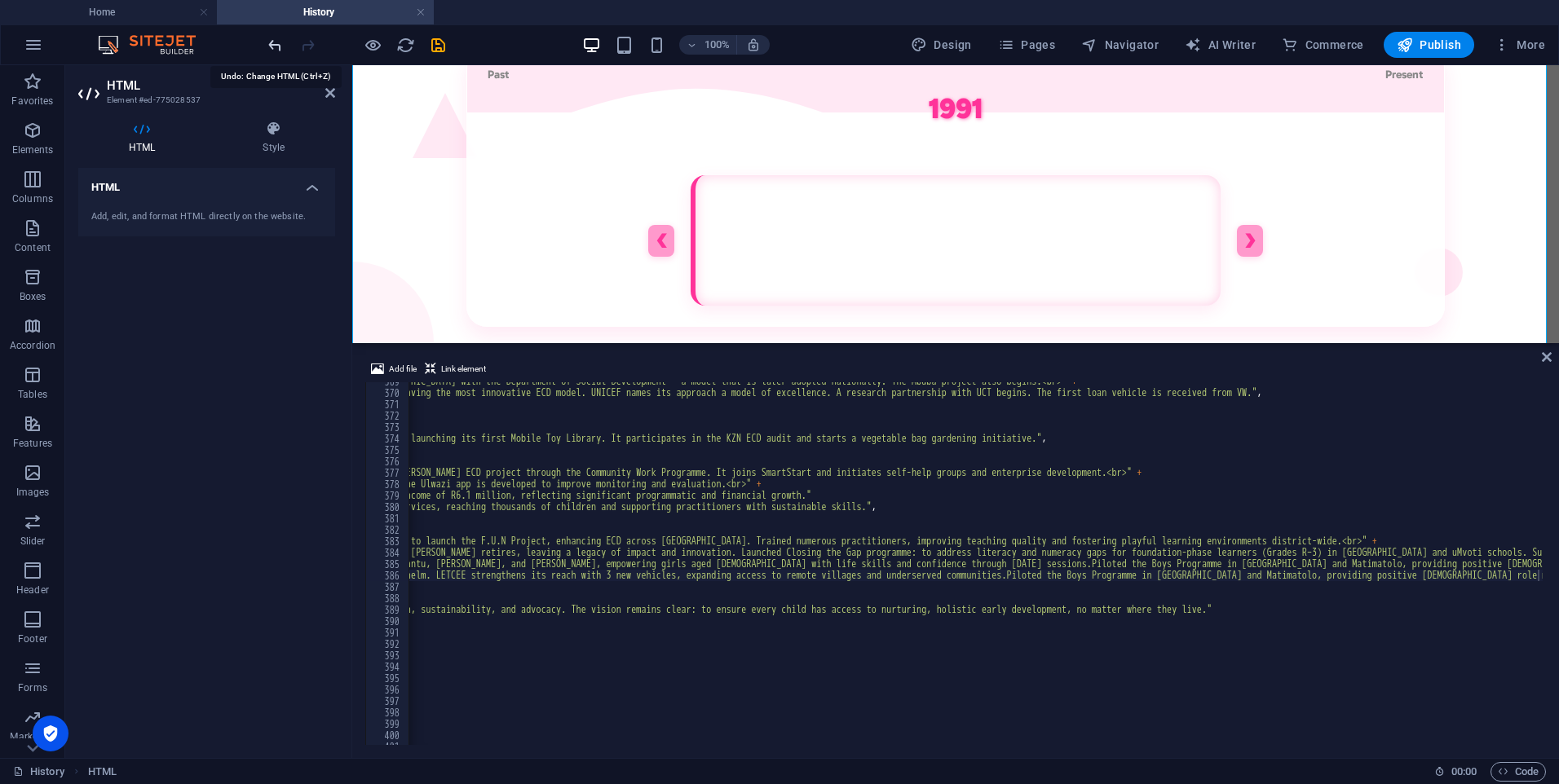 click at bounding box center (275, 45) 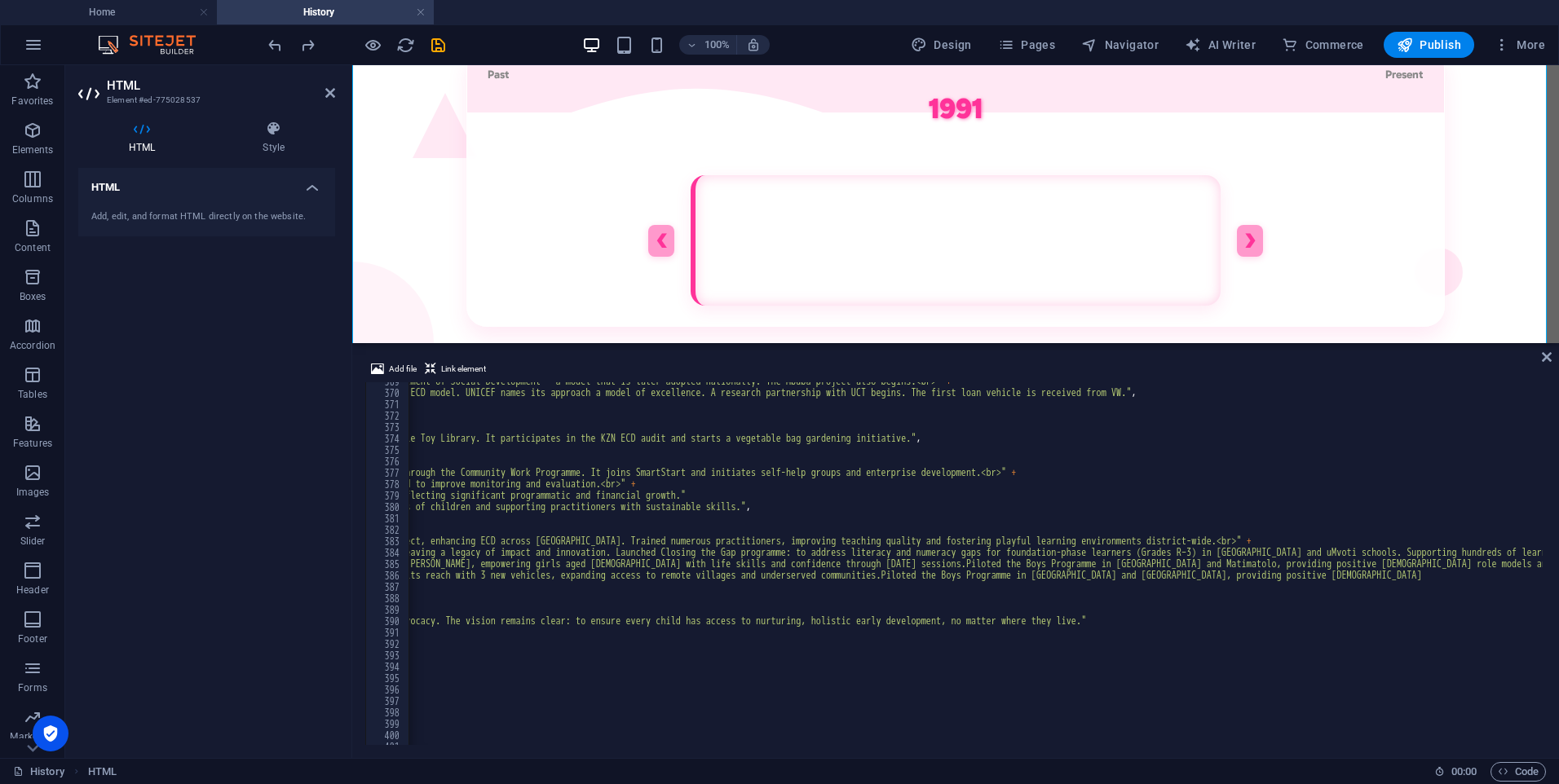 scroll, scrollTop: 0, scrollLeft: 553, axis: horizontal 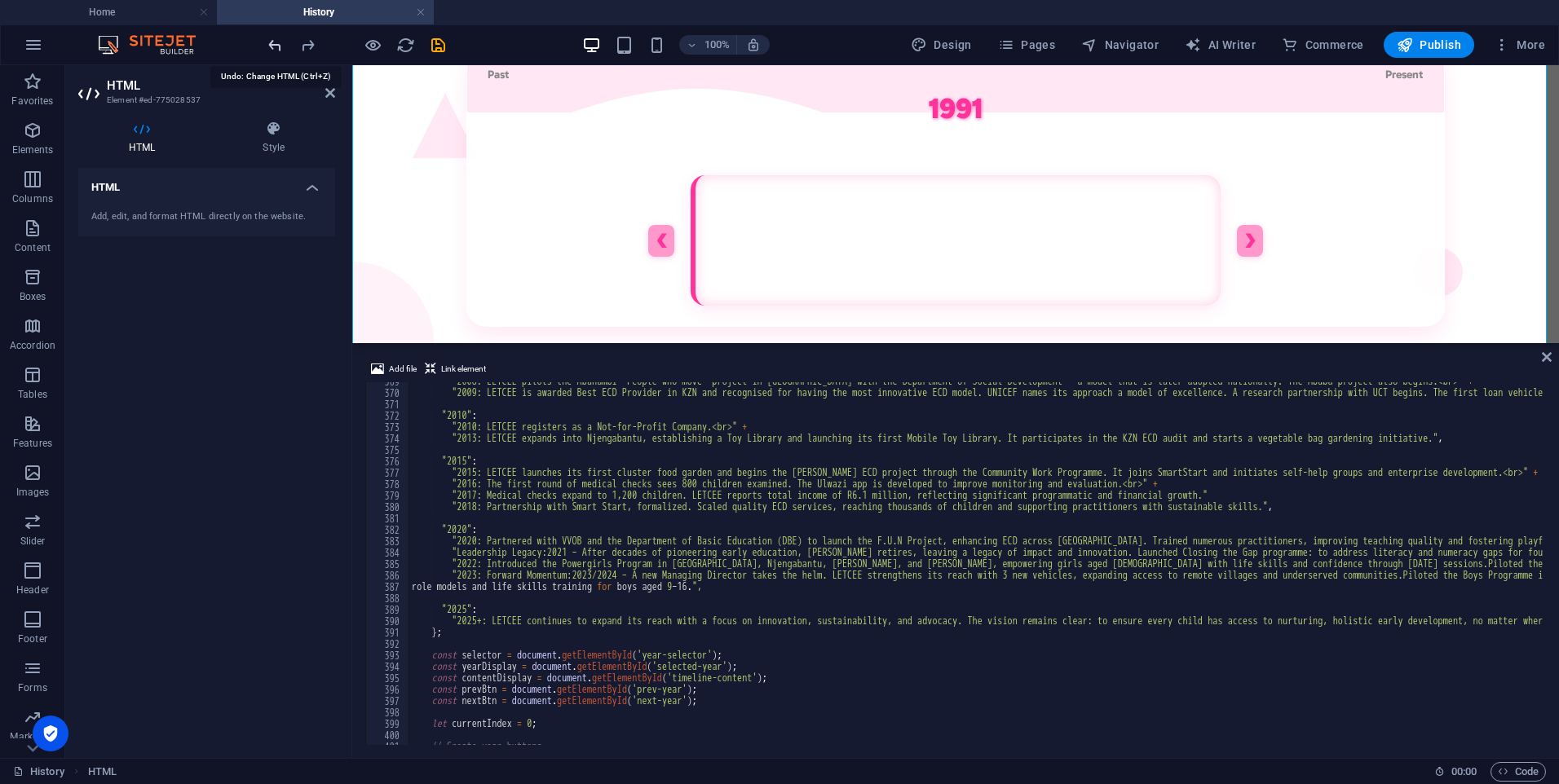 click at bounding box center (275, 45) 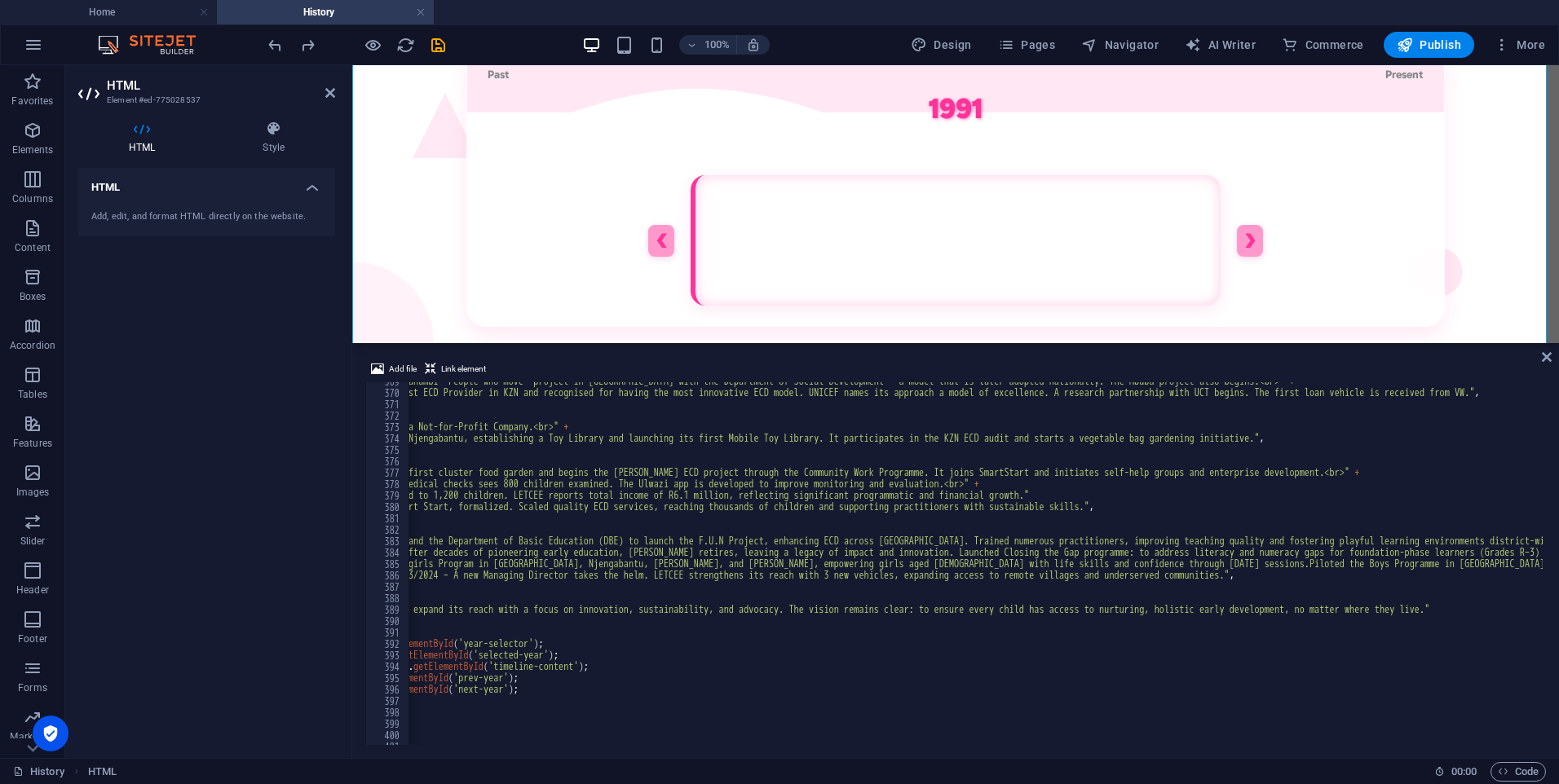scroll, scrollTop: 0, scrollLeft: 323, axis: horizontal 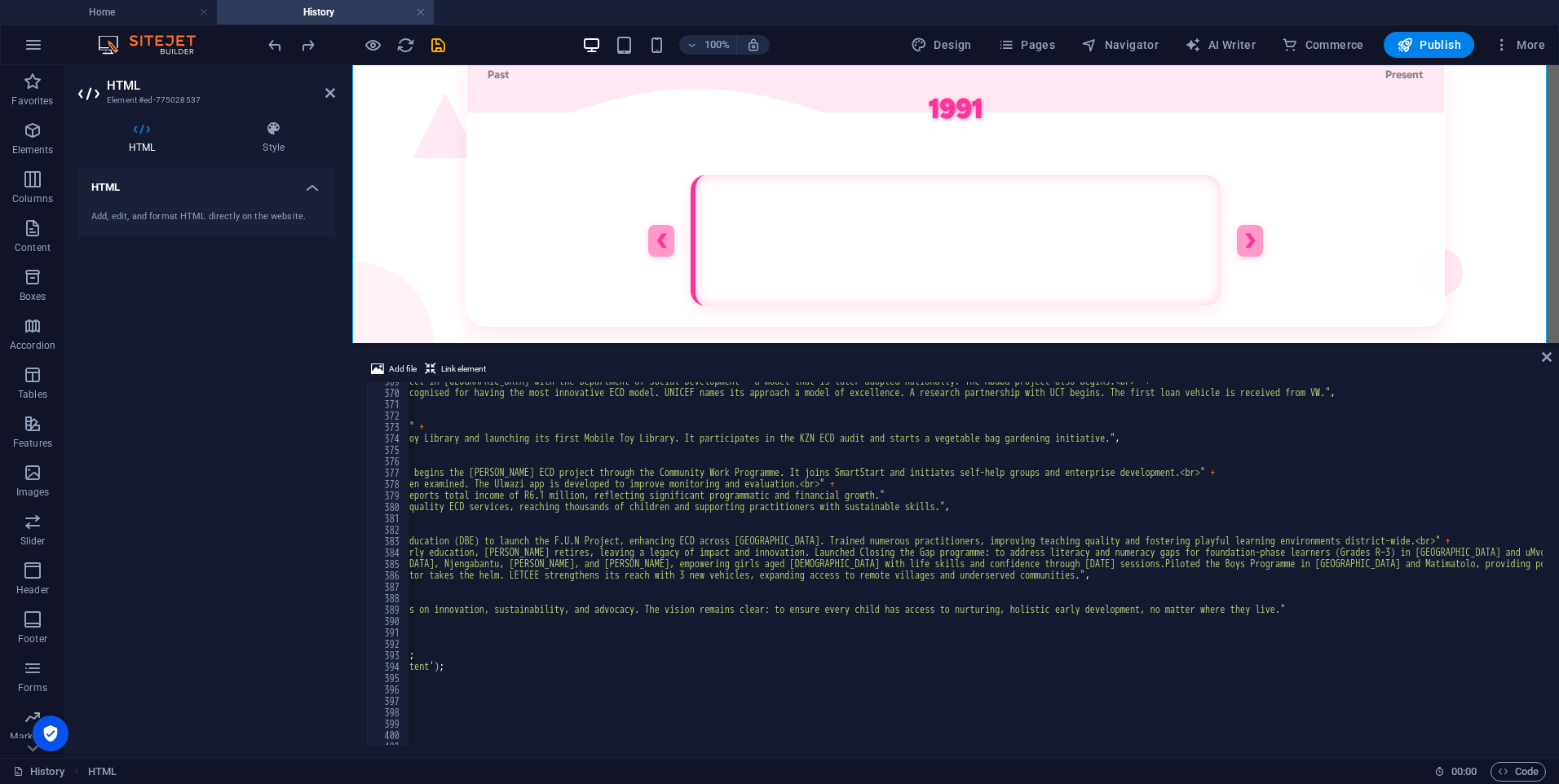 click on ""2008: LETCEE pilots the Abahambi 'People who move' project in [GEOGRAPHIC_DATA] with the Department of Social Development — a model that is later adopted nationally. The Mbuba project also begins.<br>"   +           "2009: LETCEE is awarded Best ECD Provider in KZN and recognised for having the most innovative ECD model. UNICEF names its approach a model of excellence. A research partnership with UCT begins. The first loan vehicle is received from VW." ,         "2010" :             "2010: LETCEE registers as a Not-for-Profit Company.<br>"   +           "2013: LETCEE expands into Njengabantu, establishing a Toy Library and launching its first Mobile Toy Library. It participates in the KZN ECD audit and starts a vegetable bag gardening initiative." ,         "2015" :             "2015: LETCEE launches its first cluster food garden and begins the [PERSON_NAME] ECD project through the Community Work Programme. It joins SmartStart and initiates self-help groups and enterprise development.<br>"   +             +      ," at bounding box center [1185, 566] 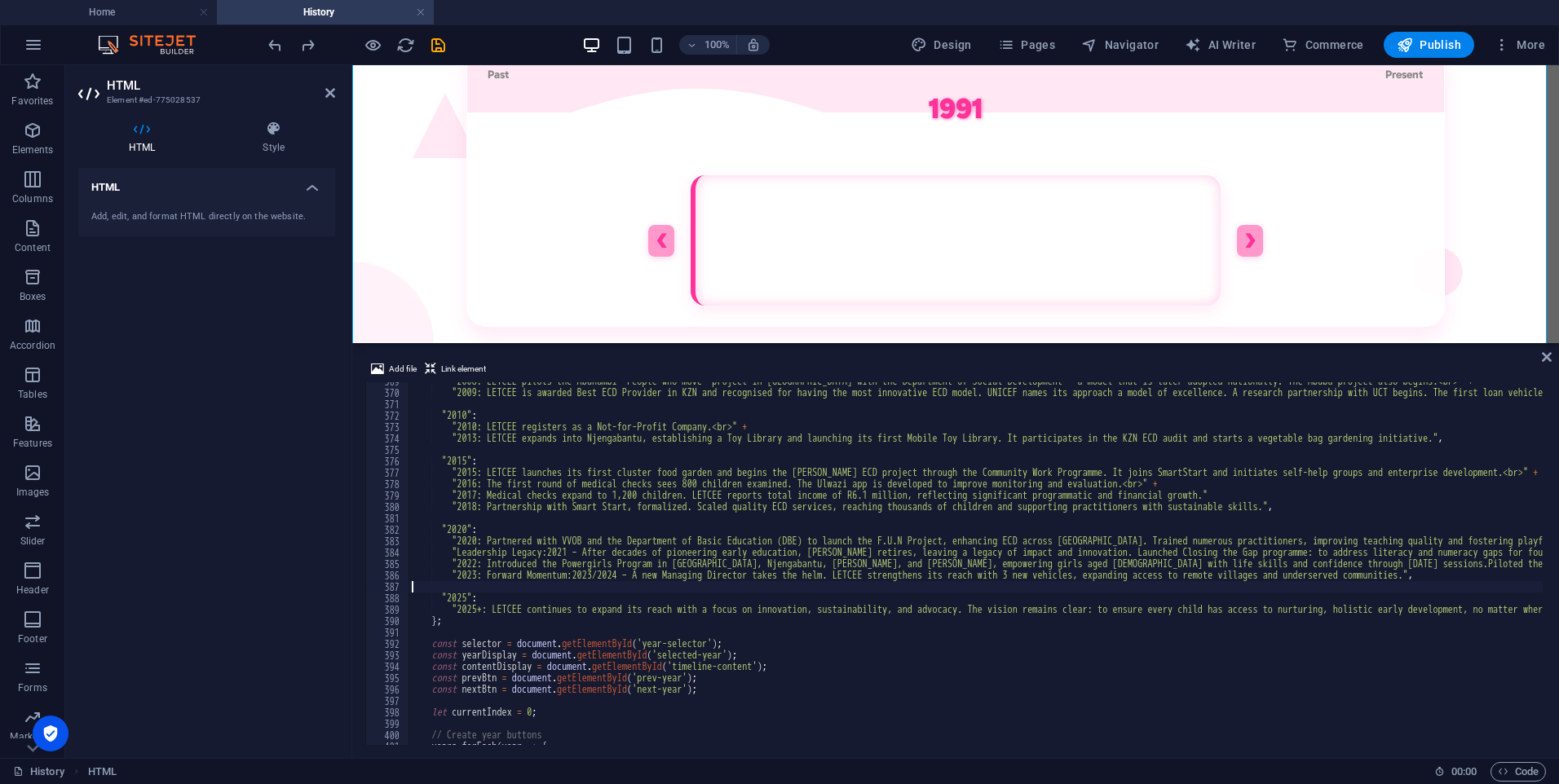 scroll, scrollTop: 0, scrollLeft: 0, axis: both 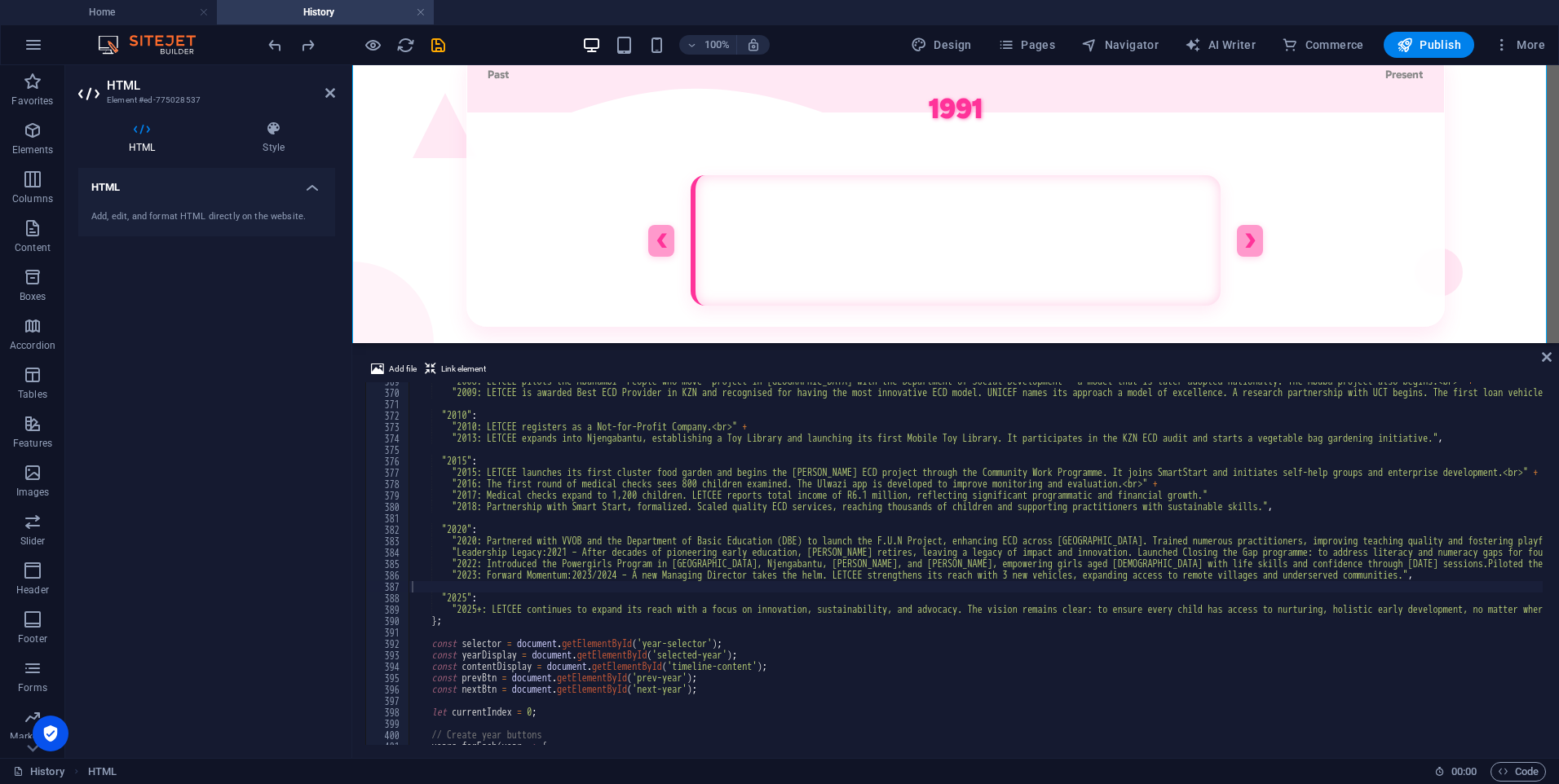 drag, startPoint x: 970, startPoint y: 745, endPoint x: 1008, endPoint y: 744, distance: 38.013156 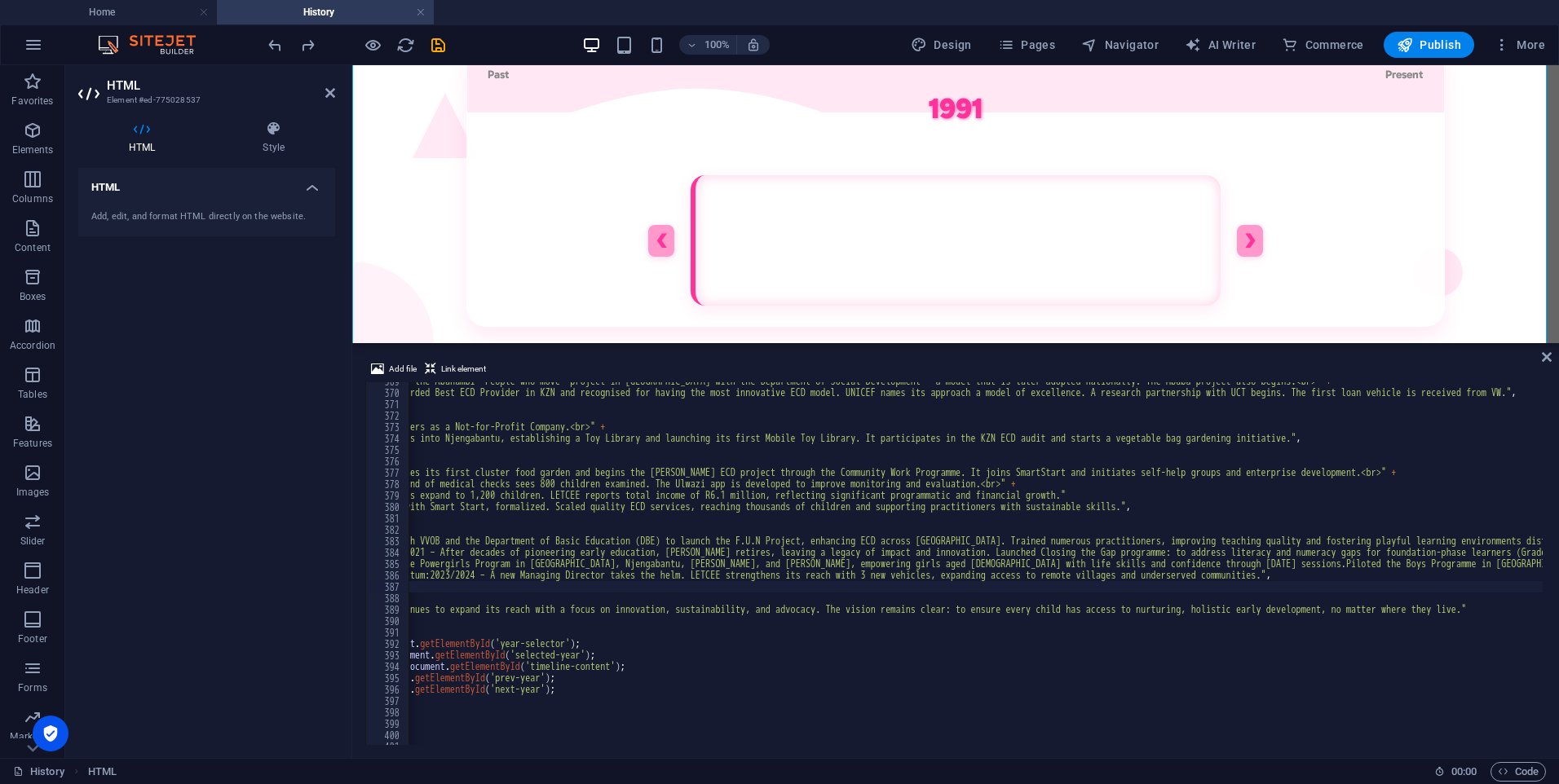 scroll, scrollTop: 0, scrollLeft: 232, axis: horizontal 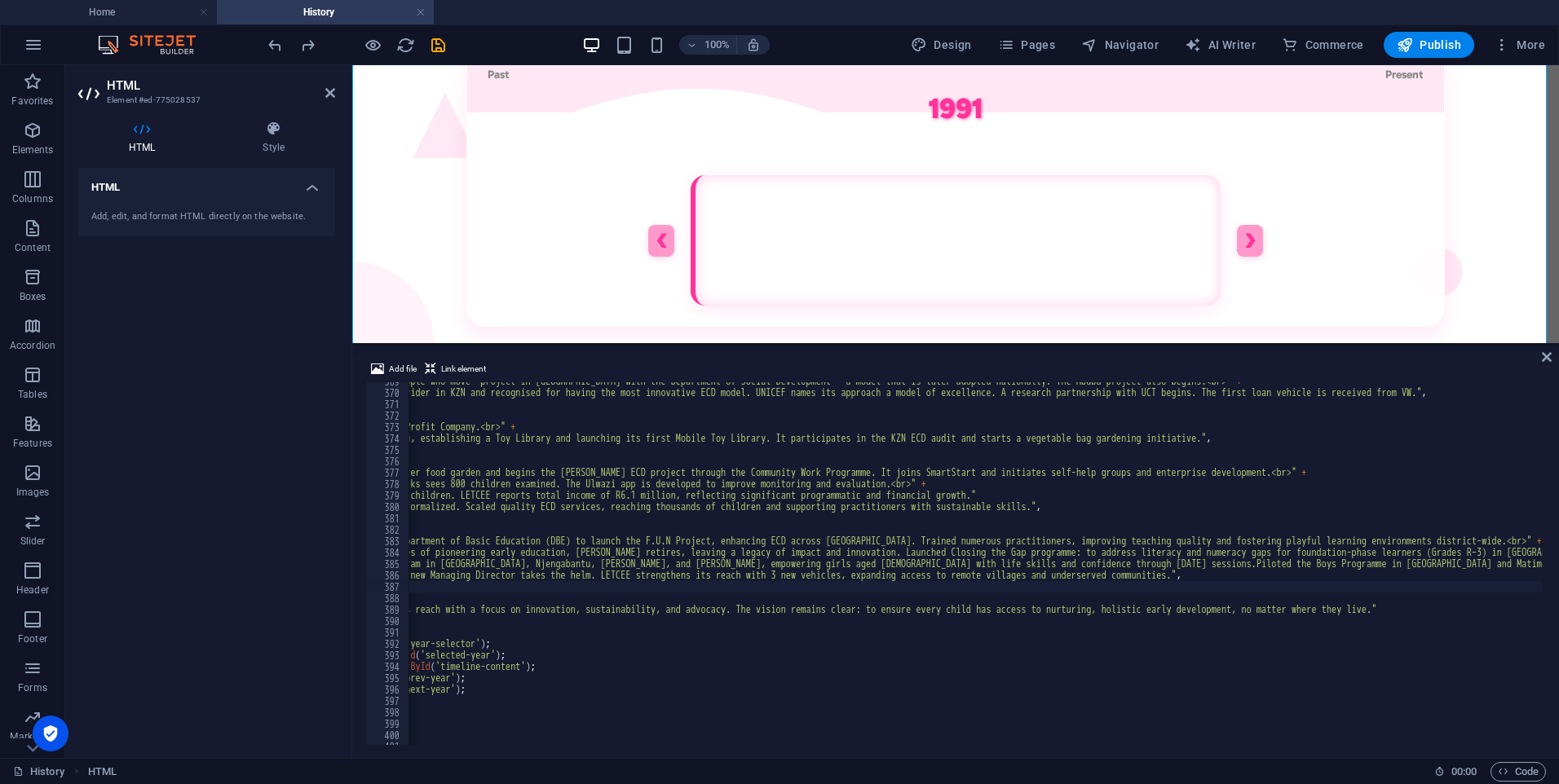 click on ""2008: LETCEE pilots the Abahambi 'People who move' project in [GEOGRAPHIC_DATA] with the Department of Social Development — a model that is later adopted nationally. The Mbuba project also begins.<br>"   +           "2009: LETCEE is awarded Best ECD Provider in KZN and recognised for having the most innovative ECD model. UNICEF names its approach a model of excellence. A research partnership with UCT begins. The first loan vehicle is received from VW." ,         "2010" :             "2010: LETCEE registers as a Not-for-Profit Company.<br>"   +           "2013: LETCEE expands into Njengabantu, establishing a Toy Library and launching its first Mobile Toy Library. It participates in the KZN ECD audit and starts a vegetable bag gardening initiative." ,         "2015" :             "2015: LETCEE launches its first cluster food garden and begins the [PERSON_NAME] ECD project through the Community Work Programme. It joins SmartStart and initiates self-help groups and enterprise development.<br>"   +             +      ," at bounding box center (1276, 566) 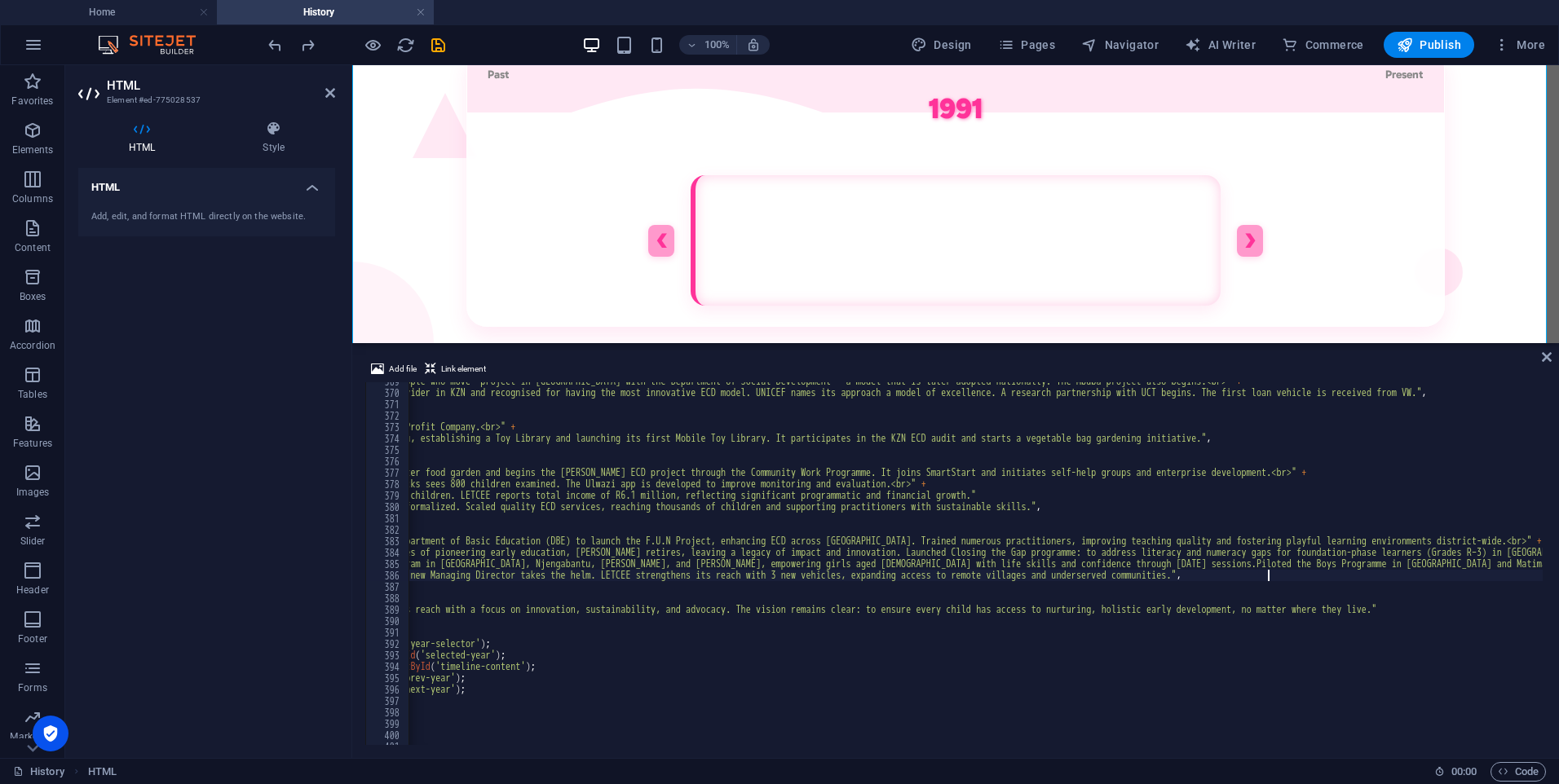 paste on "create eco-friendly learning resourc" 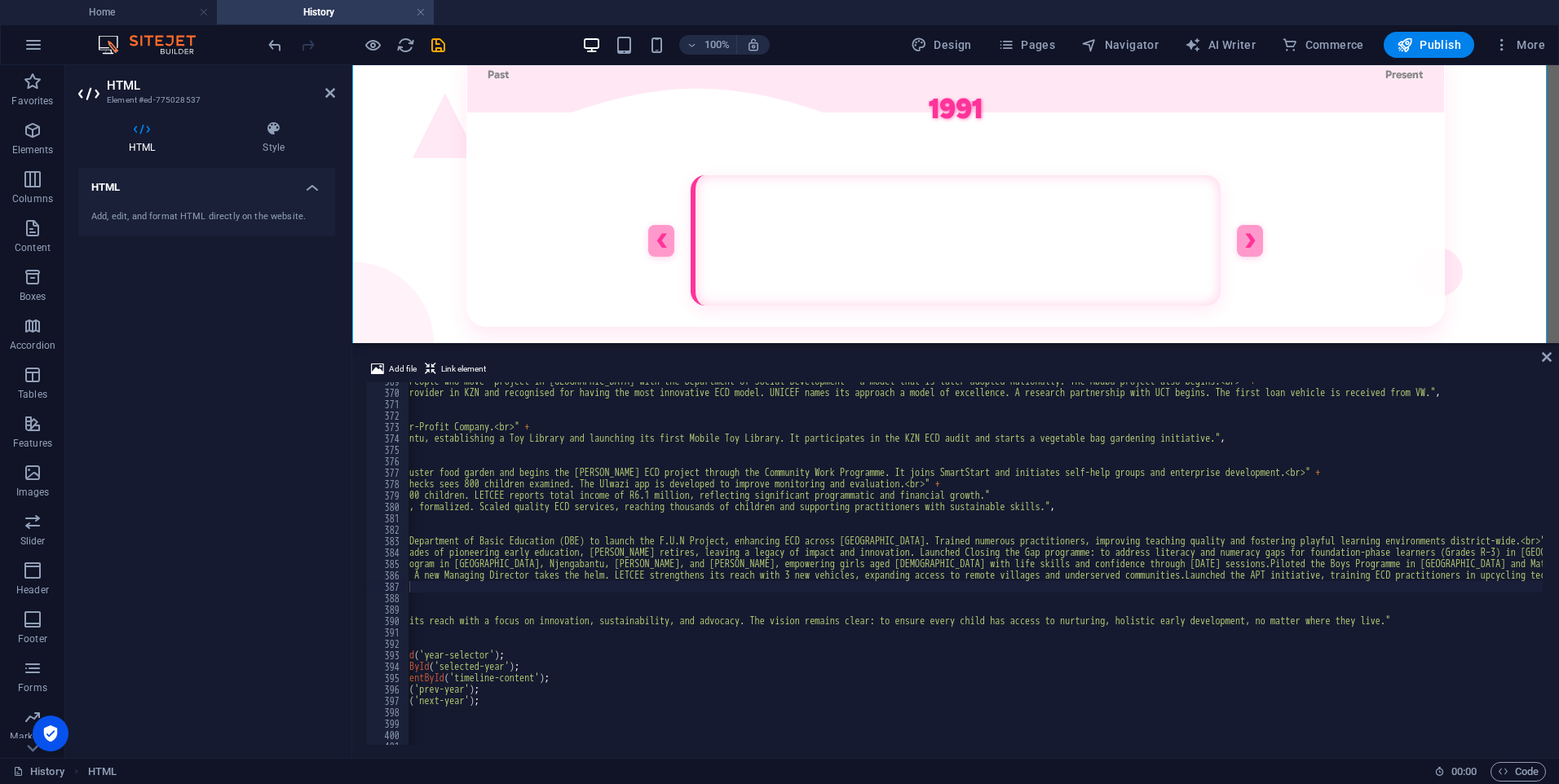 drag, startPoint x: 931, startPoint y: 745, endPoint x: 631, endPoint y: 737, distance: 300.10665 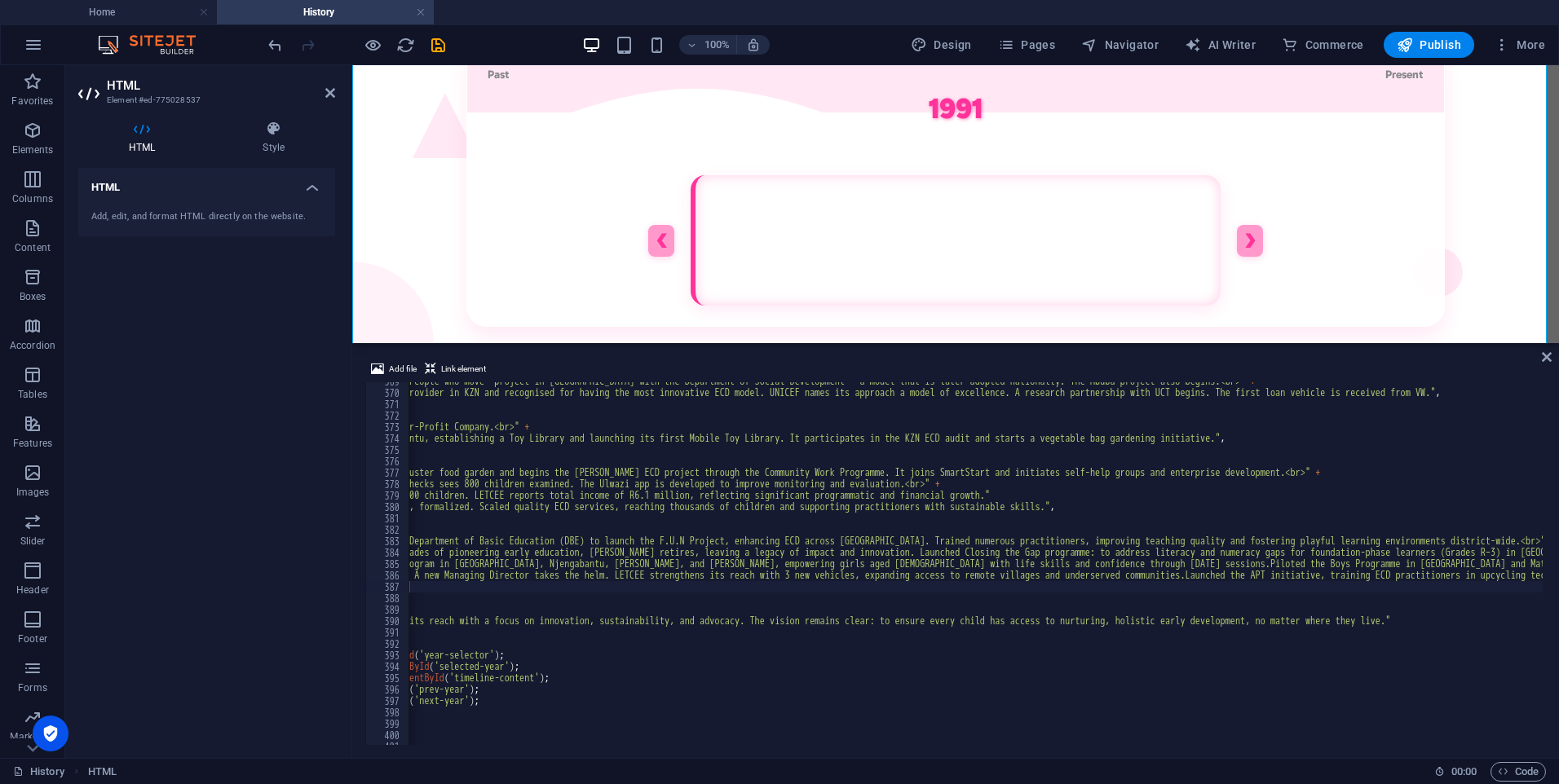click on "Add file Link element create eco-friendly learning resources.", 369 370 371 372 373 374 375 376 377 378 379 380 381 382 383 384 385 386 387 388 389 390 391 392 393 394 395 396 397 398 399 400 401 402           "2008: LETCEE pilots the Abahambi 'People who move' project in [GEOGRAPHIC_DATA] with the Department of Social Development — a model that is later adopted nationally. The Mbuba project also begins.<br>"   +           "2009: LETCEE is awarded Best ECD Provider in KZN and recognised for having the most innovative ECD model. UNICEF names its approach a model of excellence. A research partnership with UCT begins. The first loan vehicle is received from VW." ,         "2010" :             "2010: LETCEE registers as a Not-for-Profit Company.<br>"   +           "2013: LETCEE expands into Njengabantu, establishing a Toy Library and launching its first Mobile Toy Library. It participates in the KZN ECD audit and starts a vegetable bag gardening initiative." ,         "2015" :               +             +                ," at bounding box center (956, 552) 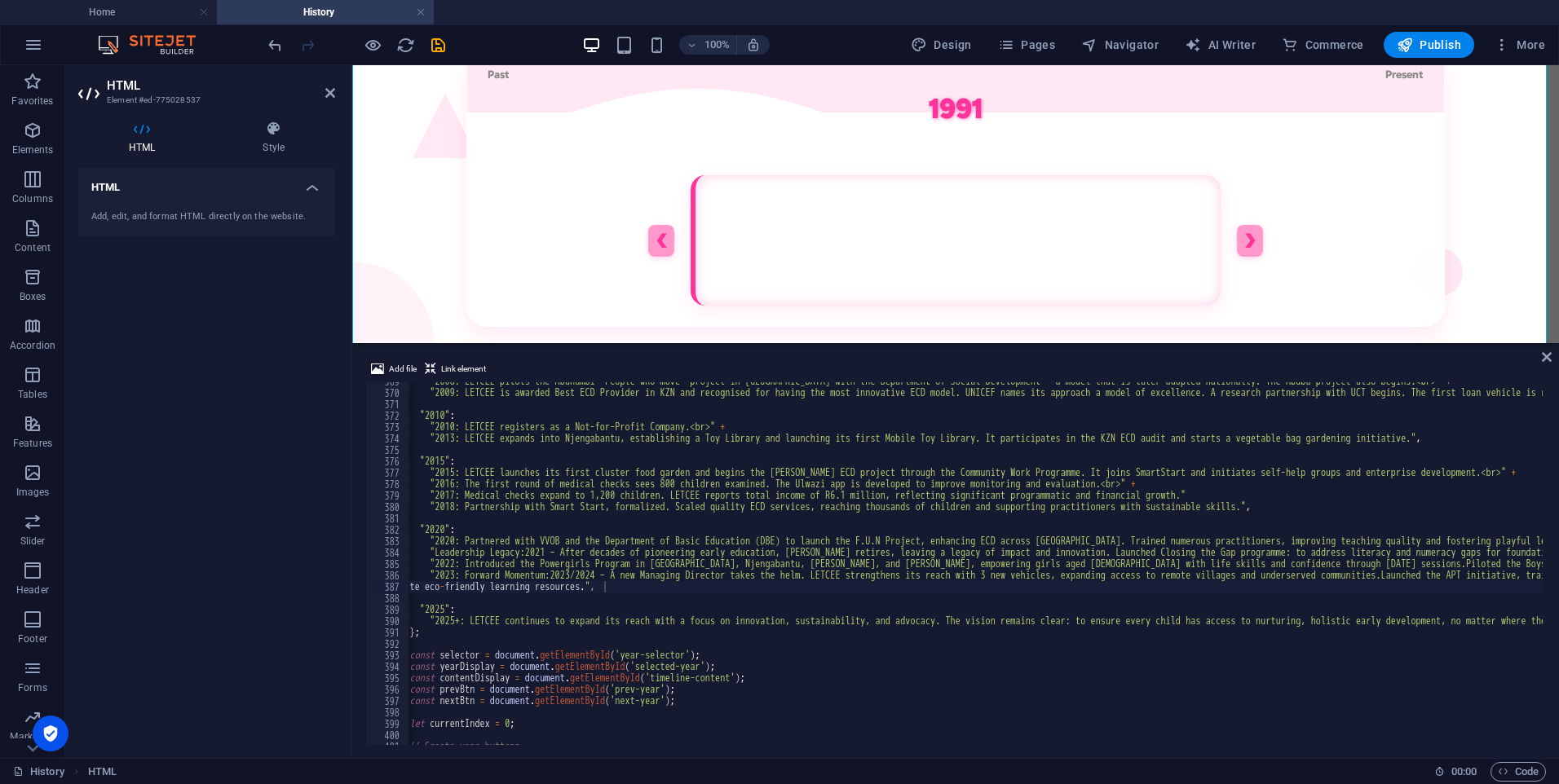 scroll, scrollTop: 0, scrollLeft: 0, axis: both 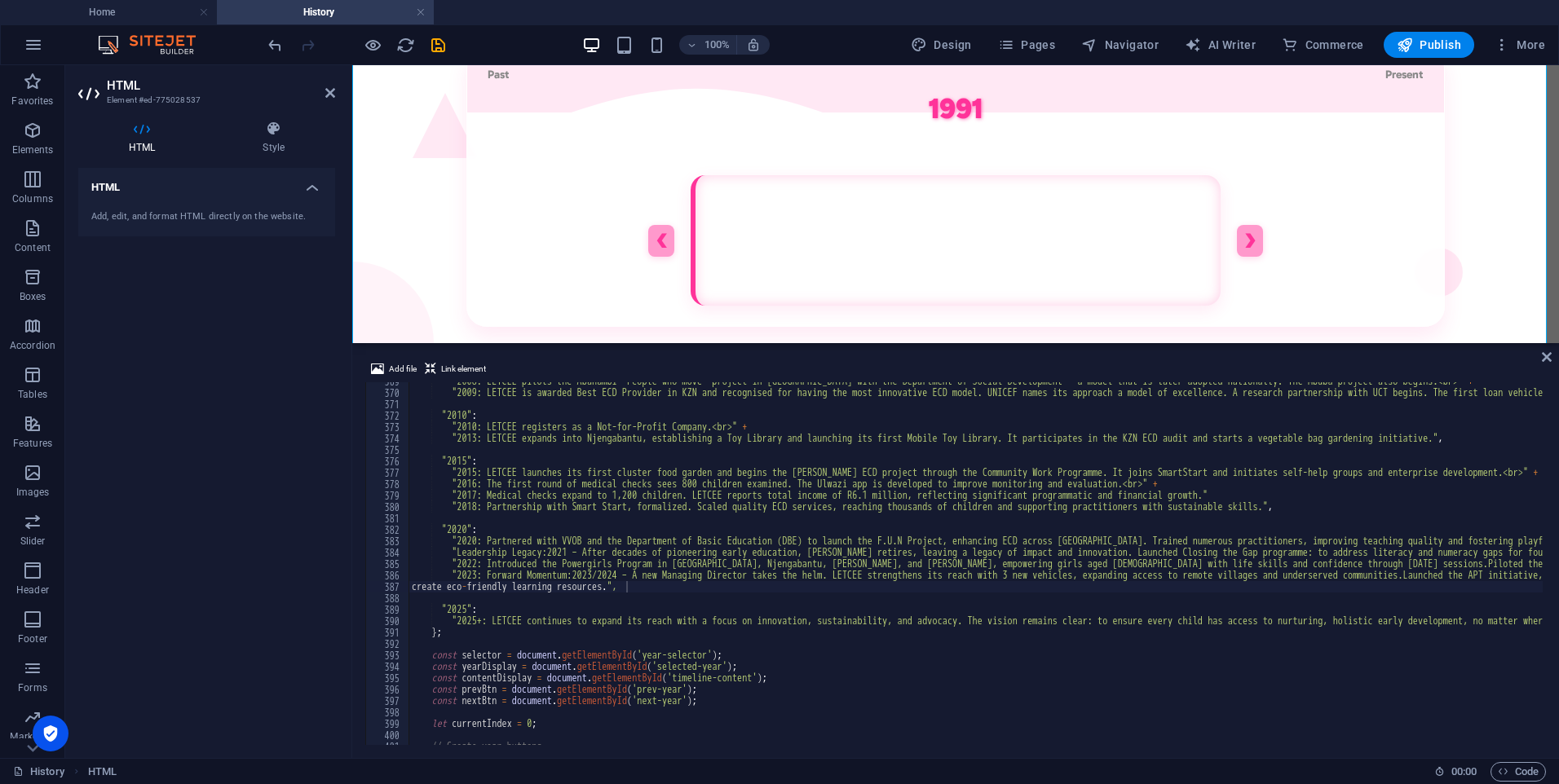 click on ""2008: LETCEE pilots the Abahambi 'People who move' project in [GEOGRAPHIC_DATA] with the Department of Social Development — a model that is later adopted nationally. The Mbuba project also begins.<br>"   +           "2009: LETCEE is awarded Best ECD Provider in KZN and recognised for having the most innovative ECD model. UNICEF names its approach a model of excellence. A research partnership with UCT begins. The first loan vehicle is received from VW." ,         "2010" :             "2010: LETCEE registers as a Not-for-Profit Company.<br>"   +           "2013: LETCEE expands into Njengabantu, establishing a Toy Library and launching its first Mobile Toy Library. It participates in the KZN ECD audit and starts a vegetable bag gardening initiative." ,         "2015" :             "2015: LETCEE launches its first cluster food garden and begins the [PERSON_NAME] ECD project through the Community Work Programme. It joins SmartStart and initiates self-help groups and enterprise development.<br>"   +             +      ," at bounding box center (1508, 566) 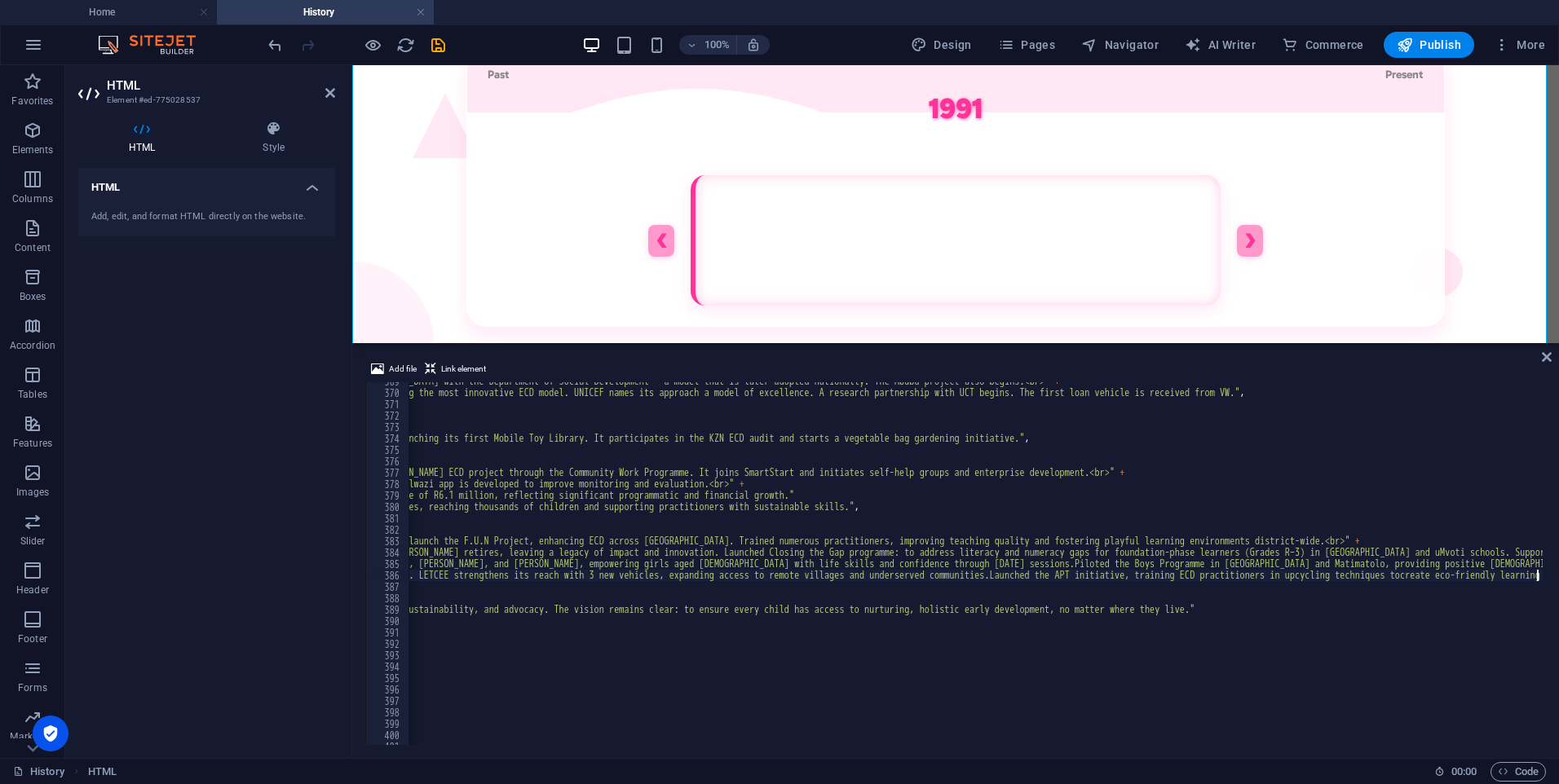 scroll, scrollTop: 0, scrollLeft: 413, axis: horizontal 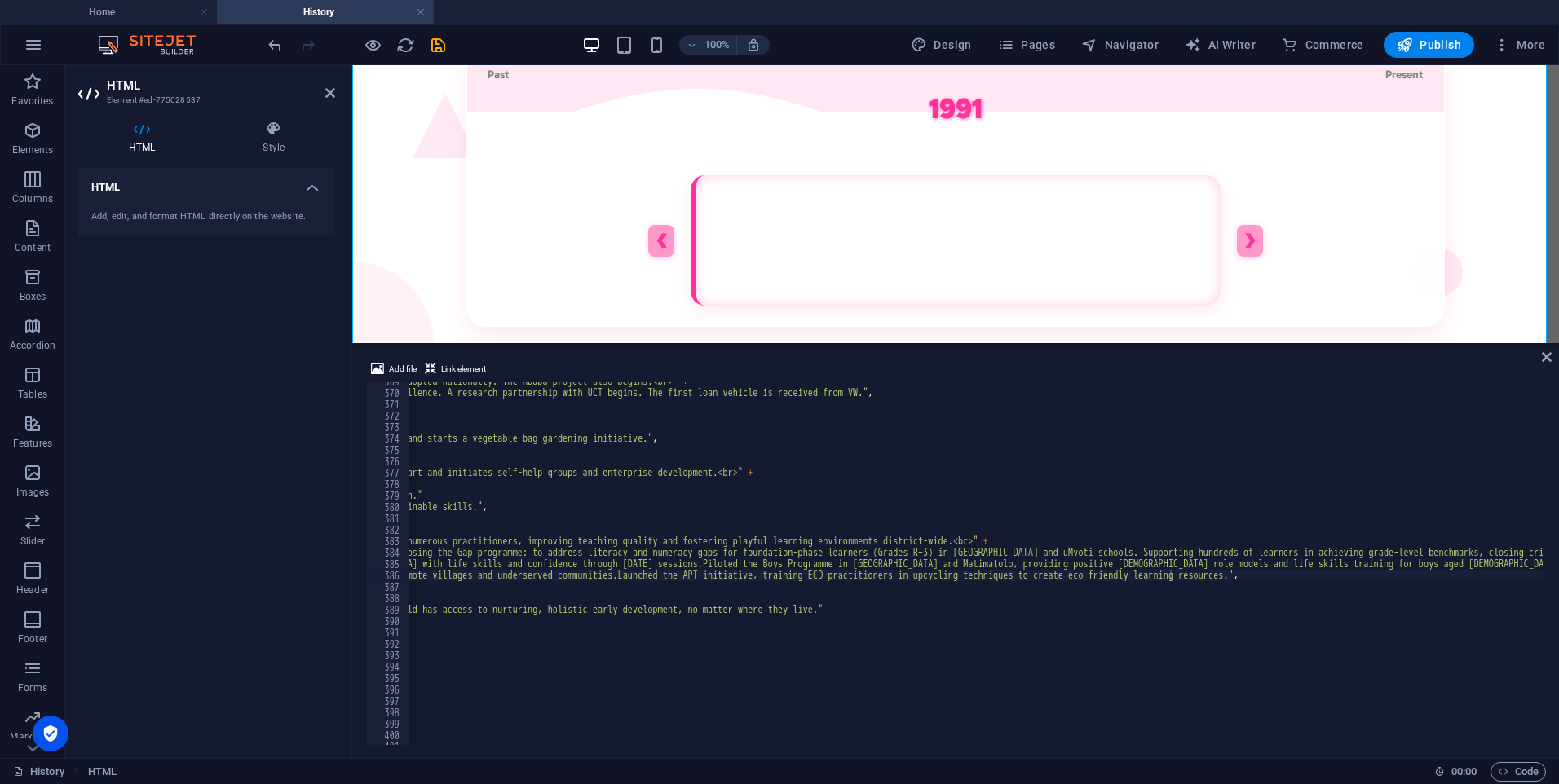 click on ""2008: LETCEE pilots the Abahambi 'People who move' project in [GEOGRAPHIC_DATA] with the Department of Social Development — a model that is later adopted nationally. The Mbuba project also begins.<br>"   +           "2009: LETCEE is awarded Best ECD Provider in KZN and recognised for having the most innovative ECD model. UNICEF names its approach a model of excellence. A research partnership with UCT begins. The first loan vehicle is received from VW." ,         "2010" :             "2010: LETCEE registers as a Not-for-Profit Company.<br>"   +           "2013: LETCEE expands into Njengabantu, establishing a Toy Library and launching its first Mobile Toy Library. It participates in the KZN ECD audit and starts a vegetable bag gardening initiative." ,         "2015" :             "2015: LETCEE launches its first cluster food garden and begins the [PERSON_NAME] ECD project through the Community Work Programme. It joins SmartStart and initiates self-help groups and enterprise development.<br>"   +             +      ," at bounding box center (722, 566) 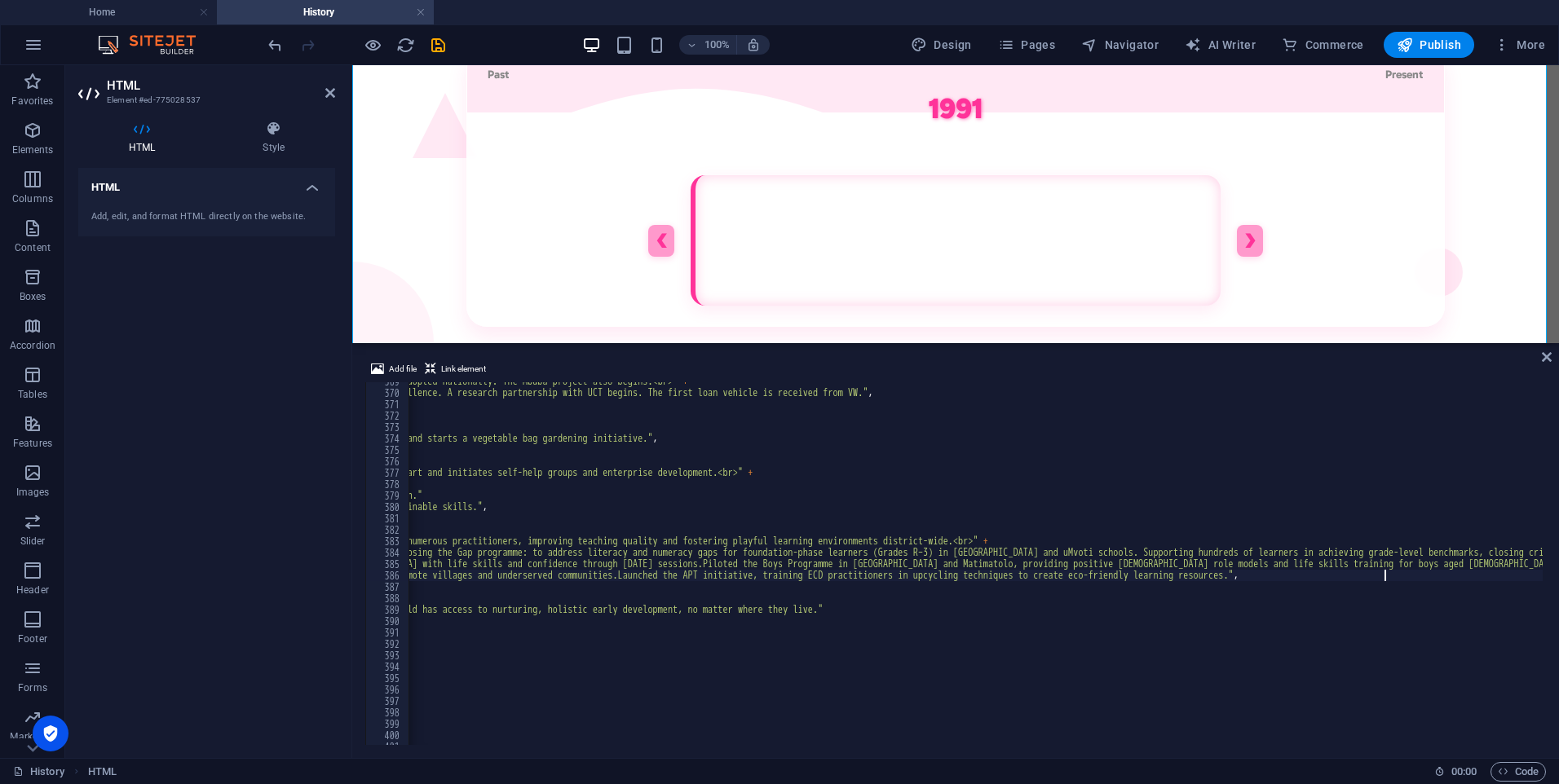 paste on "in education" 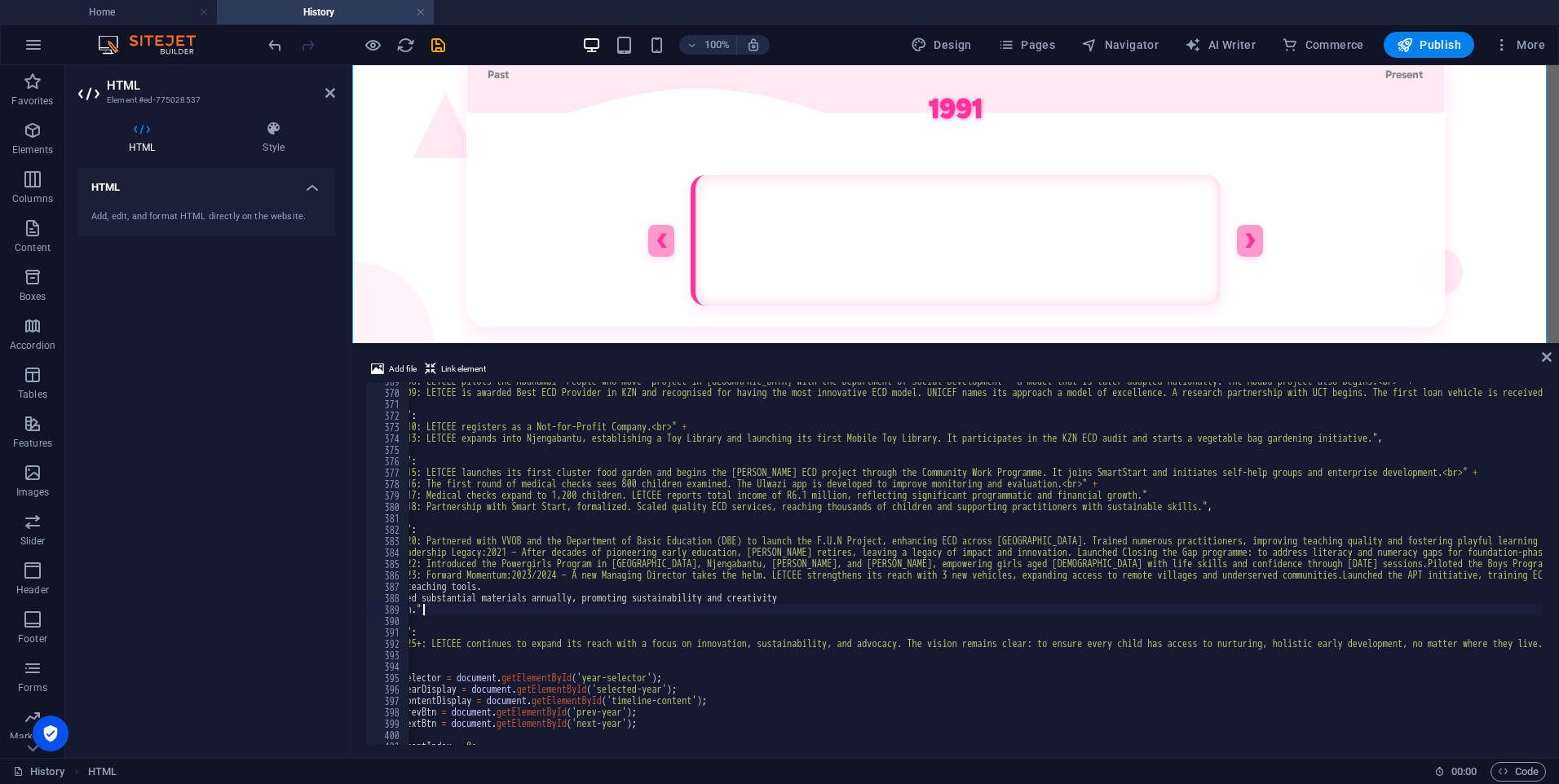 scroll, scrollTop: 0, scrollLeft: 0, axis: both 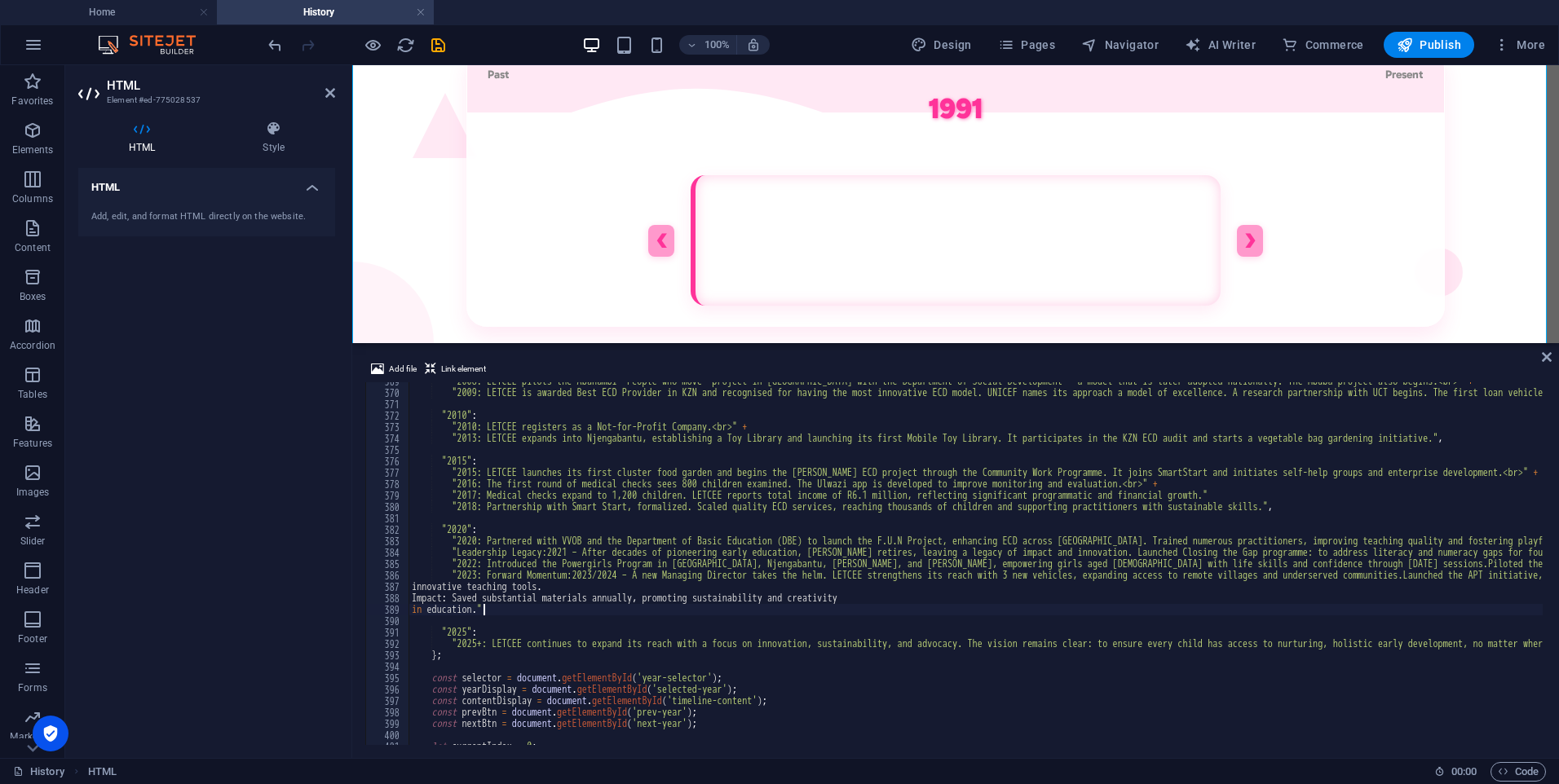 click on ""2008: LETCEE pilots the Abahambi 'People who move' project in [GEOGRAPHIC_DATA] with the Department of Social Development — a model that is later adopted nationally. The Mbuba project also begins.<br>"   +           "2009: LETCEE is awarded Best ECD Provider in KZN and recognised for having the most innovative ECD model. UNICEF names its approach a model of excellence. A research partnership with UCT begins. The first loan vehicle is received from VW." ,         "2010" :             "2010: LETCEE registers as a Not-for-Profit Company.<br>"   +           "2013: LETCEE expands into Njengabantu, establishing a Toy Library and launching its first Mobile Toy Library. It participates in the KZN ECD audit and starts a vegetable bag gardening initiative." ,         "2015" :             "2015: LETCEE launches its first cluster food garden and begins the [PERSON_NAME] ECD project through the Community Work Programme. It joins SmartStart and initiates self-help groups and enterprise development.<br>"   +             +      ," at bounding box center (1508, 566) 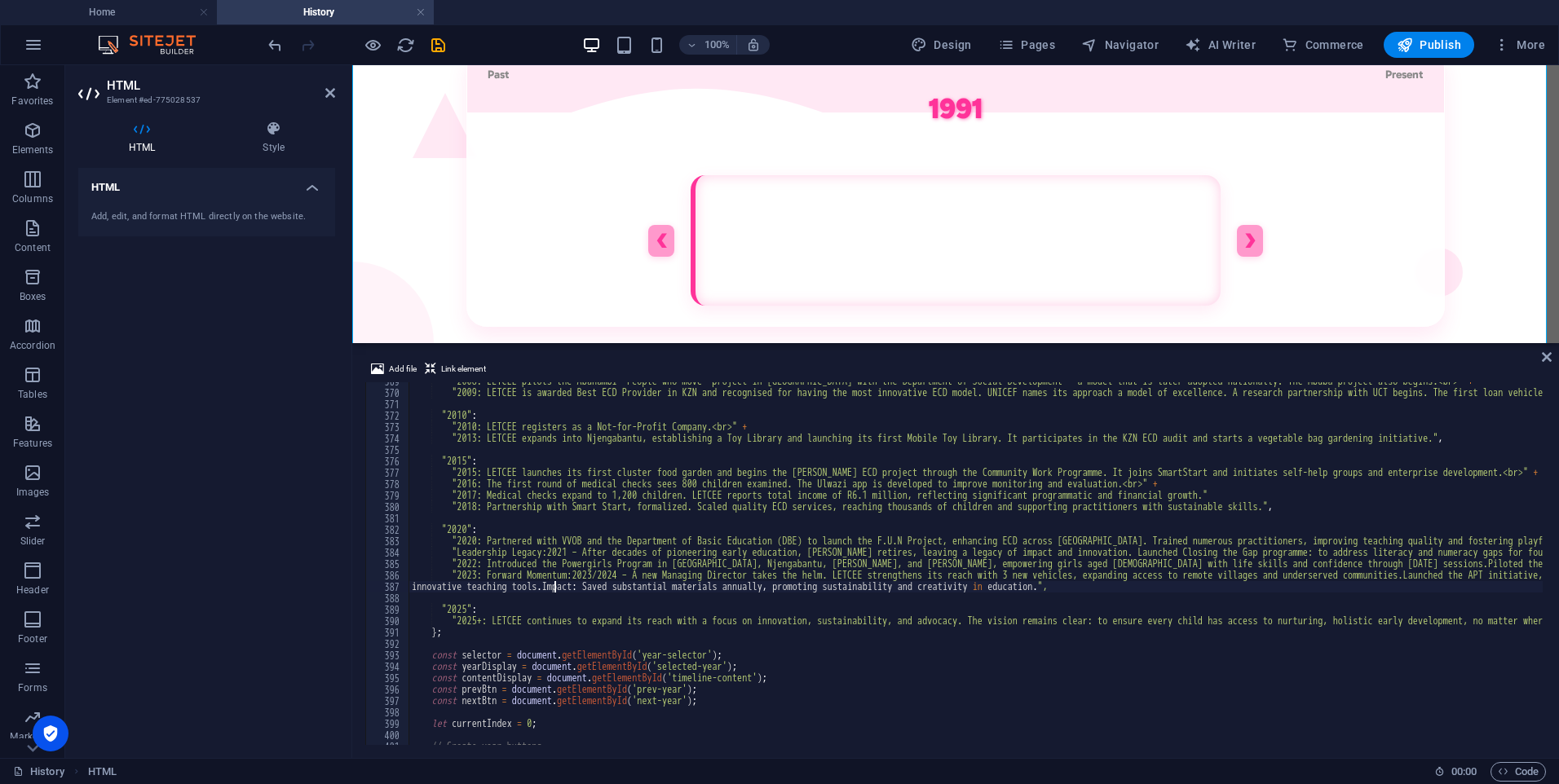 scroll, scrollTop: 0, scrollLeft: 11, axis: horizontal 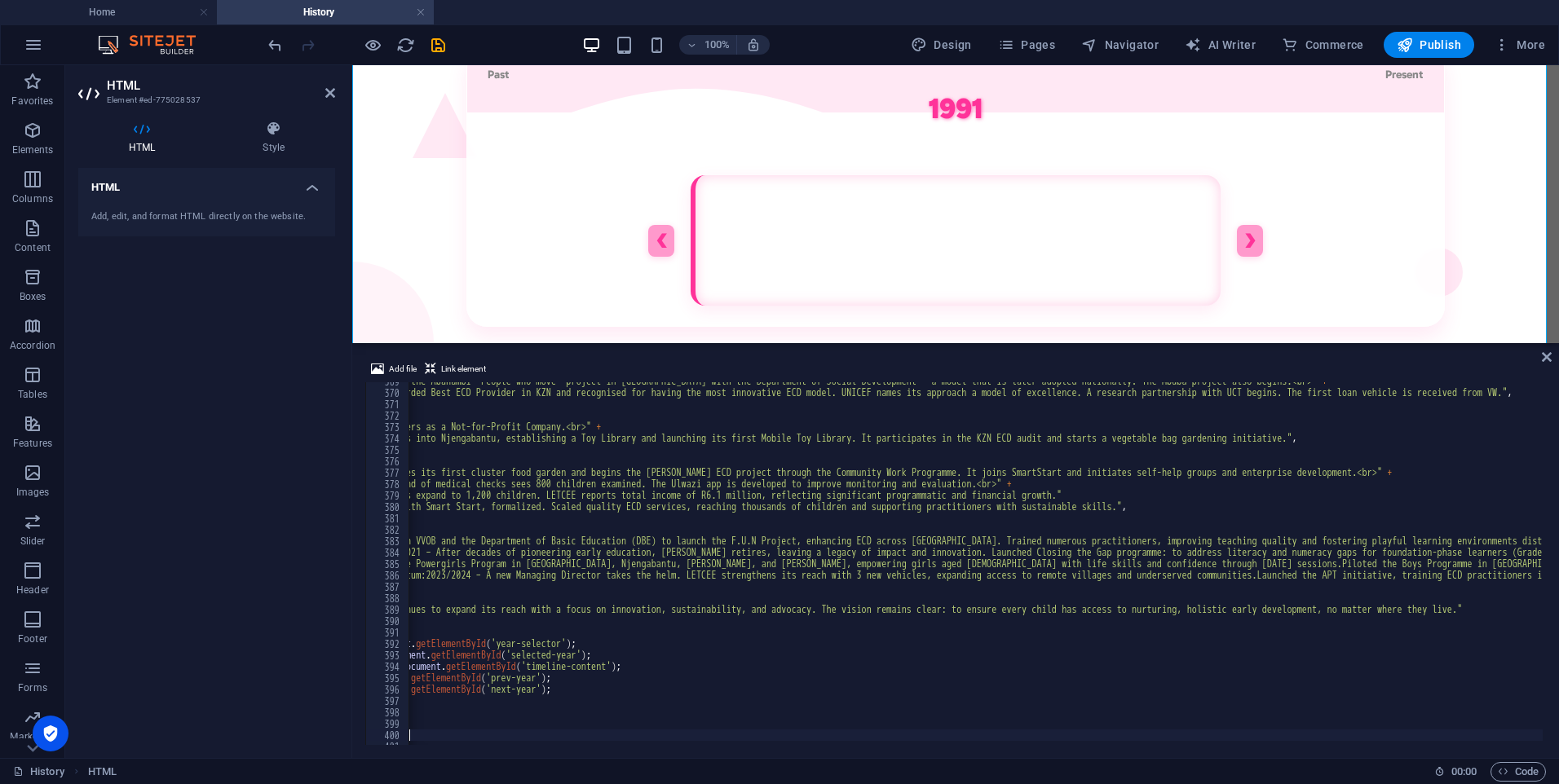 drag, startPoint x: 845, startPoint y: 737, endPoint x: 860, endPoint y: 737, distance: 15 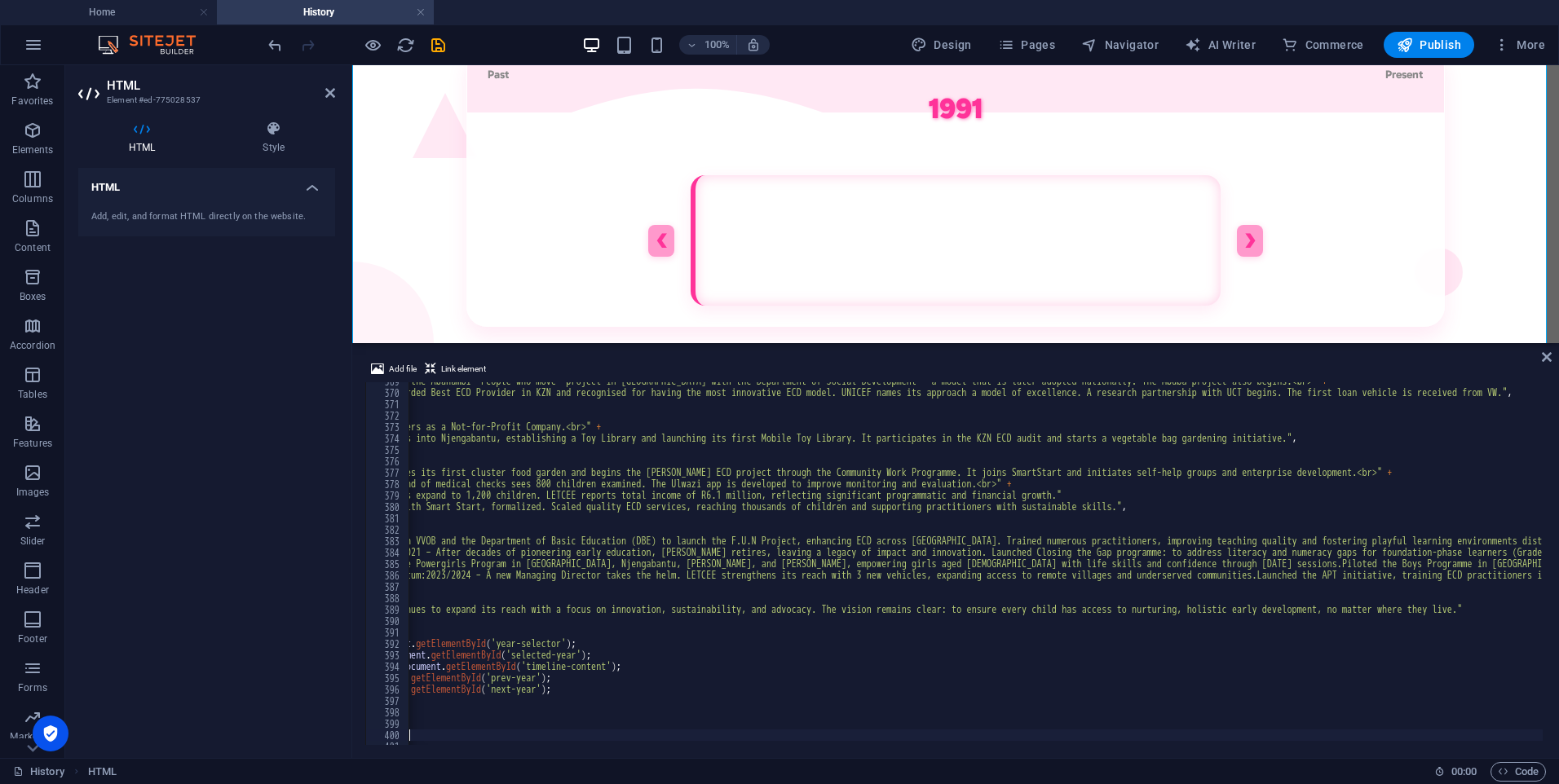 scroll, scrollTop: 0, scrollLeft: 11, axis: horizontal 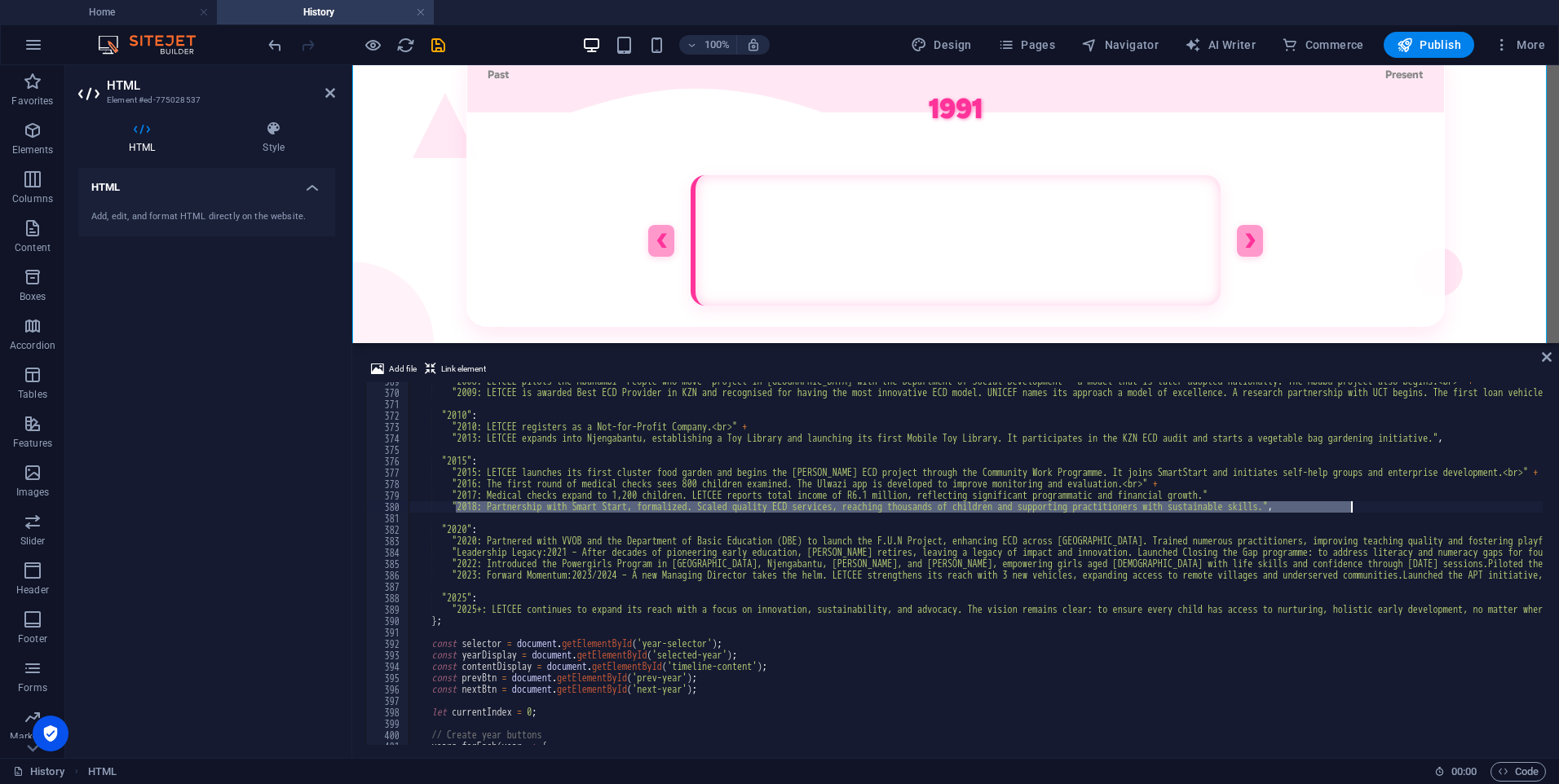 drag, startPoint x: 457, startPoint y: 510, endPoint x: 1349, endPoint y: 502, distance: 892.0359 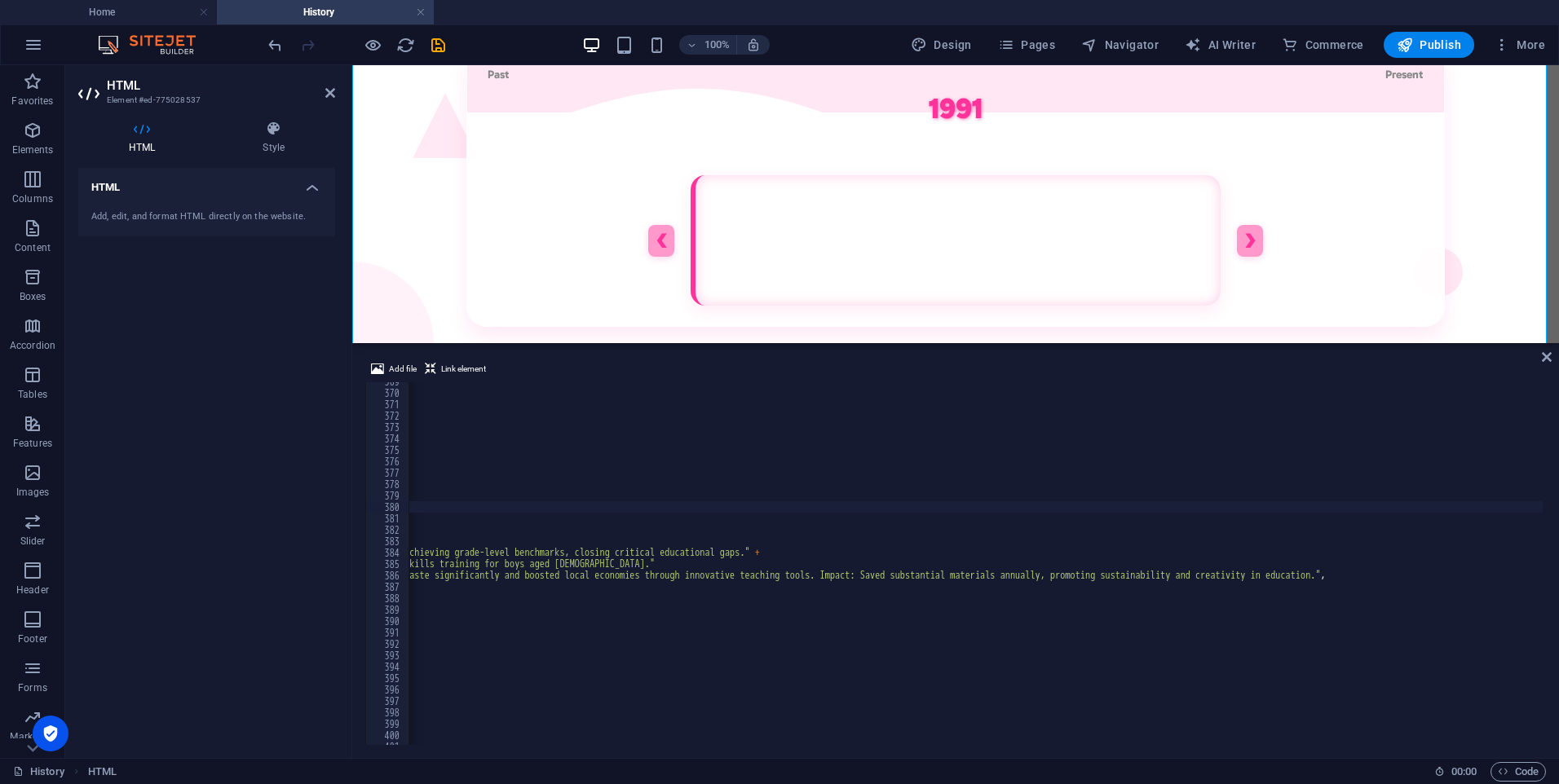 scroll, scrollTop: 0, scrollLeft: 1740, axis: horizontal 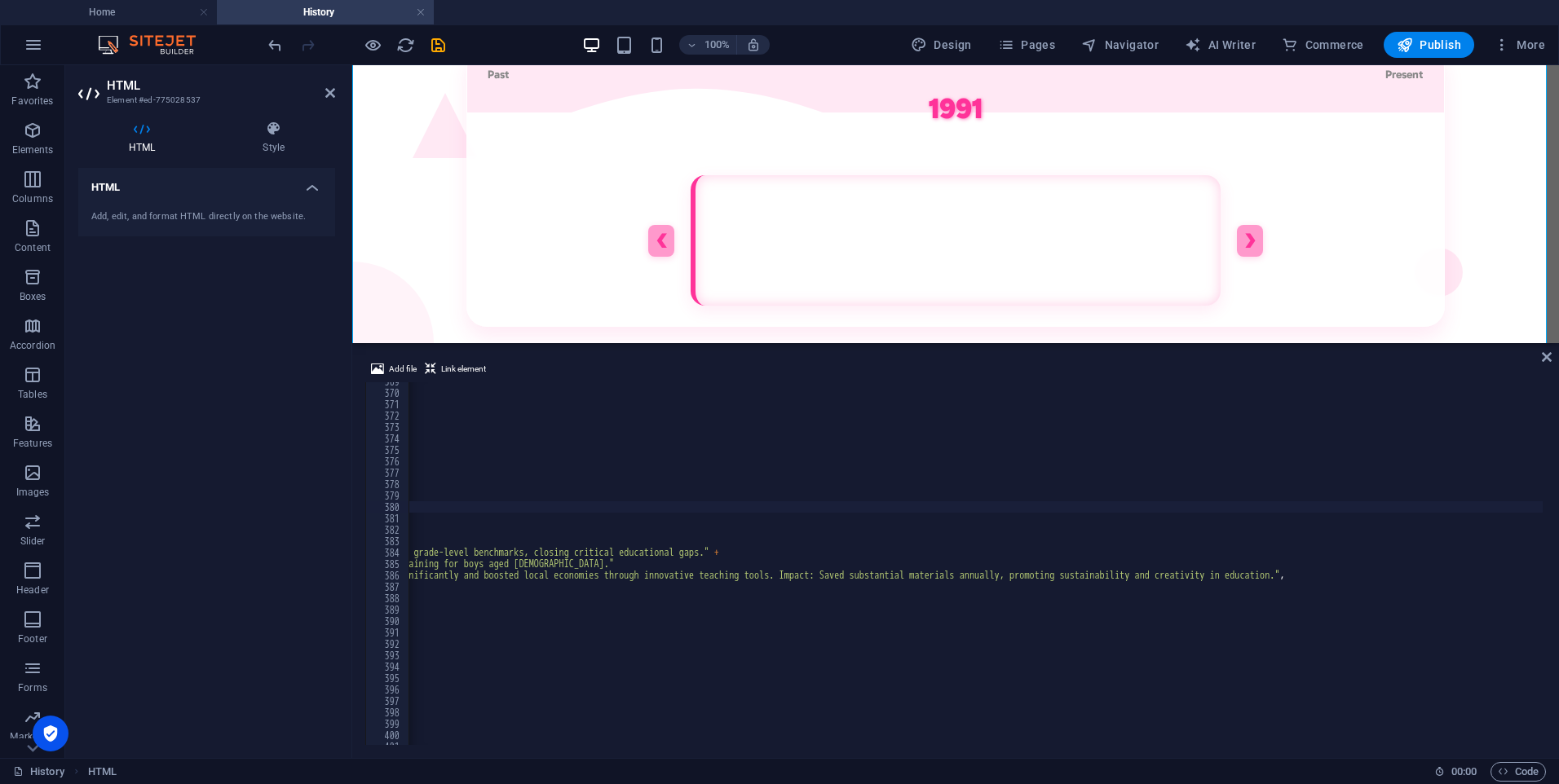 click on ""2008: LETCEE pilots the Abahambi 'People who move' project in [GEOGRAPHIC_DATA] with the Department of Social Development — a model that is later adopted nationally. The Mbuba project also begins.<br>"   +           "2009: LETCEE is awarded Best ECD Provider in KZN and recognised for having the most innovative ECD model. UNICEF names its approach a model of excellence. A research partnership with UCT begins. The first loan vehicle is received from VW." ,         "2010" :             "2010: LETCEE registers as a Not-for-Profit Company.<br>"   +           "2013: LETCEE expands into Njengabantu, establishing a Toy Library and launching its first Mobile Toy Library. It participates in the KZN ECD audit and starts a vegetable bag gardening initiative." ,         "2015" :             "2015: LETCEE launches its first cluster food garden and begins the [PERSON_NAME] ECD project through the Community Work Programme. It joins SmartStart and initiates self-help groups and enterprise development.<br>"   +             +      ," at bounding box center (105, 566) 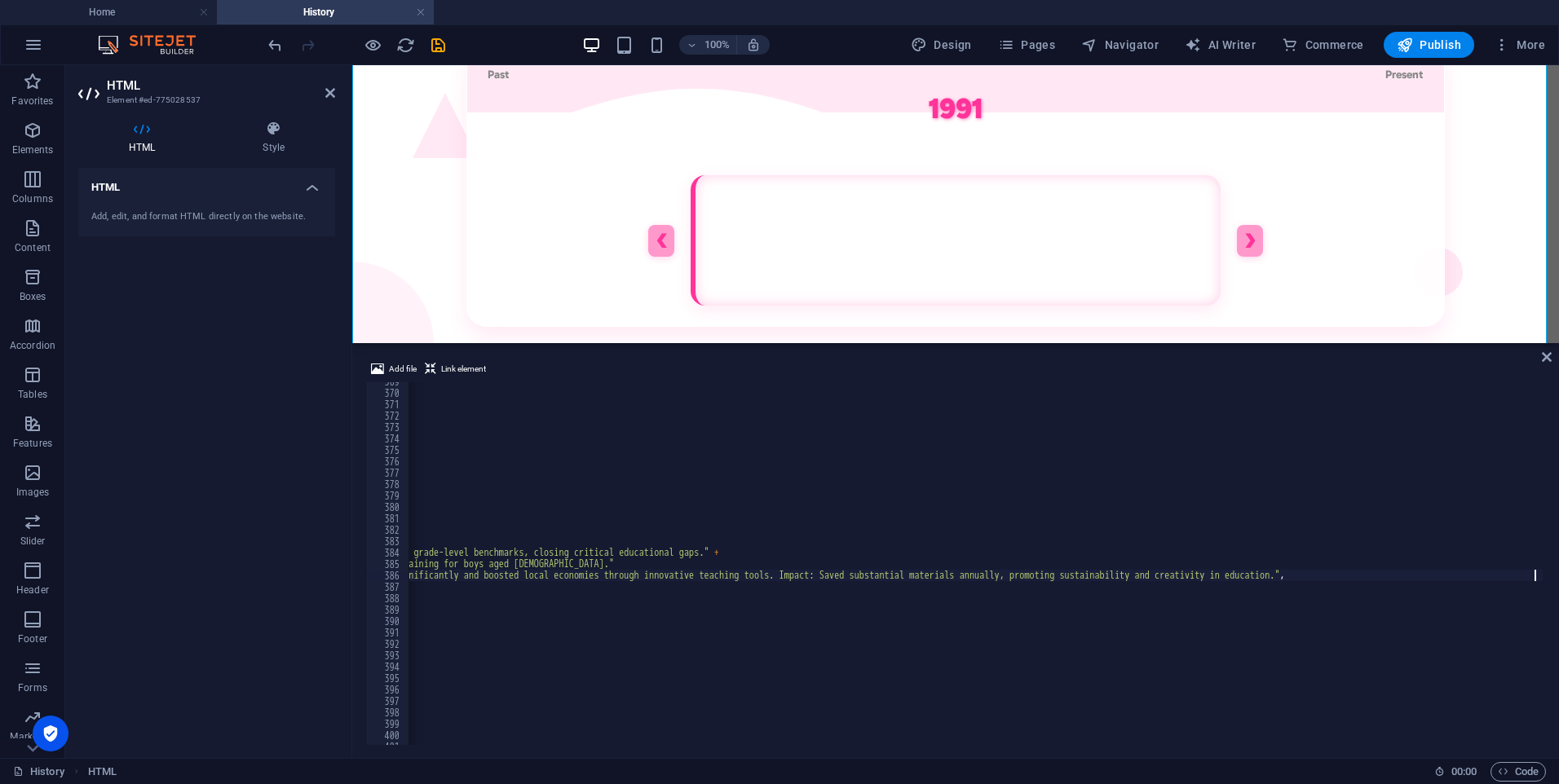scroll, scrollTop: 0, scrollLeft: 2, axis: horizontal 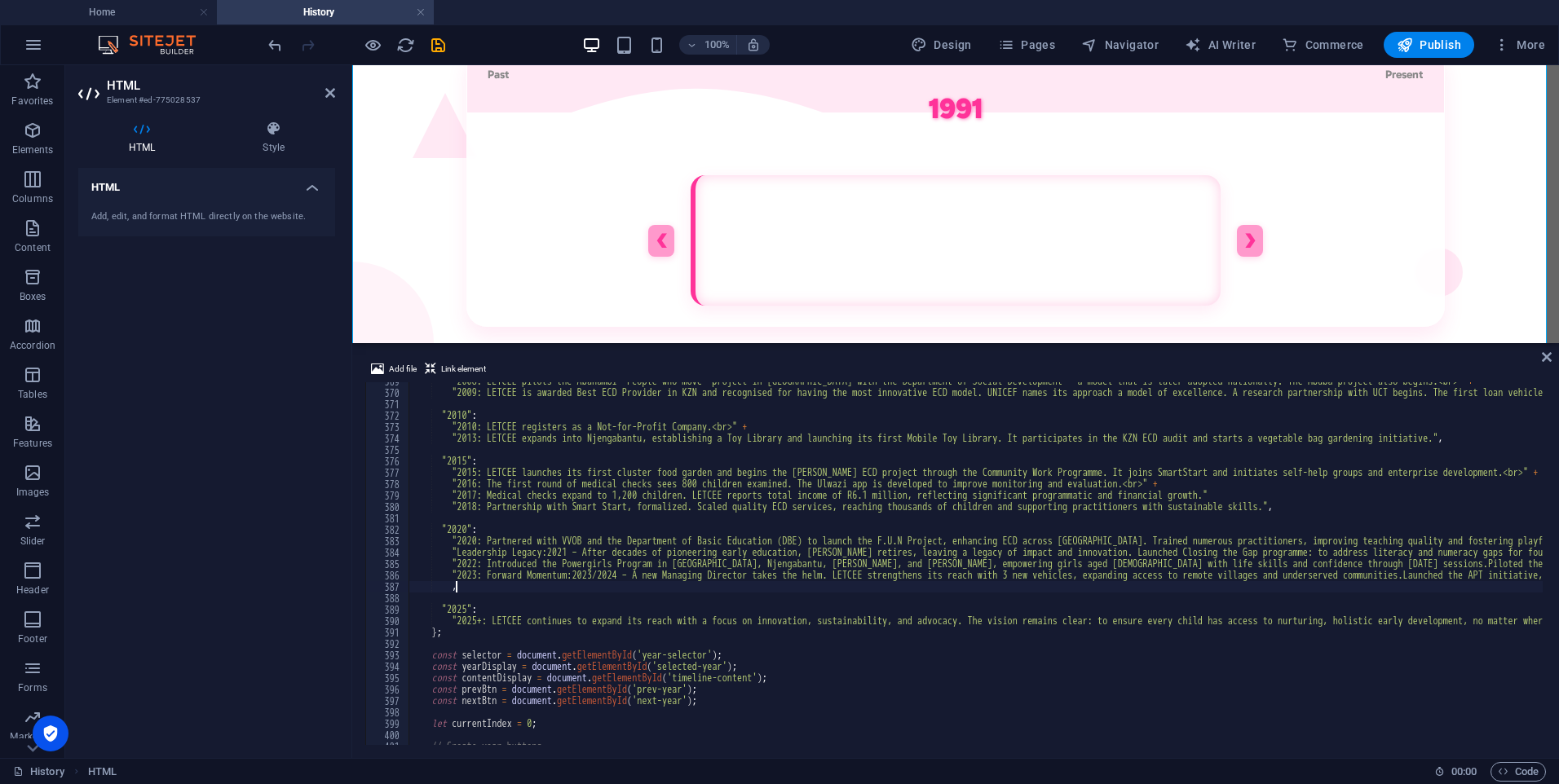 paste on ""2018: Partnership with Smart Start, formalized. Scaled quality ECD services, reaching thousands of children and supporting practitioners with sustainable skills."" 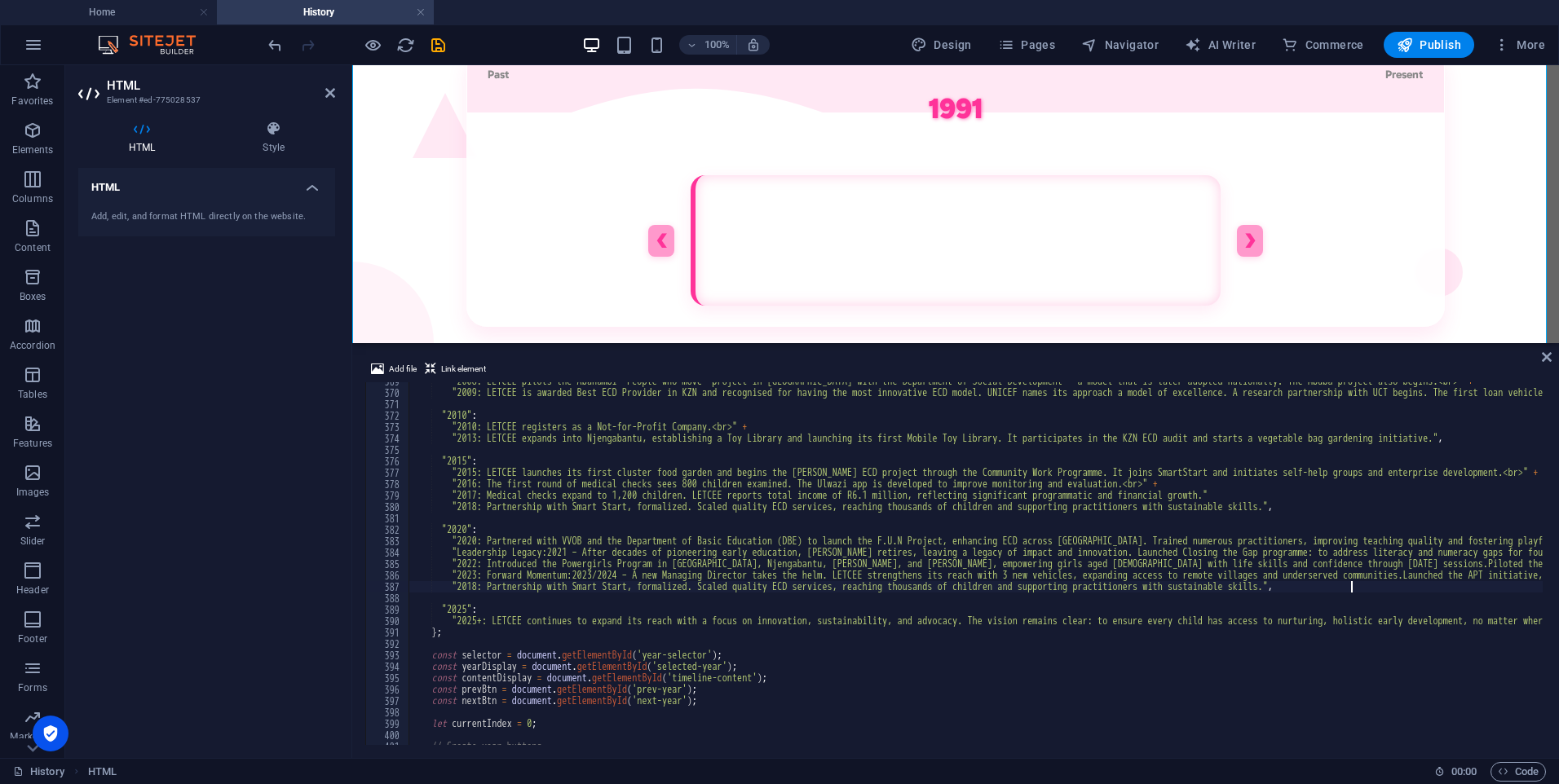 click on ""2008: LETCEE pilots the Abahambi 'People who move' project in [GEOGRAPHIC_DATA] with the Department of Social Development — a model that is later adopted nationally. The Mbuba project also begins.<br>"   +           "2009: LETCEE is awarded Best ECD Provider in KZN and recognised for having the most innovative ECD model. UNICEF names its approach a model of excellence. A research partnership with UCT begins. The first loan vehicle is received from VW." ,         "2010" :             "2010: LETCEE registers as a Not-for-Profit Company.<br>"   +           "2013: LETCEE expands into Njengabantu, establishing a Toy Library and launching its first Mobile Toy Library. It participates in the KZN ECD audit and starts a vegetable bag gardening initiative." ,         "2015" :             "2015: LETCEE launches its first cluster food garden and begins the [PERSON_NAME] ECD project through the Community Work Programme. It joins SmartStart and initiates self-help groups and enterprise development.<br>"   +             +      ," at bounding box center [1843, 566] 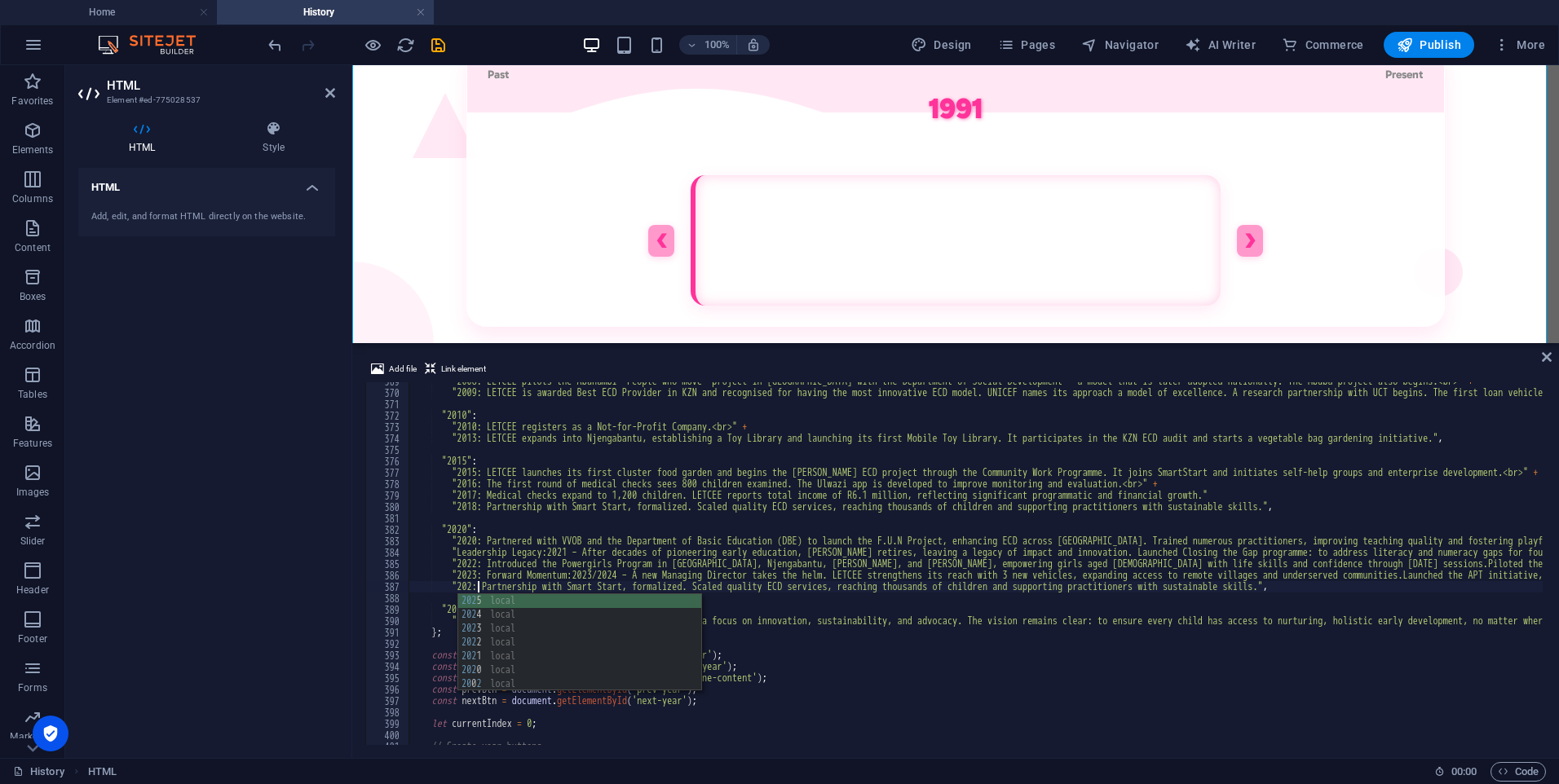 scroll, scrollTop: 0, scrollLeft: 6, axis: horizontal 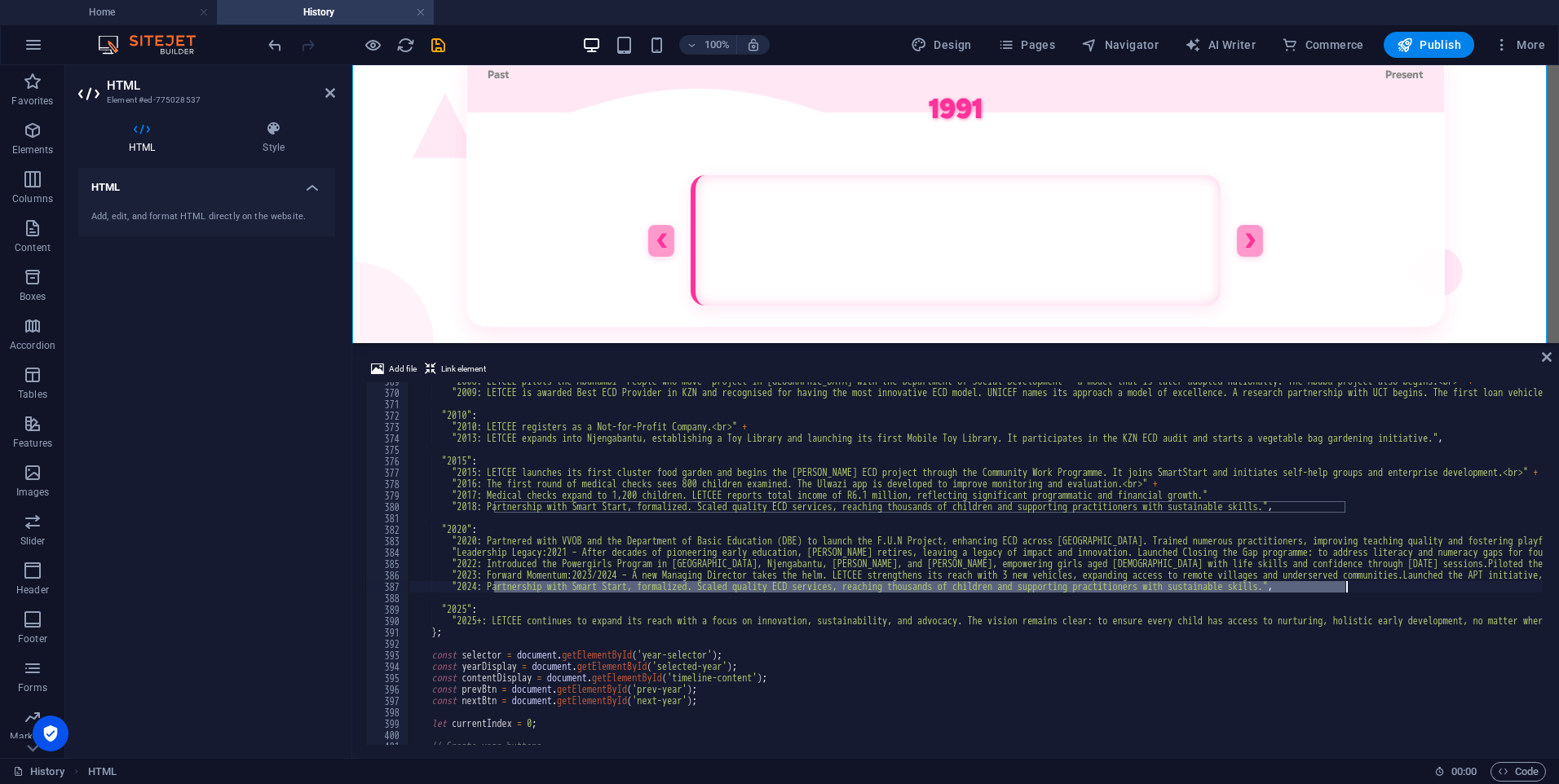 drag, startPoint x: 493, startPoint y: 589, endPoint x: 1344, endPoint y: 584, distance: 851.0147 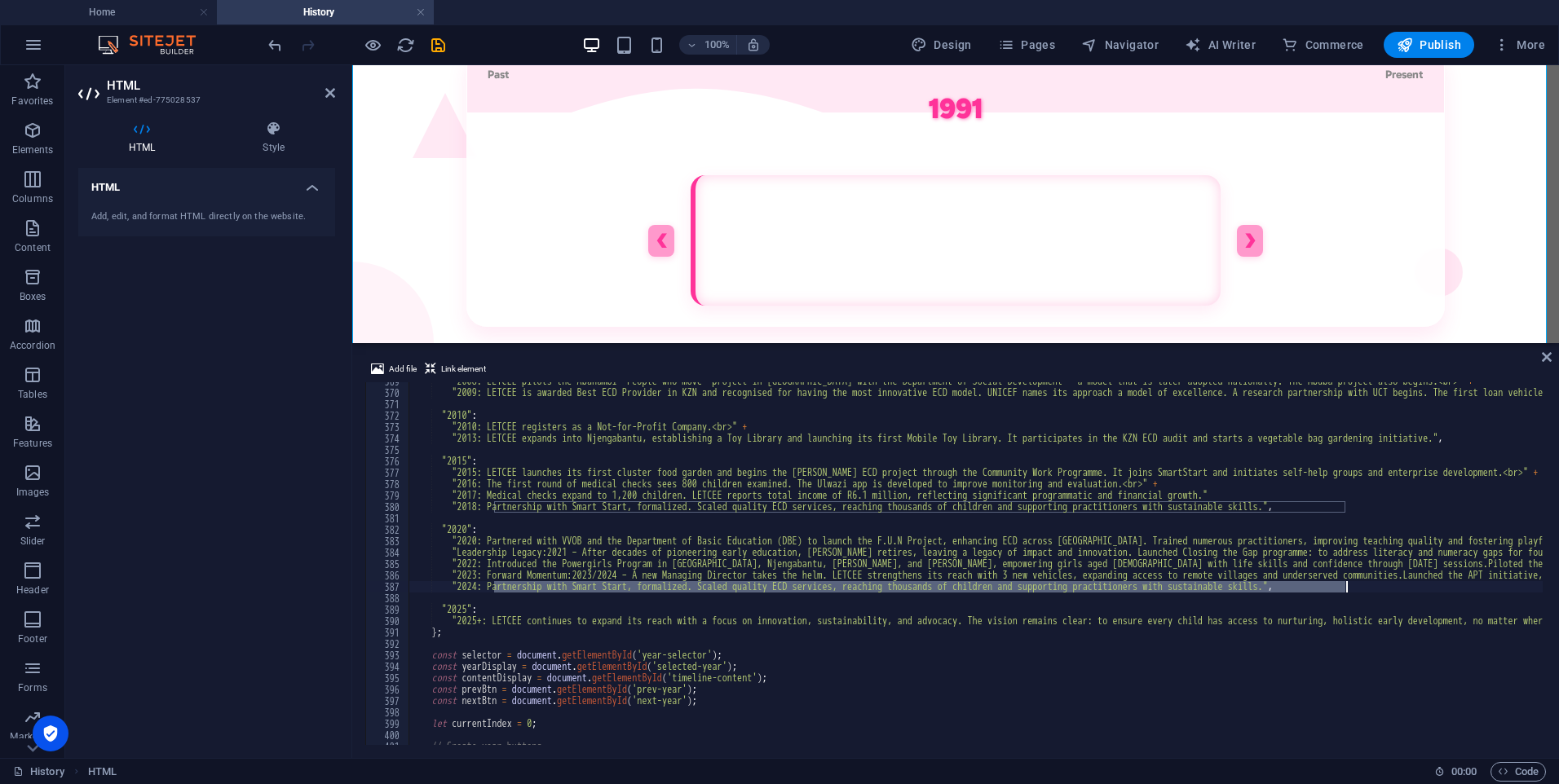 click on ""2008: LETCEE pilots the Abahambi 'People who move' project in [GEOGRAPHIC_DATA] with the Department of Social Development — a model that is later adopted nationally. The Mbuba project also begins.<br>"   +           "2009: LETCEE is awarded Best ECD Provider in KZN and recognised for having the most innovative ECD model. UNICEF names its approach a model of excellence. A research partnership with UCT begins. The first loan vehicle is received from VW." ,         "2010" :             "2010: LETCEE registers as a Not-for-Profit Company.<br>"   +           "2013: LETCEE expands into Njengabantu, establishing a Toy Library and launching its first Mobile Toy Library. It participates in the KZN ECD audit and starts a vegetable bag gardening initiative." ,         "2015" :             "2015: LETCEE launches its first cluster food garden and begins the [PERSON_NAME] ECD project through the Community Work Programme. It joins SmartStart and initiates self-help groups and enterprise development.<br>"   +             +      ," at bounding box center (1843, 566) 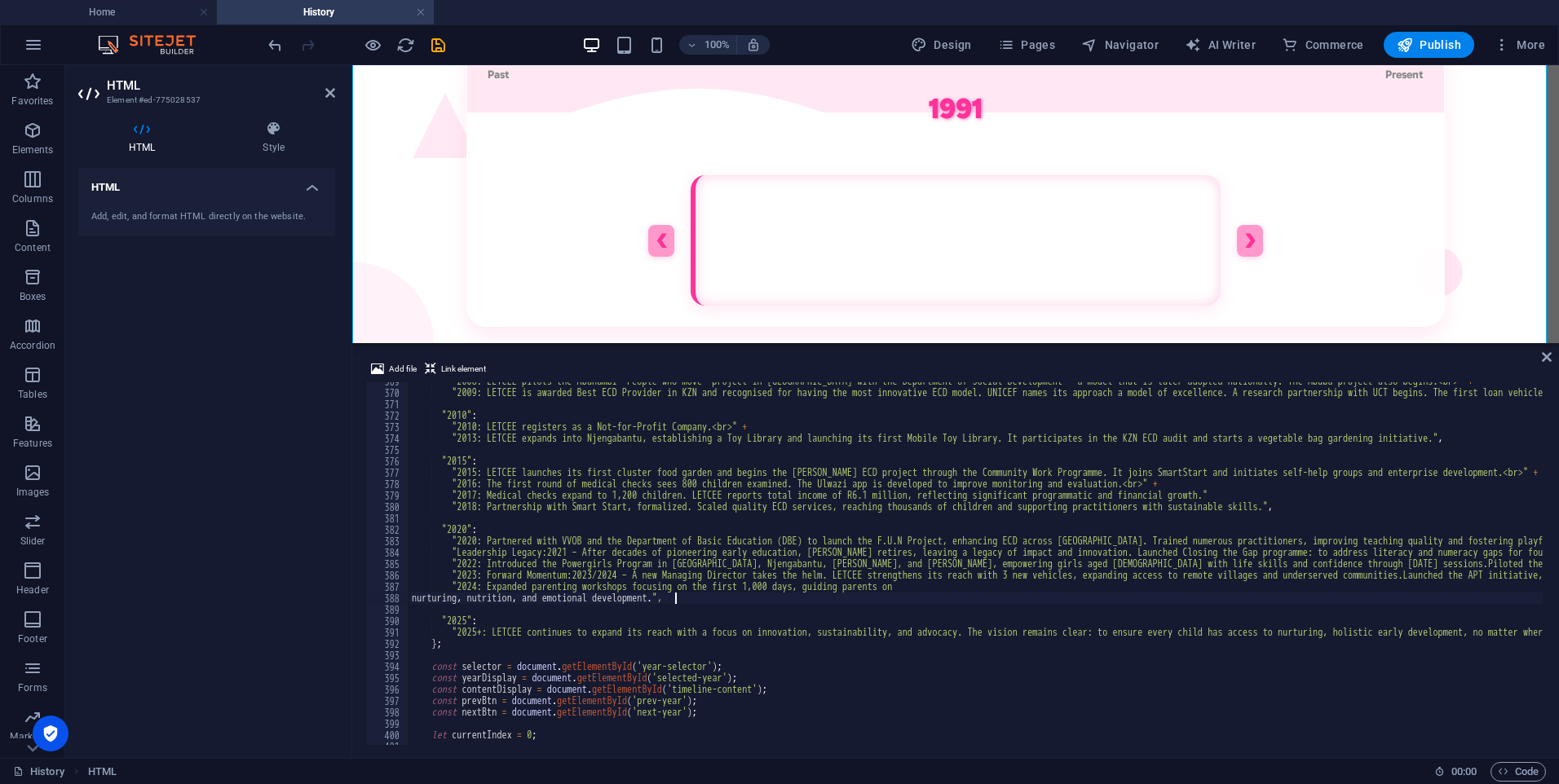 click on ""2008: LETCEE pilots the Abahambi 'People who move' project in [GEOGRAPHIC_DATA] with the Department of Social Development — a model that is later adopted nationally. The Mbuba project also begins.<br>"   +           "2009: LETCEE is awarded Best ECD Provider in KZN and recognised for having the most innovative ECD model. UNICEF names its approach a model of excellence. A research partnership with UCT begins. The first loan vehicle is received from VW." ,         "2010" :             "2010: LETCEE registers as a Not-for-Profit Company.<br>"   +           "2013: LETCEE expands into Njengabantu, establishing a Toy Library and launching its first Mobile Toy Library. It participates in the KZN ECD audit and starts a vegetable bag gardening initiative." ,         "2015" :             "2015: LETCEE launches its first cluster food garden and begins the [PERSON_NAME] ECD project through the Community Work Programme. It joins SmartStart and initiates self-help groups and enterprise development.<br>"   +             +      ," at bounding box center (1843, 566) 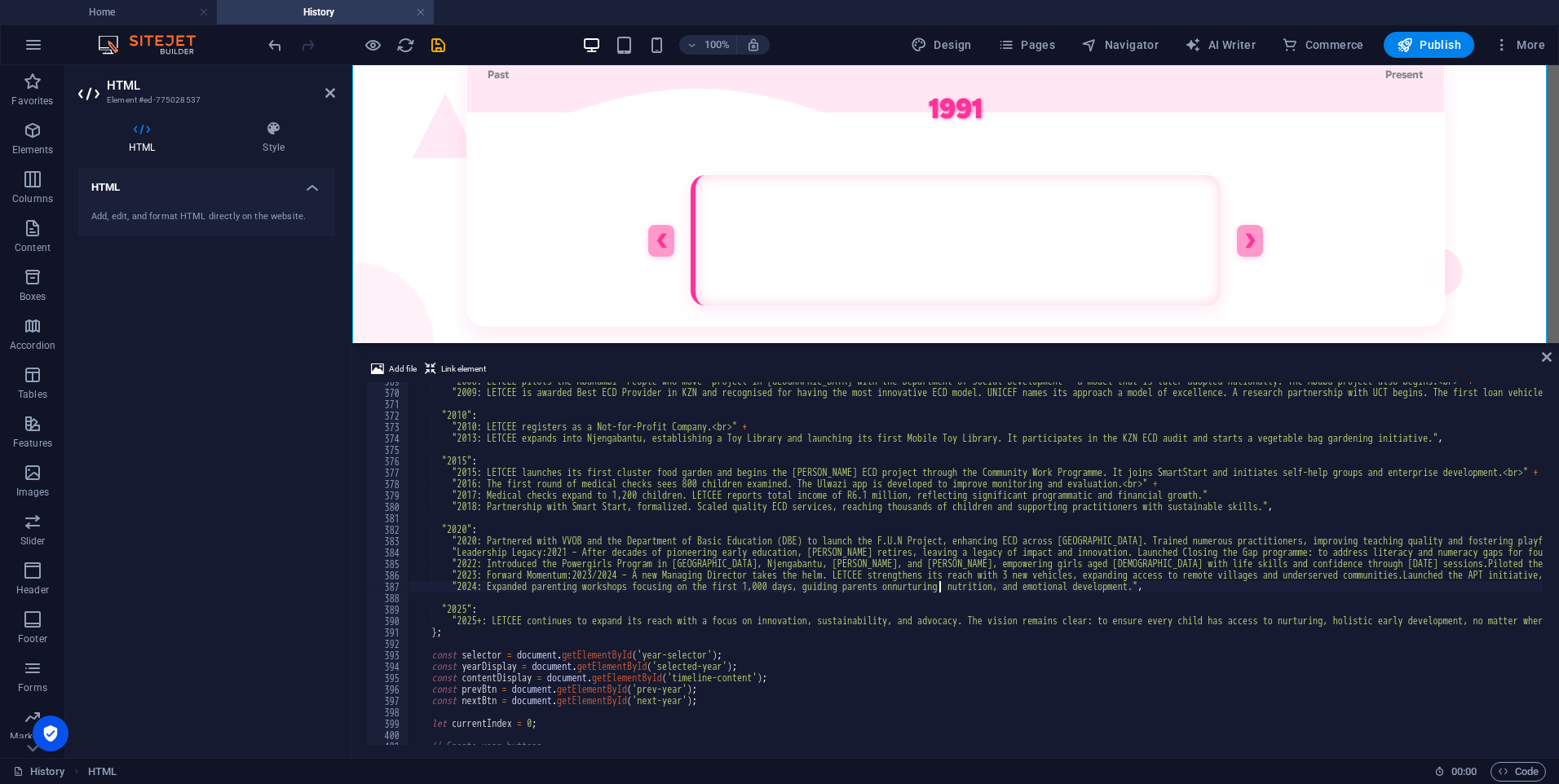 scroll, scrollTop: 0, scrollLeft: 43, axis: horizontal 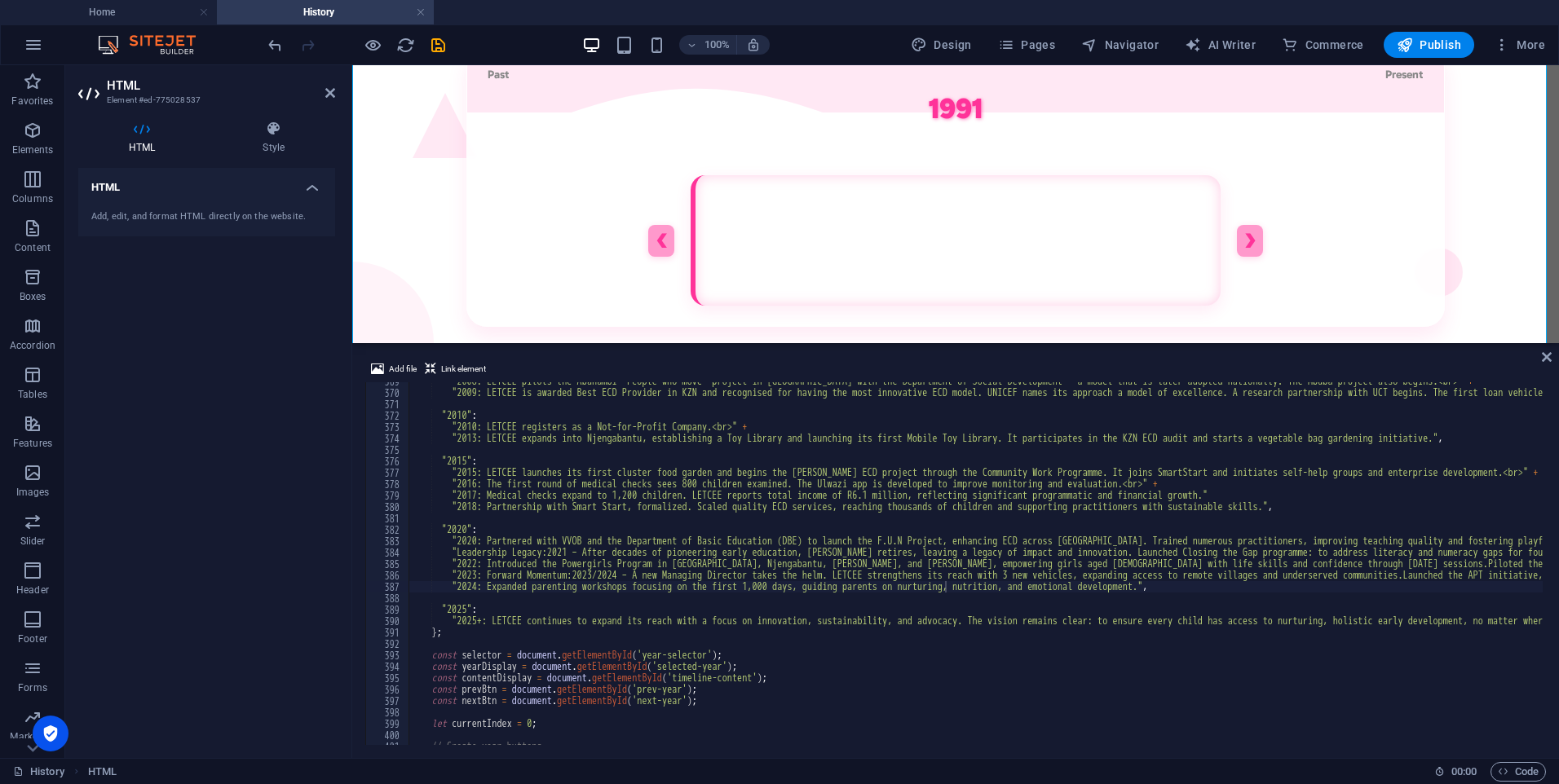 click on ""2008: LETCEE pilots the Abahambi 'People who move' project in [GEOGRAPHIC_DATA] with the Department of Social Development — a model that is later adopted nationally. The Mbuba project also begins.<br>"   +           "2009: LETCEE is awarded Best ECD Provider in KZN and recognised for having the most innovative ECD model. UNICEF names its approach a model of excellence. A research partnership with UCT begins. The first loan vehicle is received from VW." ,         "2010" :             "2010: LETCEE registers as a Not-for-Profit Company.<br>"   +           "2013: LETCEE expands into Njengabantu, establishing a Toy Library and launching its first Mobile Toy Library. It participates in the KZN ECD audit and starts a vegetable bag gardening initiative." ,         "2015" :             "2015: LETCEE launches its first cluster food garden and begins the [PERSON_NAME] ECD project through the Community Work Programme. It joins SmartStart and initiates self-help groups and enterprise development.<br>"   +             +      ," at bounding box center (1843, 566) 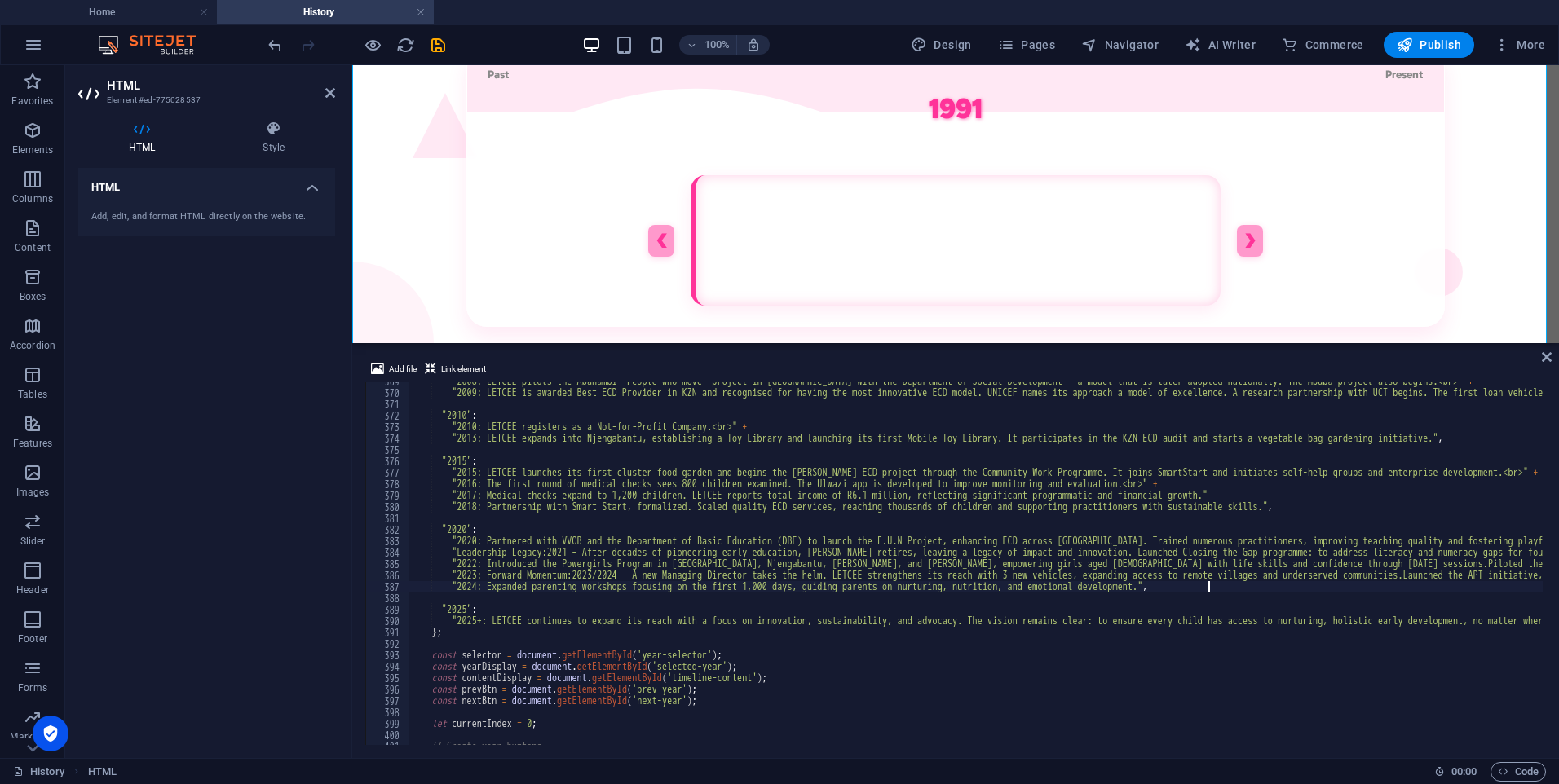 paste on "Provided practical demonstrations and resources to strengthen parent-child bonds." 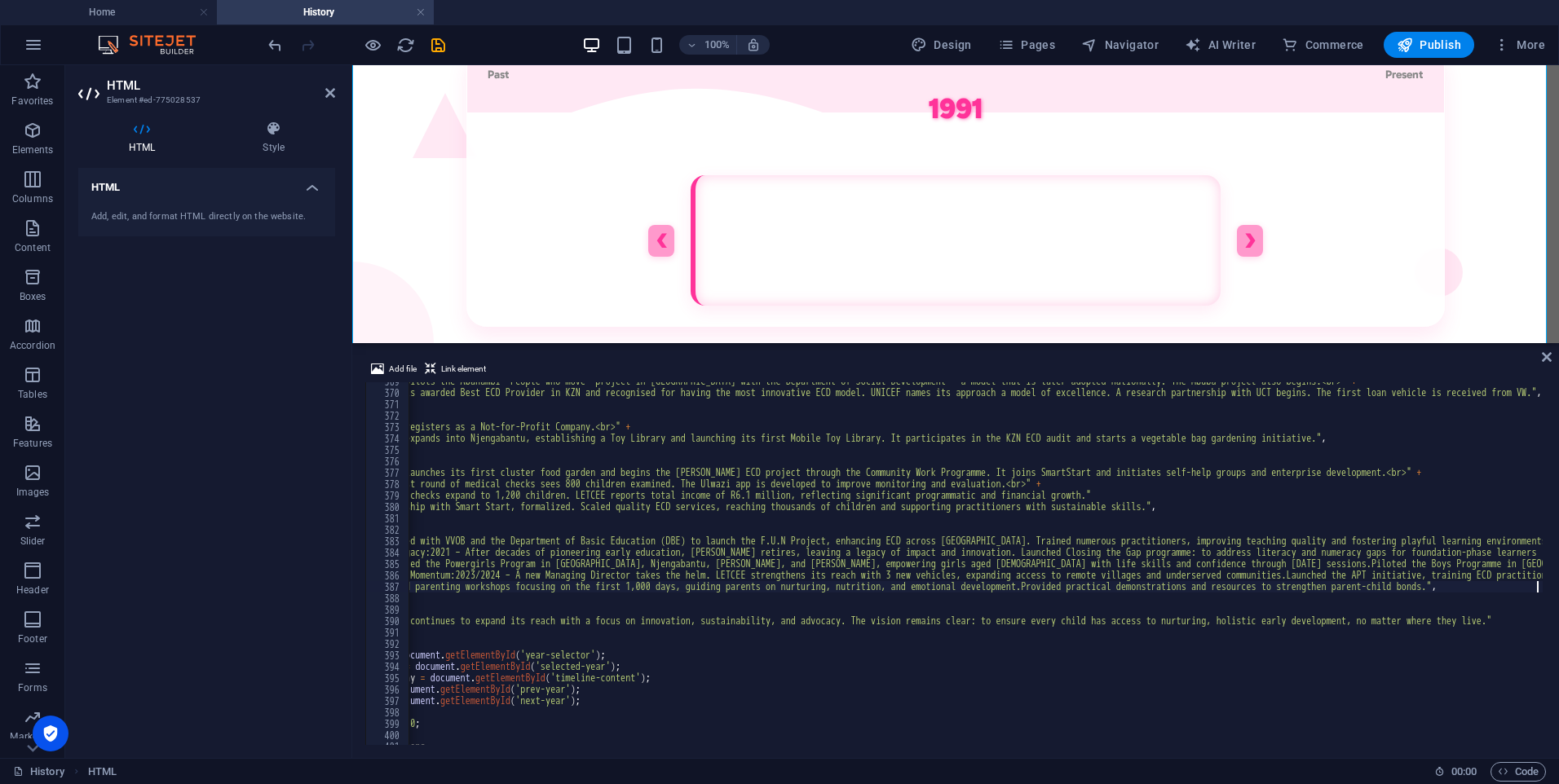 scroll, scrollTop: 0, scrollLeft: 117, axis: horizontal 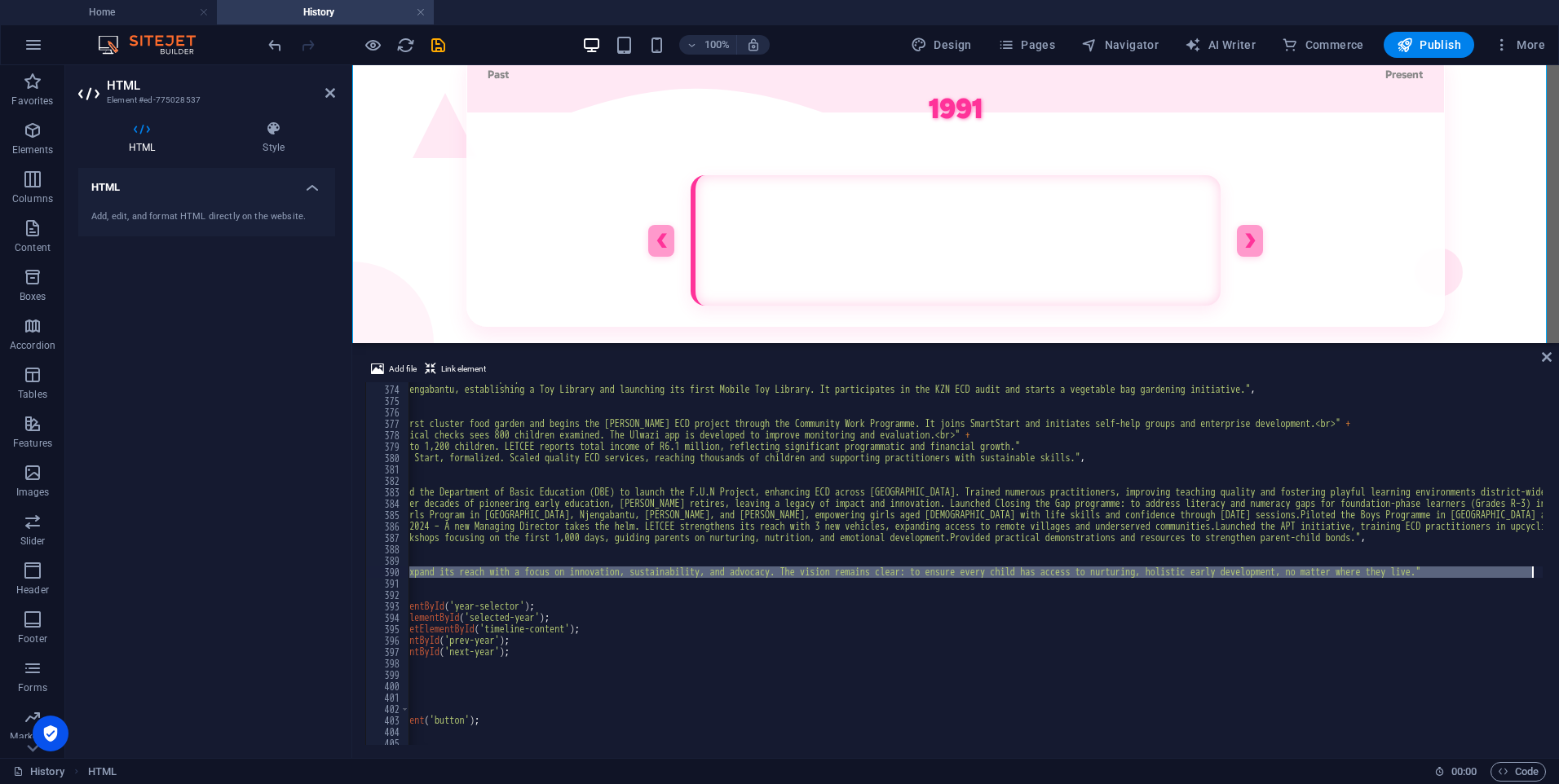 drag, startPoint x: 500, startPoint y: 576, endPoint x: 1531, endPoint y: 570, distance: 1031.0175 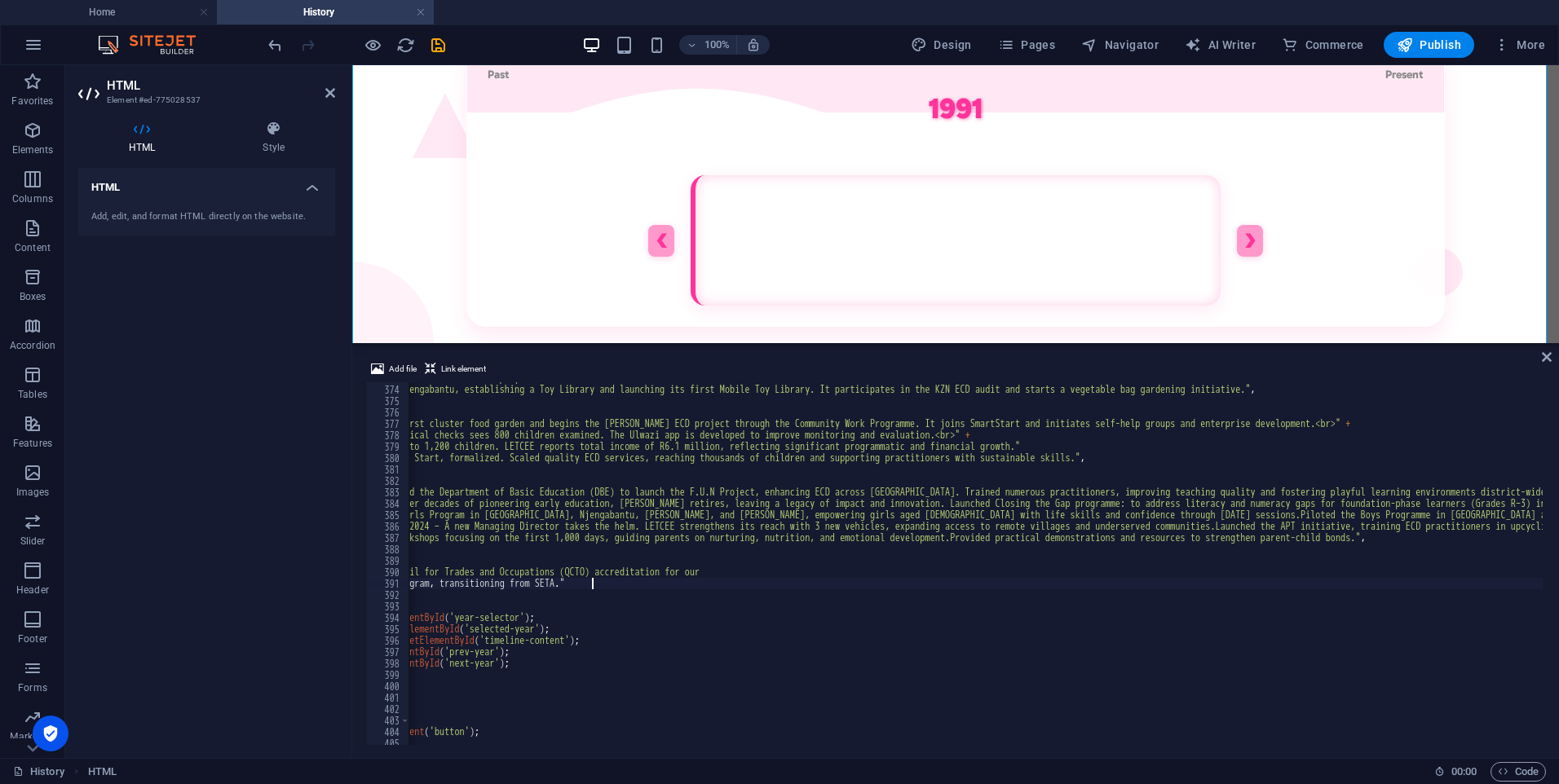 scroll, scrollTop: 0, scrollLeft: 0, axis: both 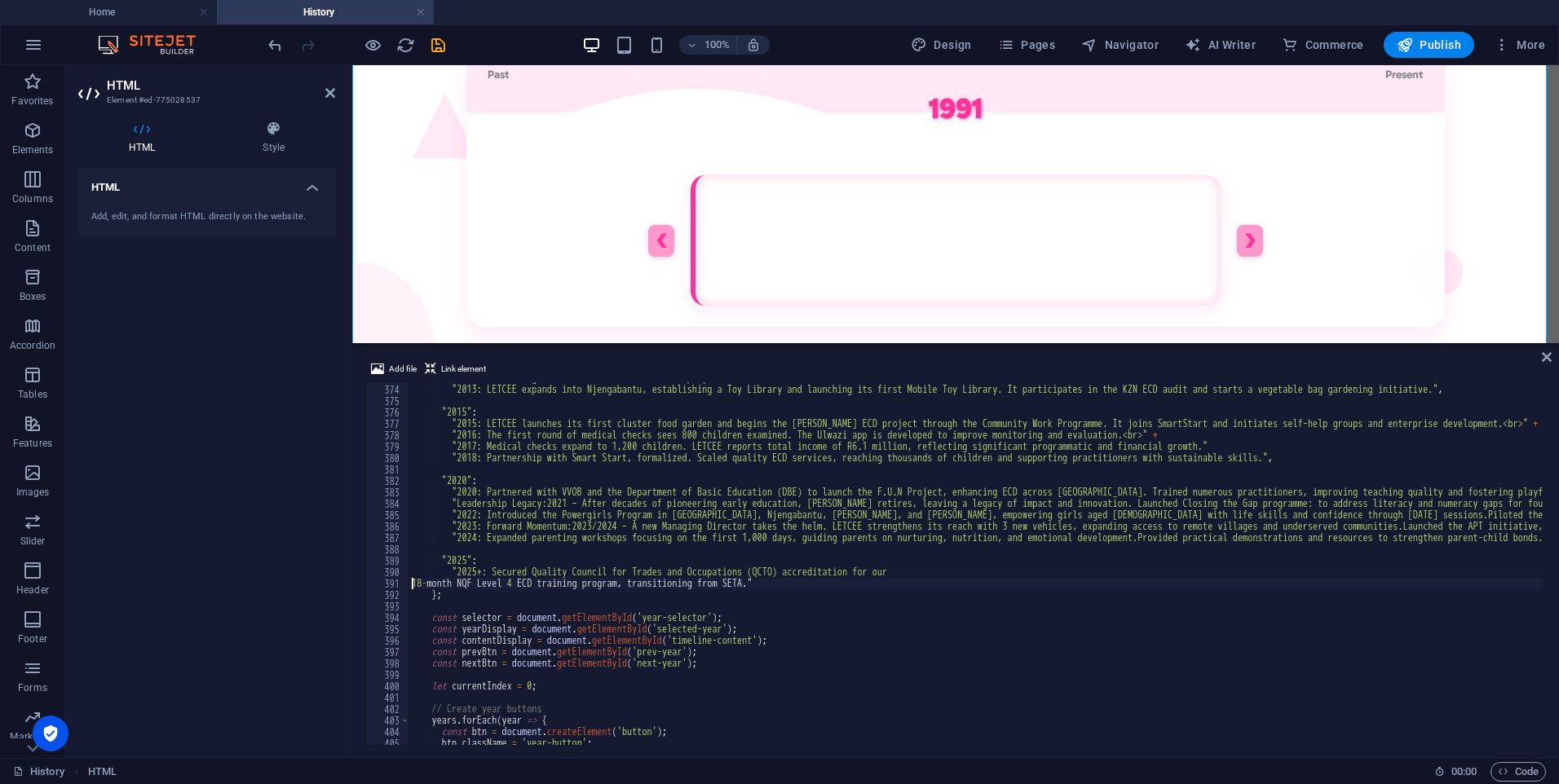click on ""2010: LETCEE registers as a Not-for-Profit Company.<br>"   +           "2013: LETCEE expands into Njengabantu, establishing a Toy Library and launching its first Mobile Toy Library. It participates in the KZN ECD audit and starts a vegetable bag gardening initiative." ,         "2015" :             "2015: LETCEE launches its first cluster food garden and begins the [PERSON_NAME] ECD project through the Community Work Programme. It joins SmartStart and initiates self-help groups and enterprise development.<br>"   +           "2016: The first round of medical checks sees 800 children examined. The Ulwazi app is developed to improve monitoring and evaluation.<br>"   +           "2017: Medical checks expand to 1,200 children. LETCEE reports total income of R6.1 million, reflecting significant programmatic and financial growth."           "2018: Partnership with Smart Start, formalized. Scaled quality ECD services, reaching thousands of children and supporting practitioners with sustainable skills." ," at bounding box center [1843, 563] 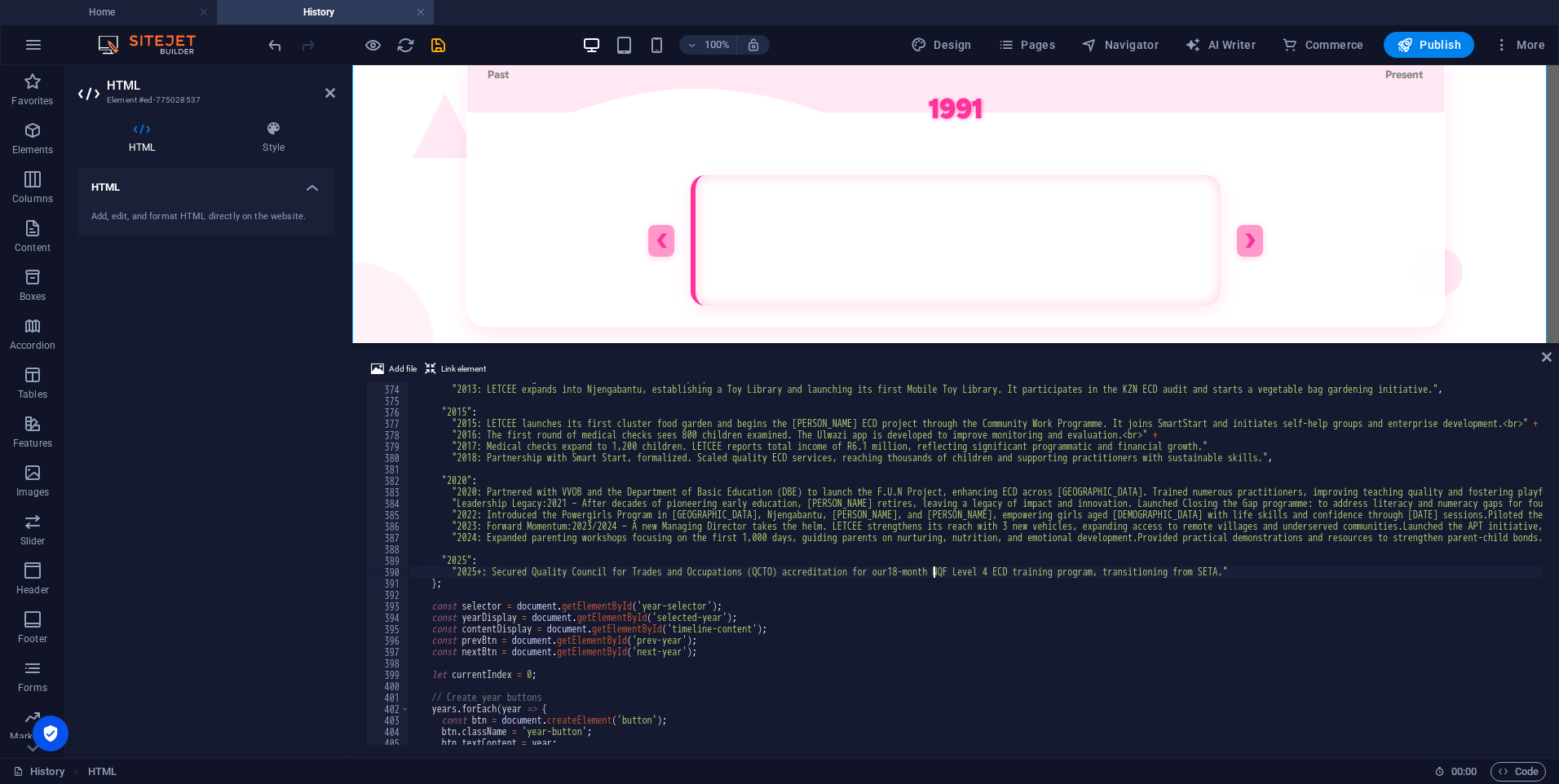 scroll, scrollTop: 0, scrollLeft: 42, axis: horizontal 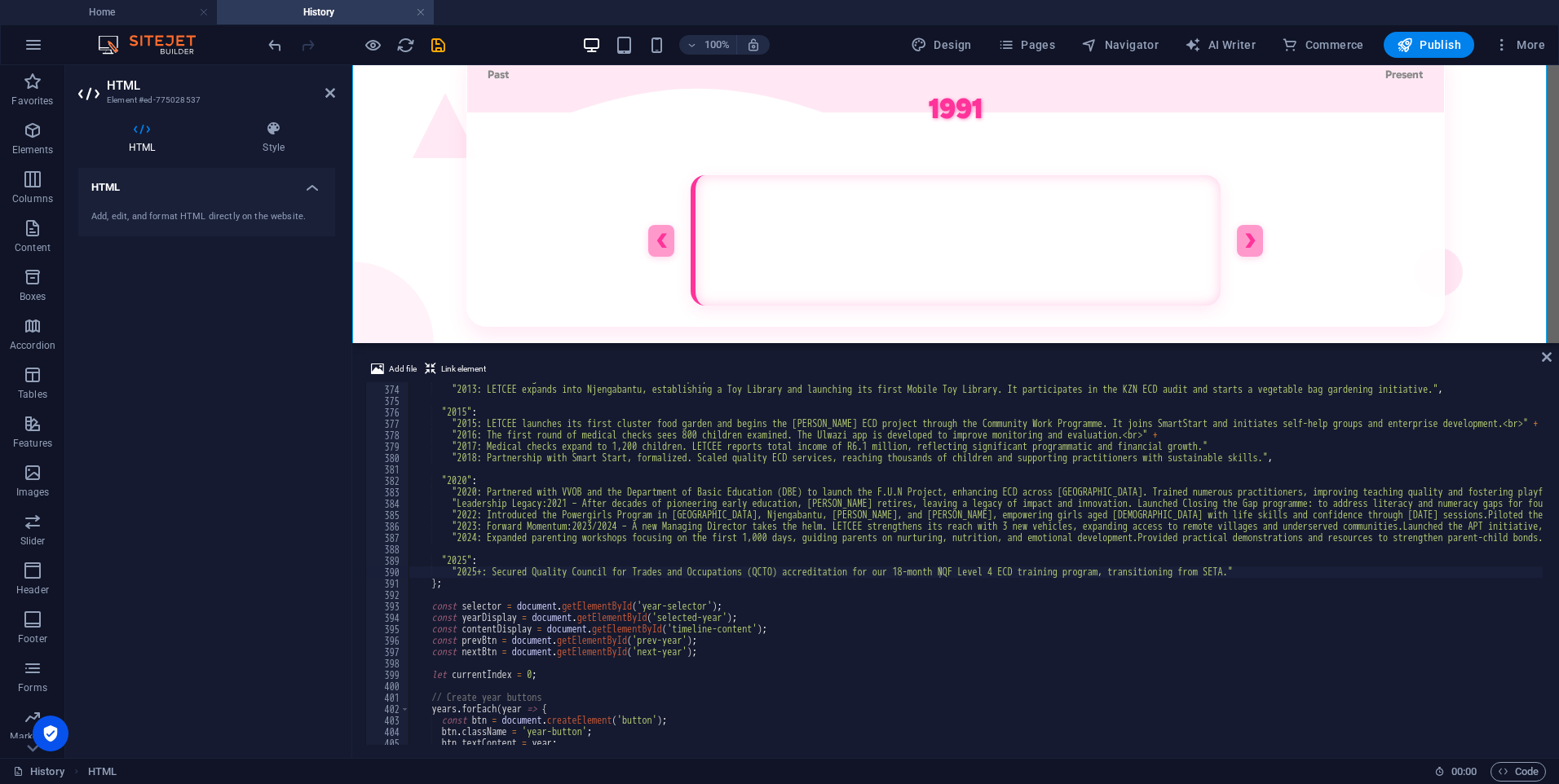 click on ""2010: LETCEE registers as a Not-for-Profit Company.<br>"   +           "2013: LETCEE expands into Njengabantu, establishing a Toy Library and launching its first Mobile Toy Library. It participates in the KZN ECD audit and starts a vegetable bag gardening initiative." ,         "2015" :             "2015: LETCEE launches its first cluster food garden and begins the [PERSON_NAME] ECD project through the Community Work Programme. It joins SmartStart and initiates self-help groups and enterprise development.<br>"   +           "2016: The first round of medical checks sees 800 children examined. The Ulwazi app is developed to improve monitoring and evaluation.<br>"   +           "2017: Medical checks expand to 1,200 children. LETCEE reports total income of R6.1 million, reflecting significant programmatic and financial growth."           "2018: Partnership with Smart Start, formalized. Scaled quality ECD services, reaching thousands of children and supporting practitioners with sustainable skills." ," at bounding box center (1843, 563) 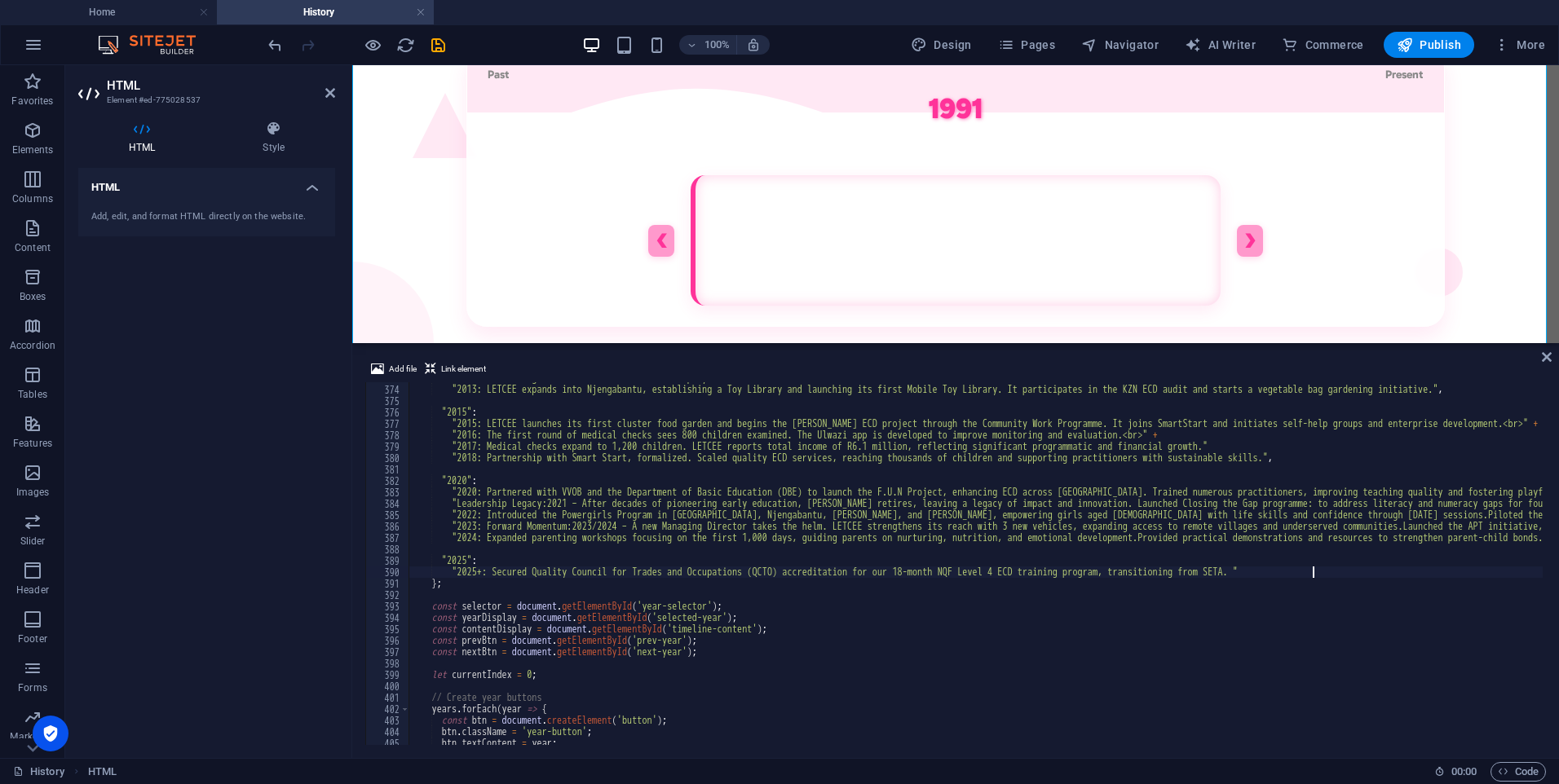 paste on "individuals." 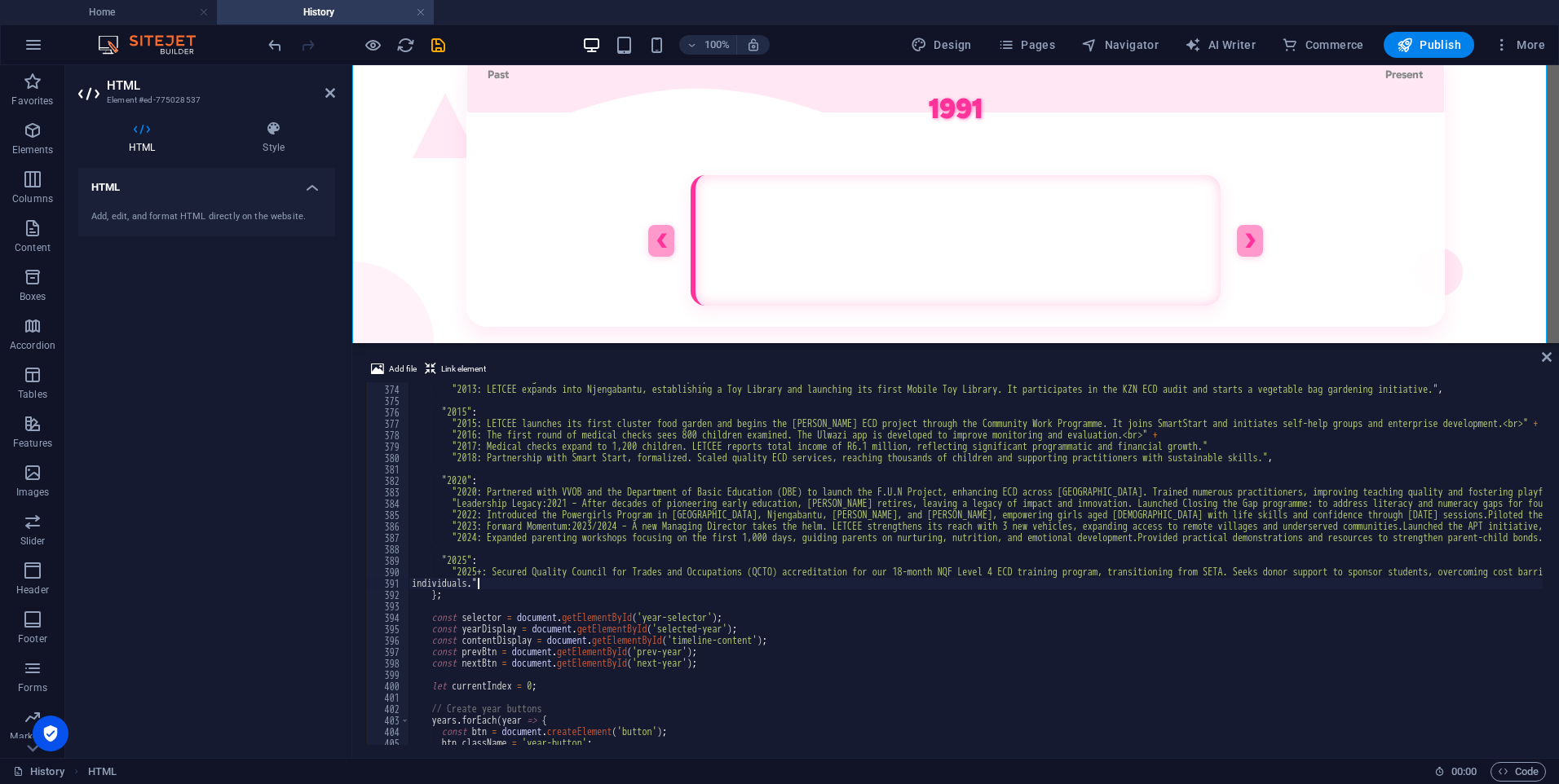 scroll, scrollTop: 0, scrollLeft: 5, axis: horizontal 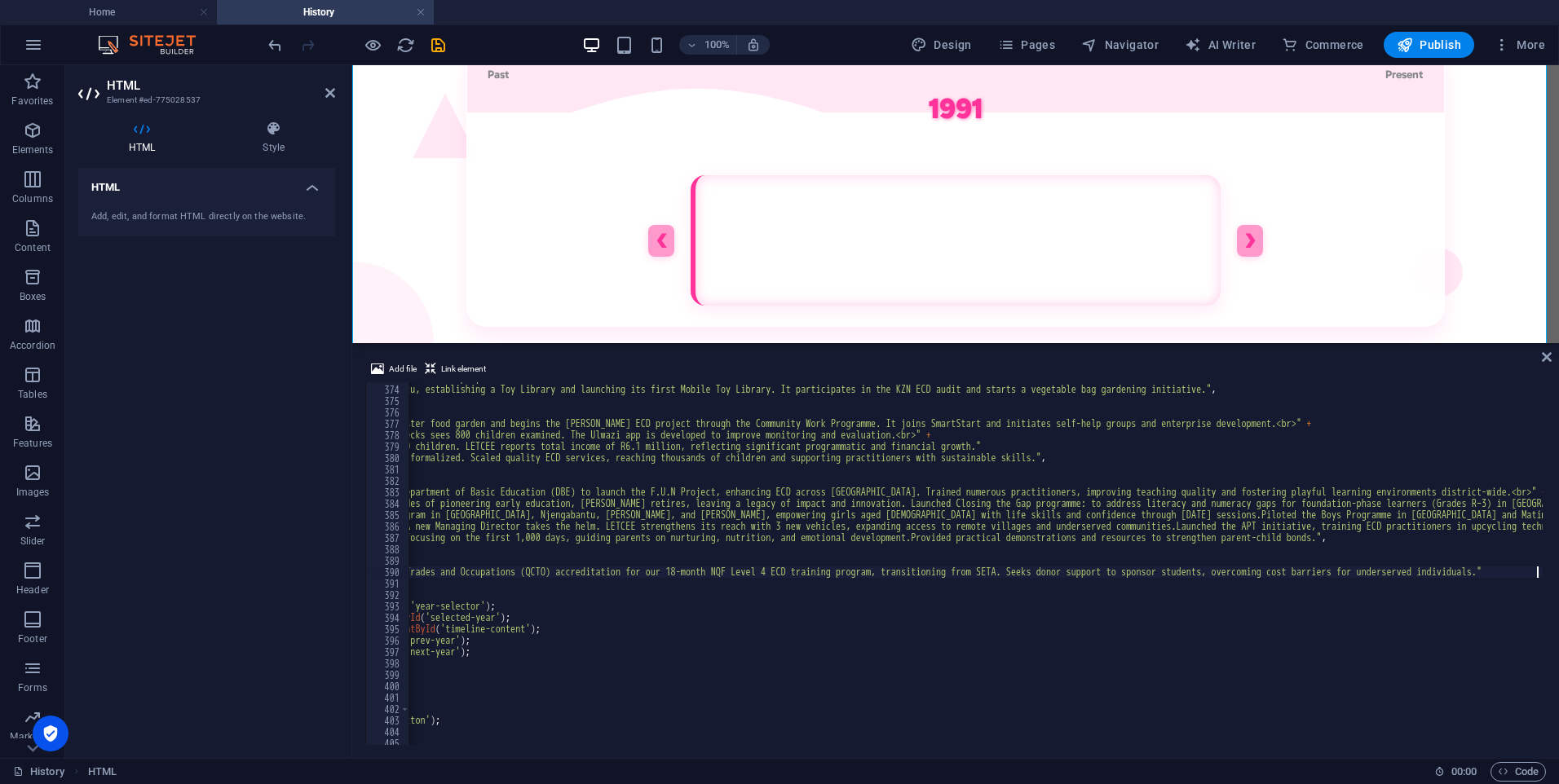 type on ""2025+: Secured Quality Council for Trades and Occupations (QCTO) accreditation for our 18-month NQF Level 4 ECD training program, transitioning from SETA. Seeks donor support to sponsor students, overcoming cost barriers for underserved individuals."" 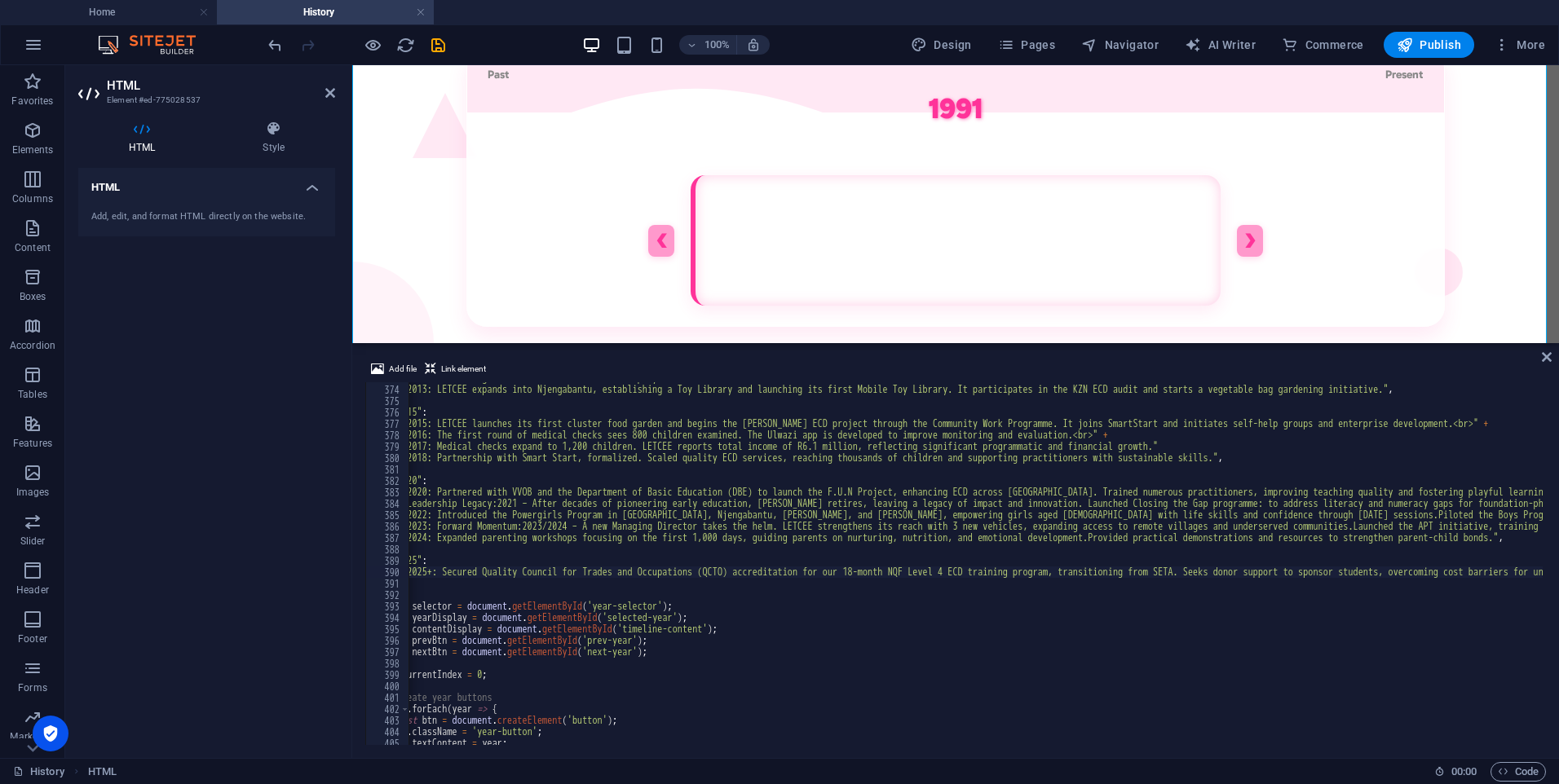 scroll, scrollTop: 0, scrollLeft: 0, axis: both 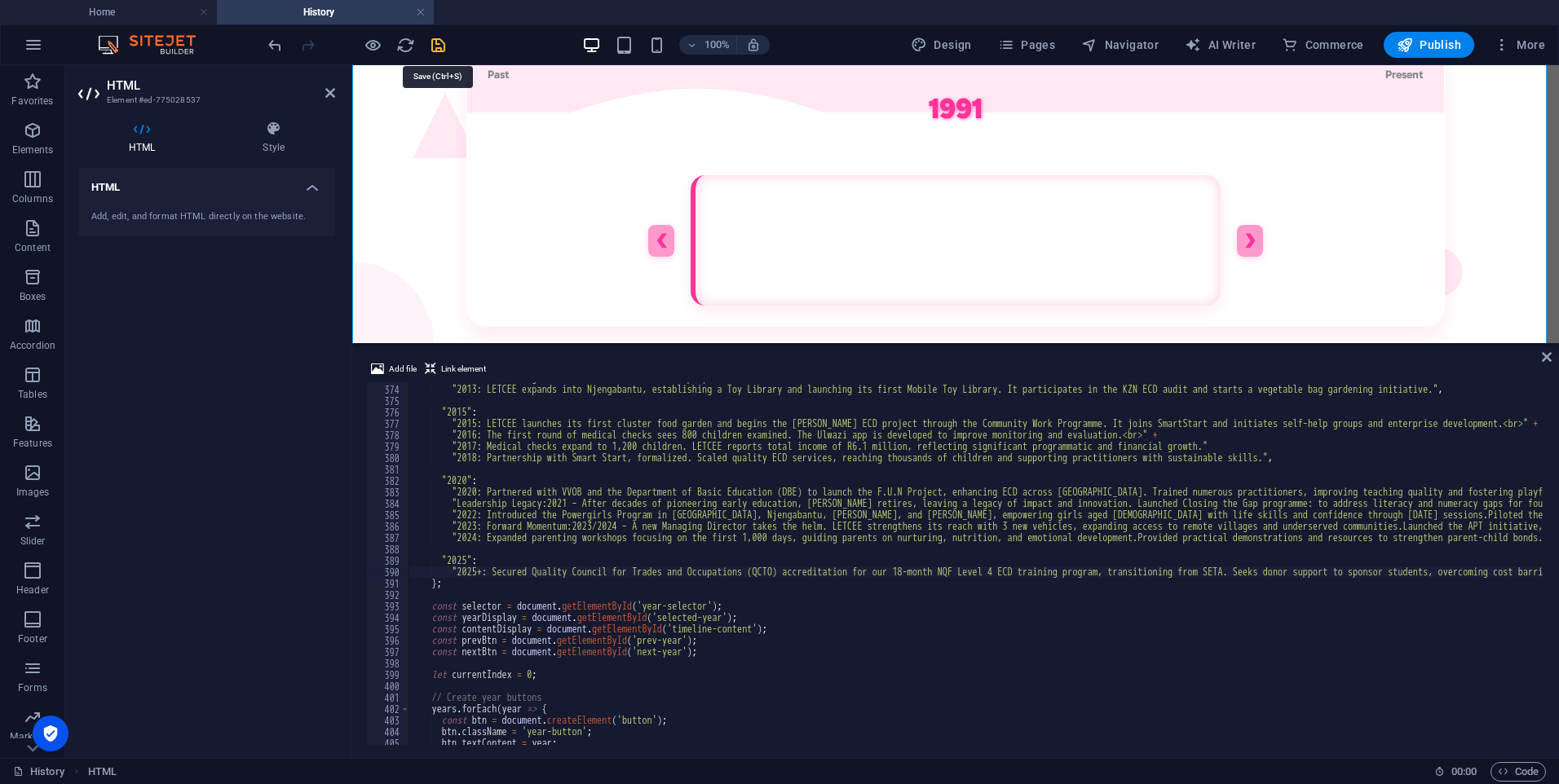 click at bounding box center (438, 45) 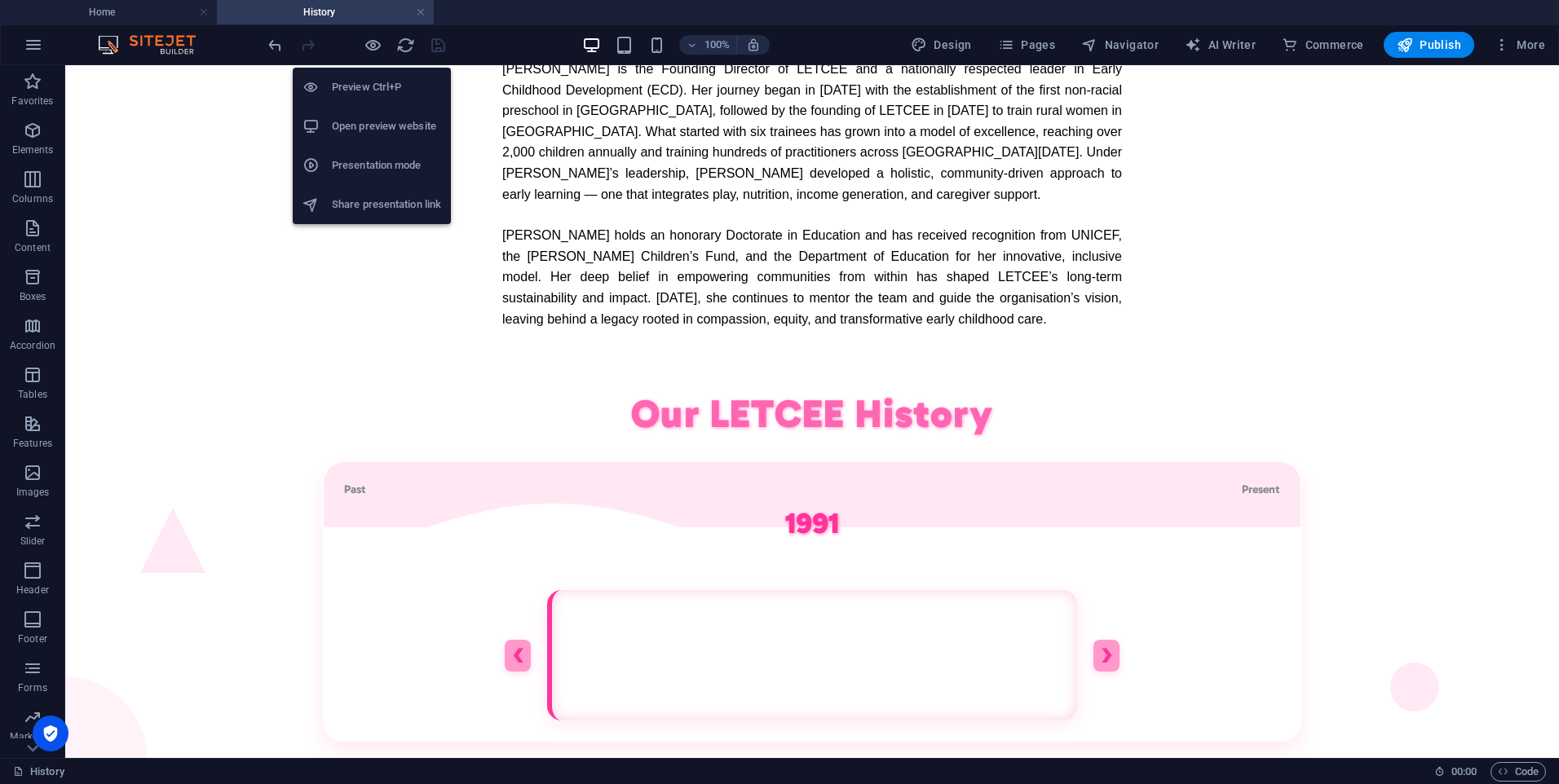 click on "Open preview website" at bounding box center [372, 126] 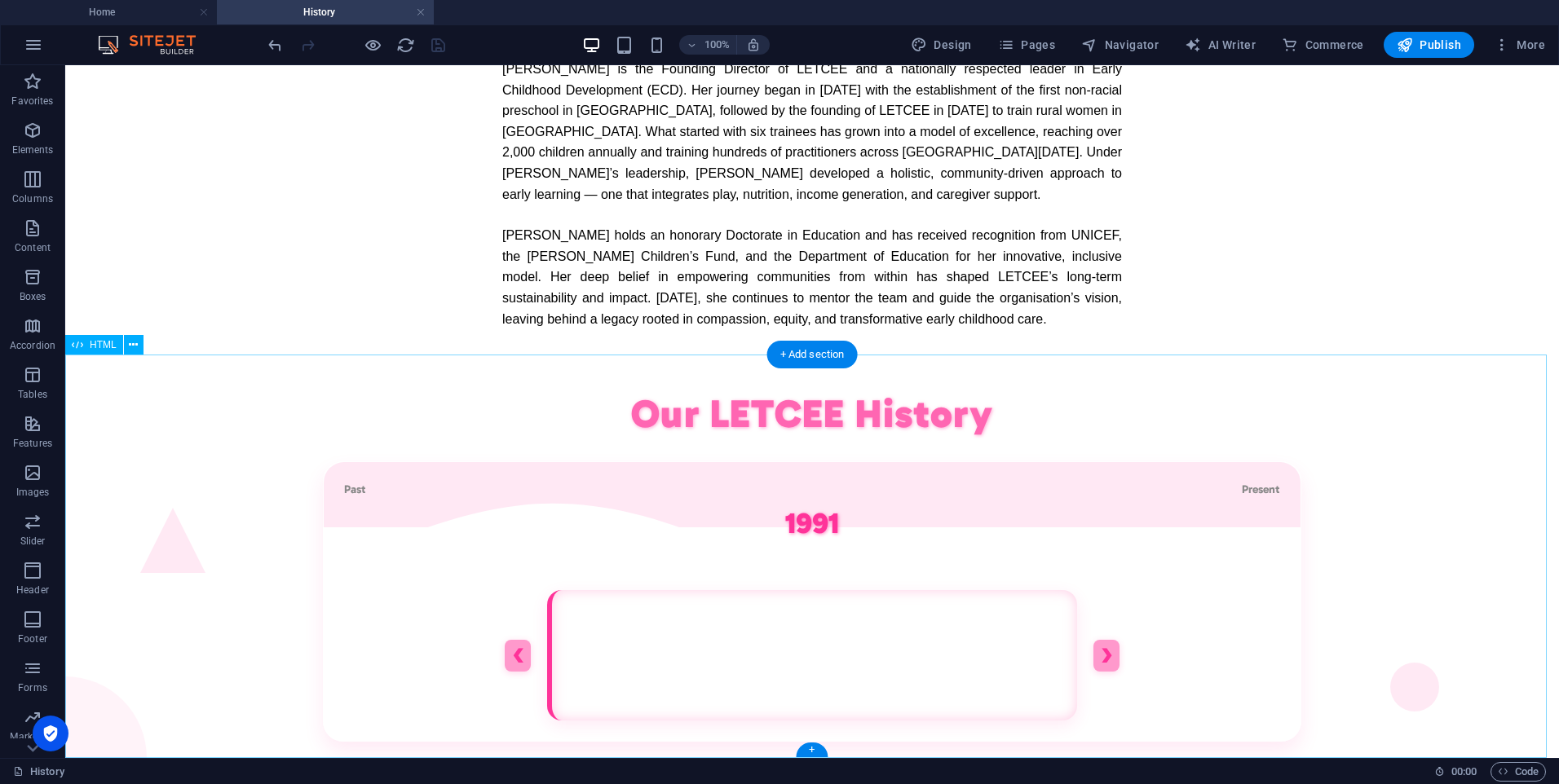 click on "Our LETCEE History
Past
Present
1991
❮
❯" at bounding box center [812, 574] 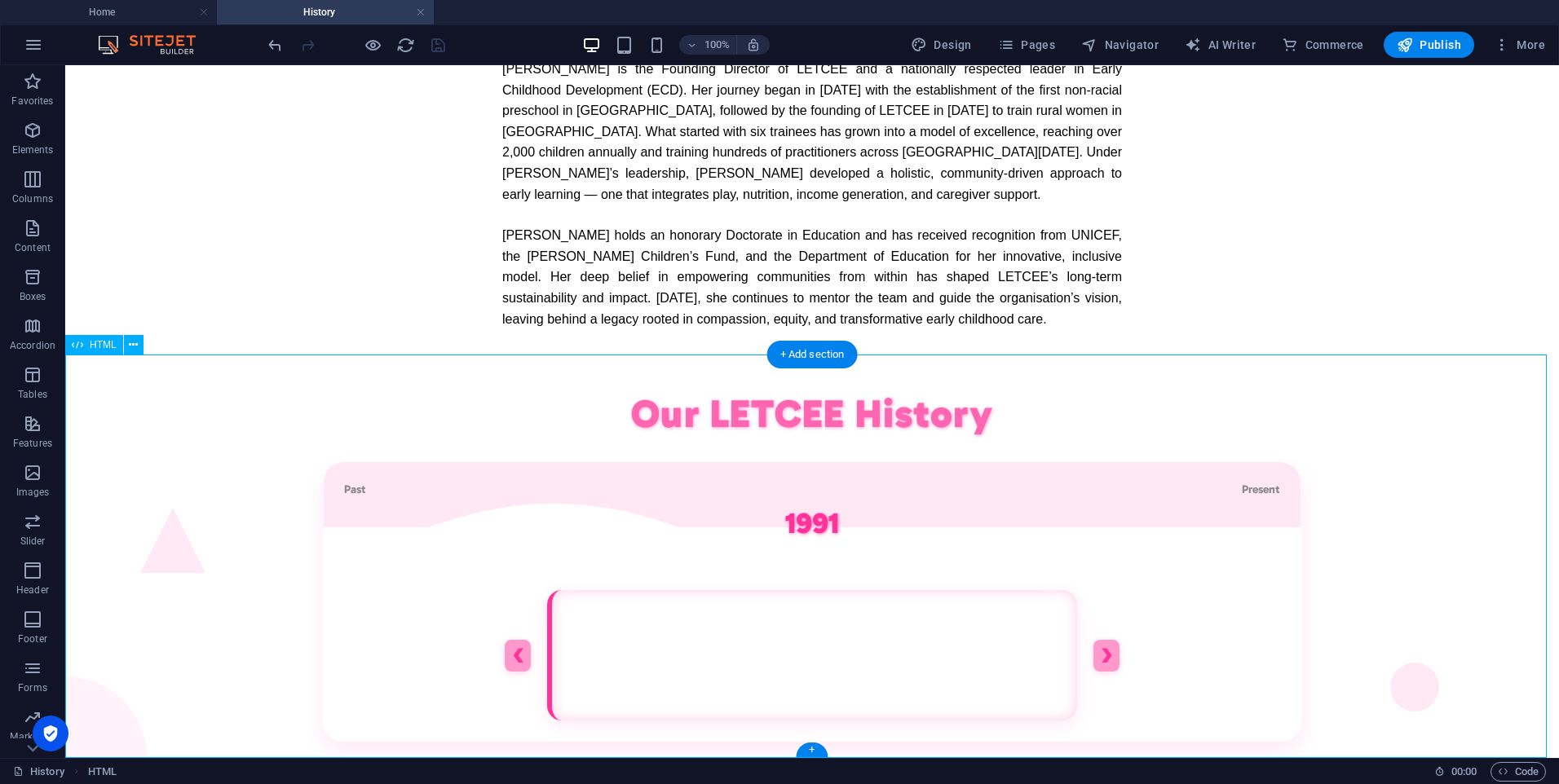 click on "Our LETCEE History
Past
Present
1991
❮
❯" at bounding box center (812, 574) 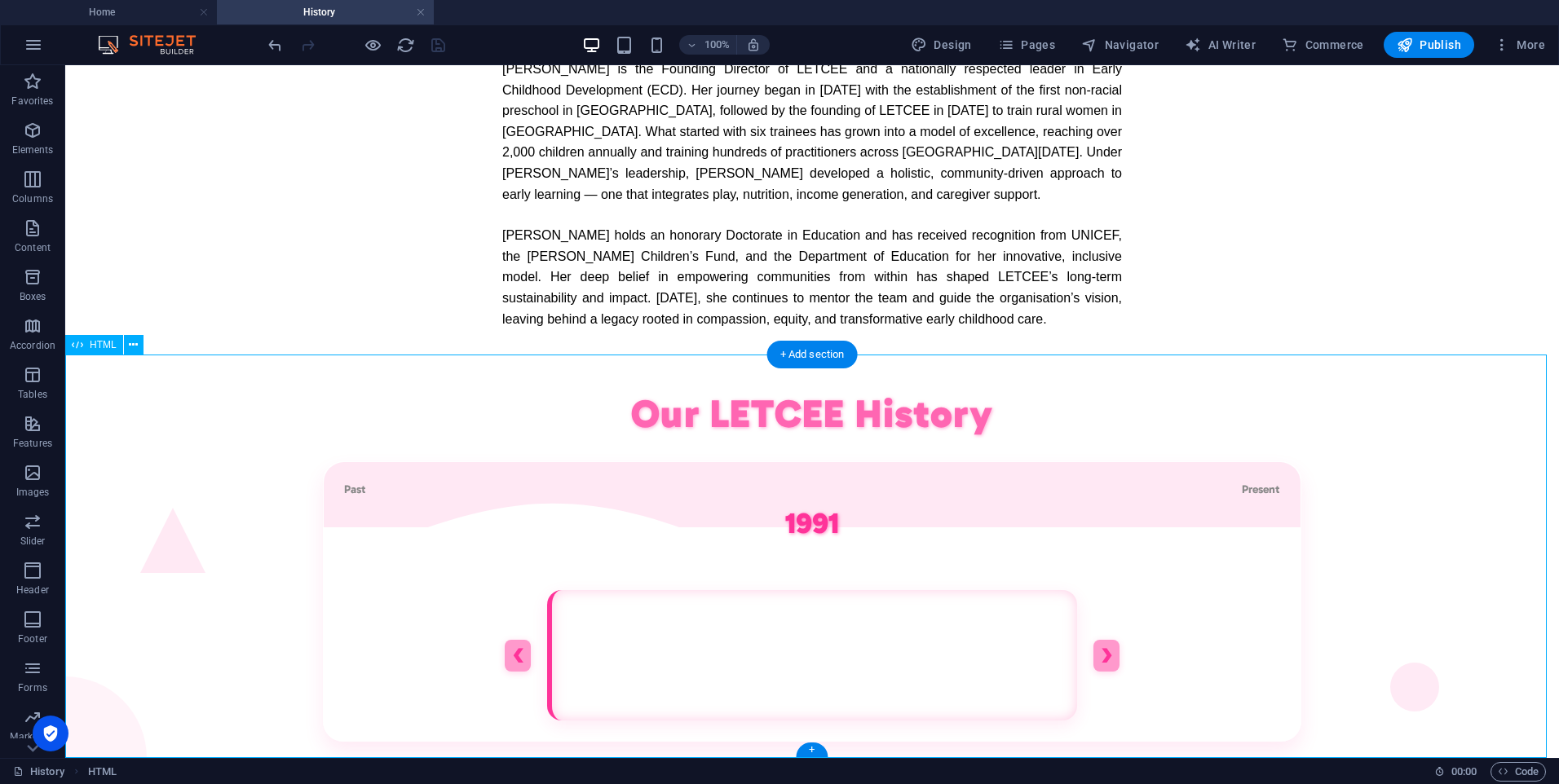 scroll, scrollTop: 1081, scrollLeft: 0, axis: vertical 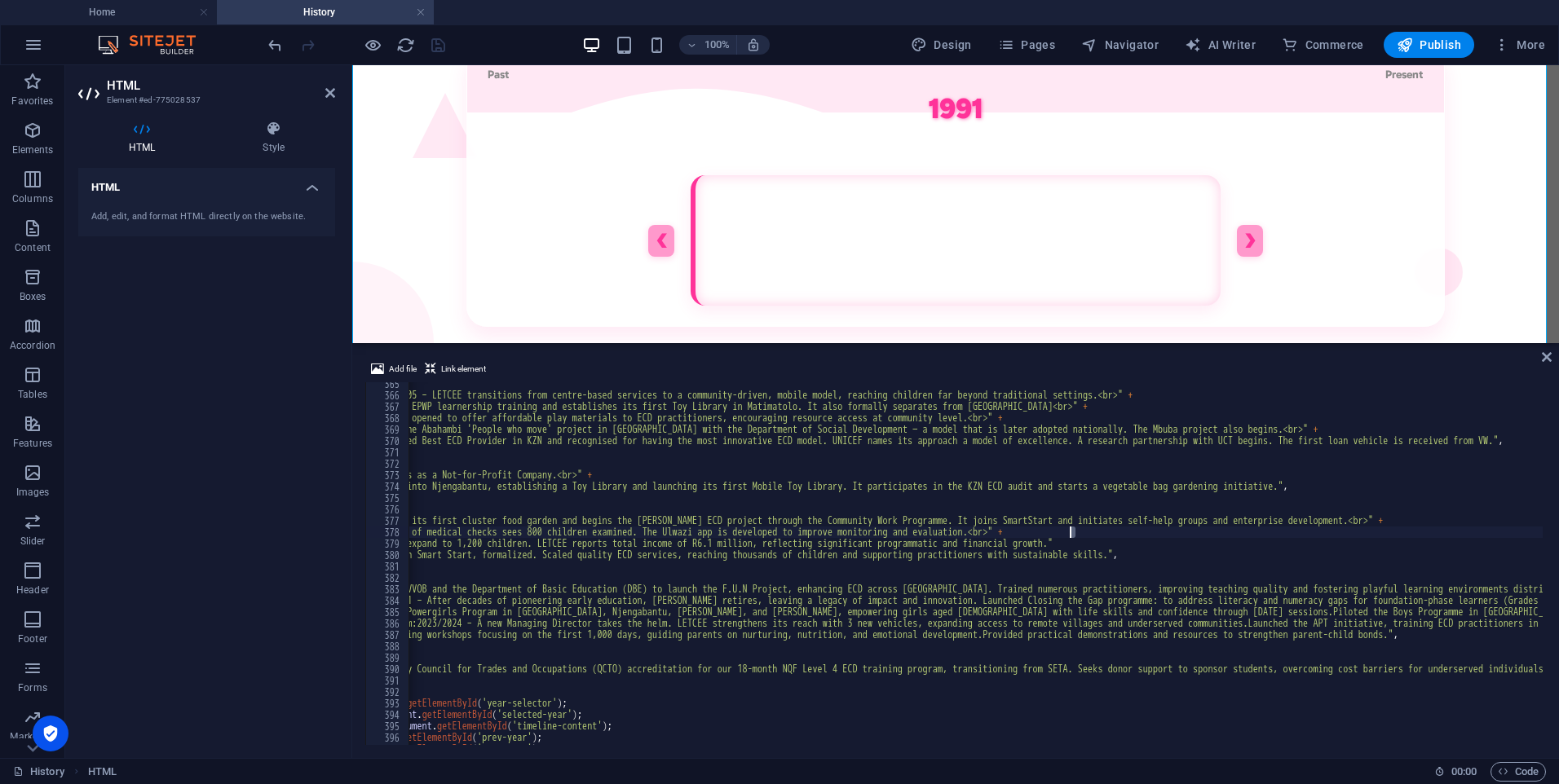 click on ""2005" :             "Expanding Horizons:2005 – LETCEE transitions from centre-based services to a community-driven, mobile model, reaching children far beyond traditional settings.<br>"   +           "2006: LETCEE provides EPWP learnership training and establishes its first Toy Library in Matimatolo. It also formally separates from [GEOGRAPHIC_DATA]<br>"   +           "2007: The Toy Shop is opened to offer affordable play materials to ECD practitioners, encouraging resource access at community level.<br>"   +           "2008: LETCEE pilots the Abahambi 'People who move' project in [GEOGRAPHIC_DATA] with the Department of Social Development — a model that is later adopted nationally. The Mbuba project also begins.<br>"   +           "2009: LETCEE is awarded Best ECD Provider in KZN and recognised for having the most innovative ECD model. UNICEF names its approach a model of excellence. A research partnership with UCT begins. The first loan vehicle is received from VW." ,         "2010" :          +" at bounding box center (1688, 569) 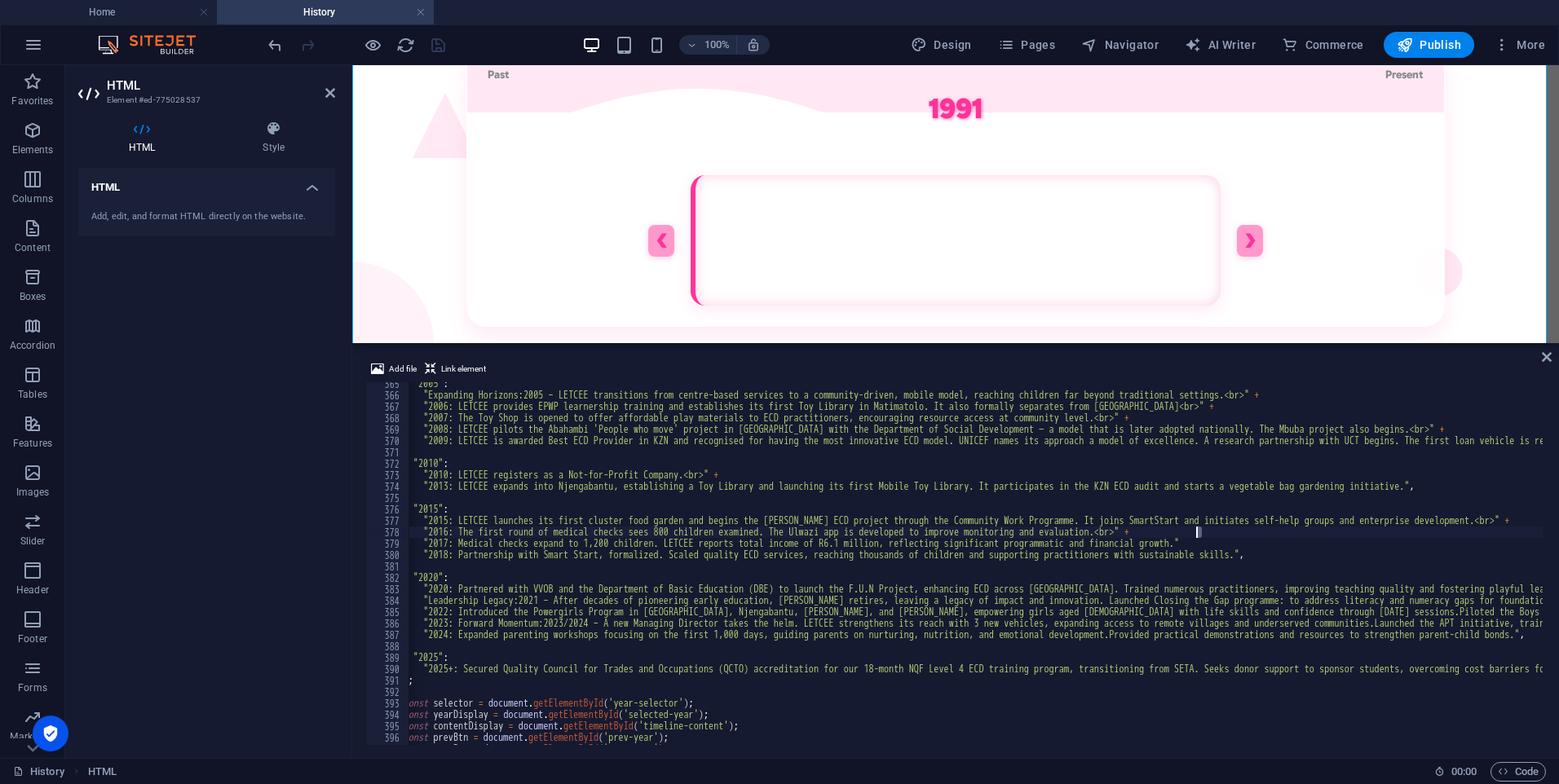 scroll, scrollTop: 0, scrollLeft: 0, axis: both 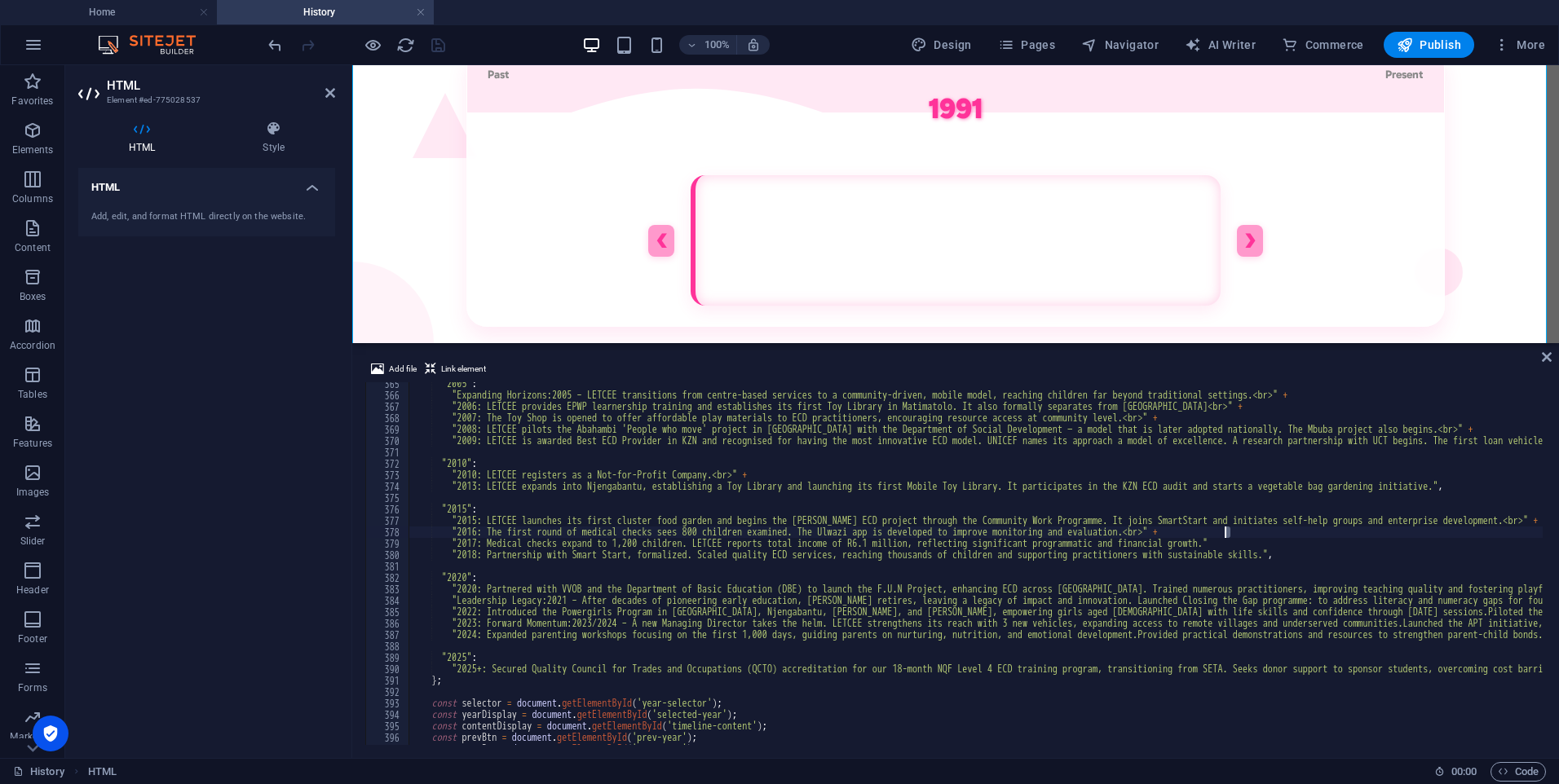 click on ""2005" :             "Expanding Horizons:2005 – LETCEE transitions from centre-based services to a community-driven, mobile model, reaching children far beyond traditional settings.<br>"   +           "2006: LETCEE provides EPWP learnership training and establishes its first Toy Library in Matimatolo. It also formally separates from [GEOGRAPHIC_DATA]<br>"   +           "2007: The Toy Shop is opened to offer affordable play materials to ECD practitioners, encouraging resource access at community level.<br>"   +           "2008: LETCEE pilots the Abahambi 'People who move' project in [GEOGRAPHIC_DATA] with the Department of Social Development — a model that is later adopted nationally. The Mbuba project also begins.<br>"   +           "2009: LETCEE is awarded Best ECD Provider in KZN and recognised for having the most innovative ECD model. UNICEF names its approach a model of excellence. A research partnership with UCT begins. The first loan vehicle is received from VW." ,         "2010" :          +" at bounding box center (1843, 569) 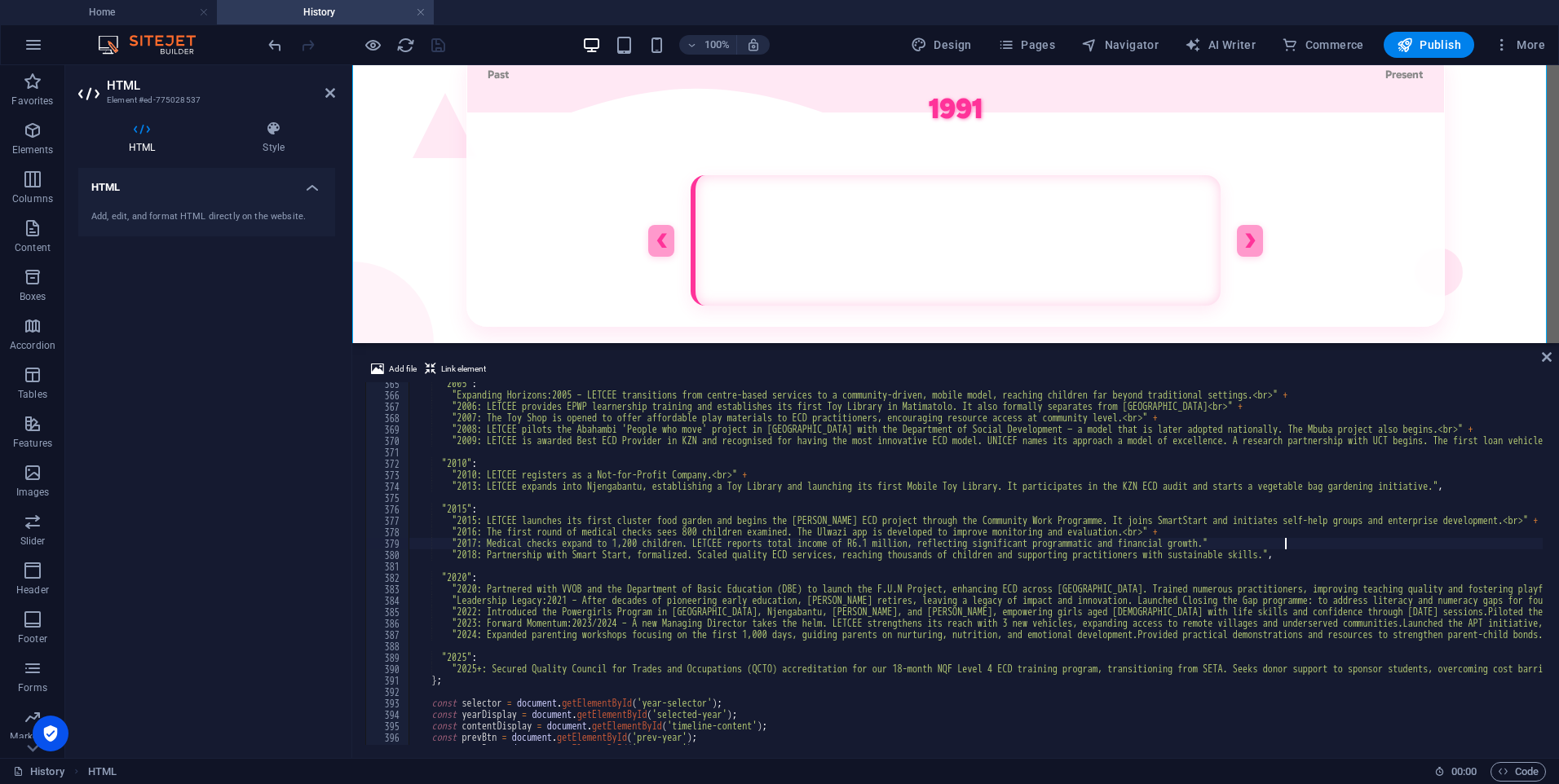 scroll, scrollTop: 0, scrollLeft: 70, axis: horizontal 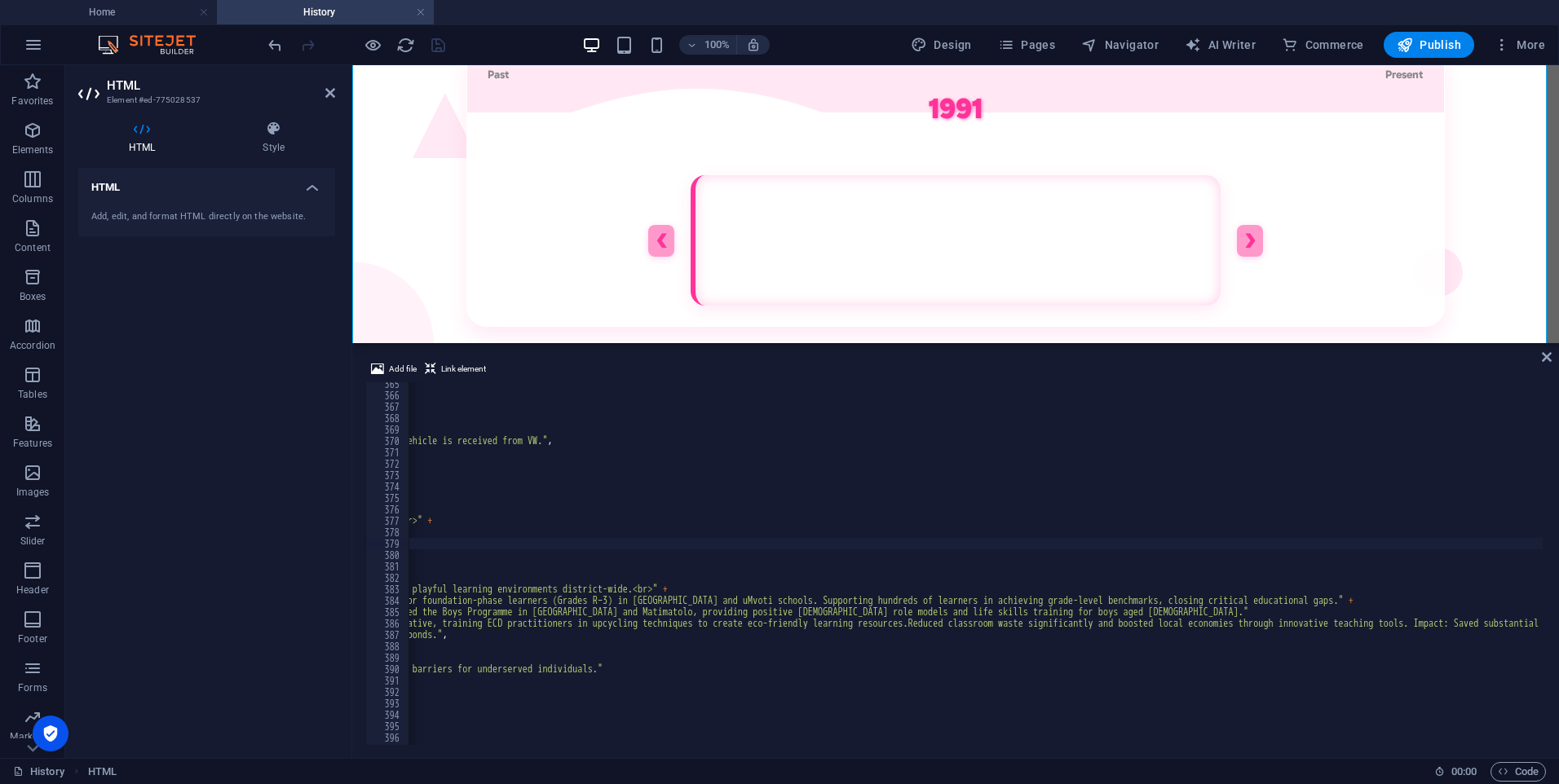 click on ""2005" :             "Expanding Horizons:2005 – LETCEE transitions from centre-based services to a community-driven, mobile model, reaching children far beyond traditional settings.<br>"   +           "2006: LETCEE provides EPWP learnership training and establishes its first Toy Library in Matimatolo. It also formally separates from [GEOGRAPHIC_DATA]<br>"   +           "2007: The Toy Shop is opened to offer affordable play materials to ECD practitioners, encouraging resource access at community level.<br>"   +           "2008: LETCEE pilots the Abahambi 'People who move' project in [GEOGRAPHIC_DATA] with the Department of Social Development — a model that is later adopted nationally. The Mbuba project also begins.<br>"   +           "2009: LETCEE is awarded Best ECD Provider in KZN and recognised for having the most innovative ECD model. UNICEF names its approach a model of excellence. A research partnership with UCT begins. The first loan vehicle is received from VW." ,         "2010" :          +" at bounding box center (737, 569) 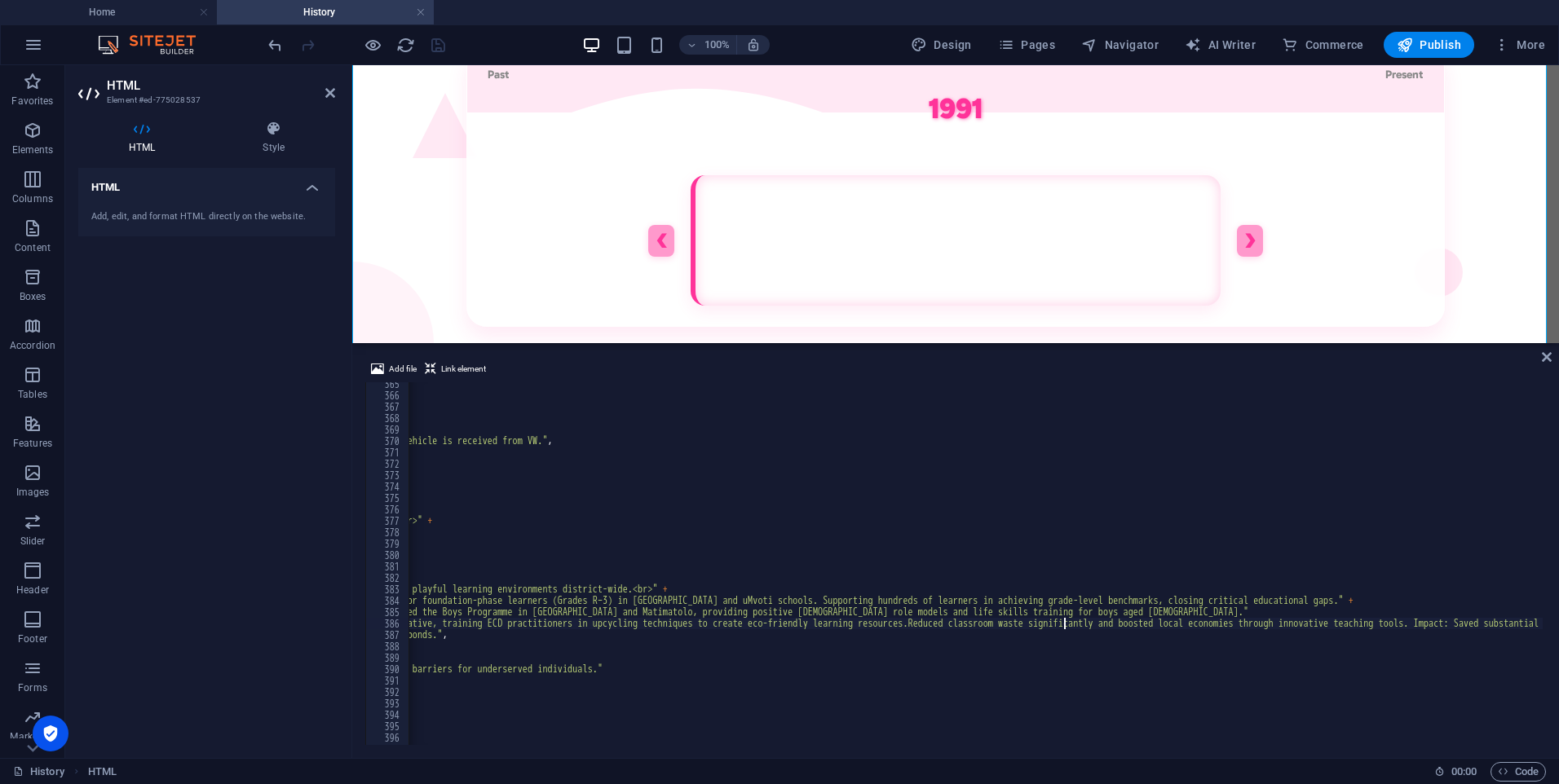 click on ""2005" :             "Expanding Horizons:2005 – LETCEE transitions from centre-based services to a community-driven, mobile model, reaching children far beyond traditional settings.<br>"   +           "2006: LETCEE provides EPWP learnership training and establishes its first Toy Library in Matimatolo. It also formally separates from [GEOGRAPHIC_DATA]<br>"   +           "2007: The Toy Shop is opened to offer affordable play materials to ECD practitioners, encouraging resource access at community level.<br>"   +           "2008: LETCEE pilots the Abahambi 'People who move' project in [GEOGRAPHIC_DATA] with the Department of Social Development — a model that is later adopted nationally. The Mbuba project also begins.<br>"   +           "2009: LETCEE is awarded Best ECD Provider in KZN and recognised for having the most innovative ECD model. UNICEF names its approach a model of excellence. A research partnership with UCT begins. The first loan vehicle is received from VW." ,         "2010" :          +" at bounding box center [737, 569] 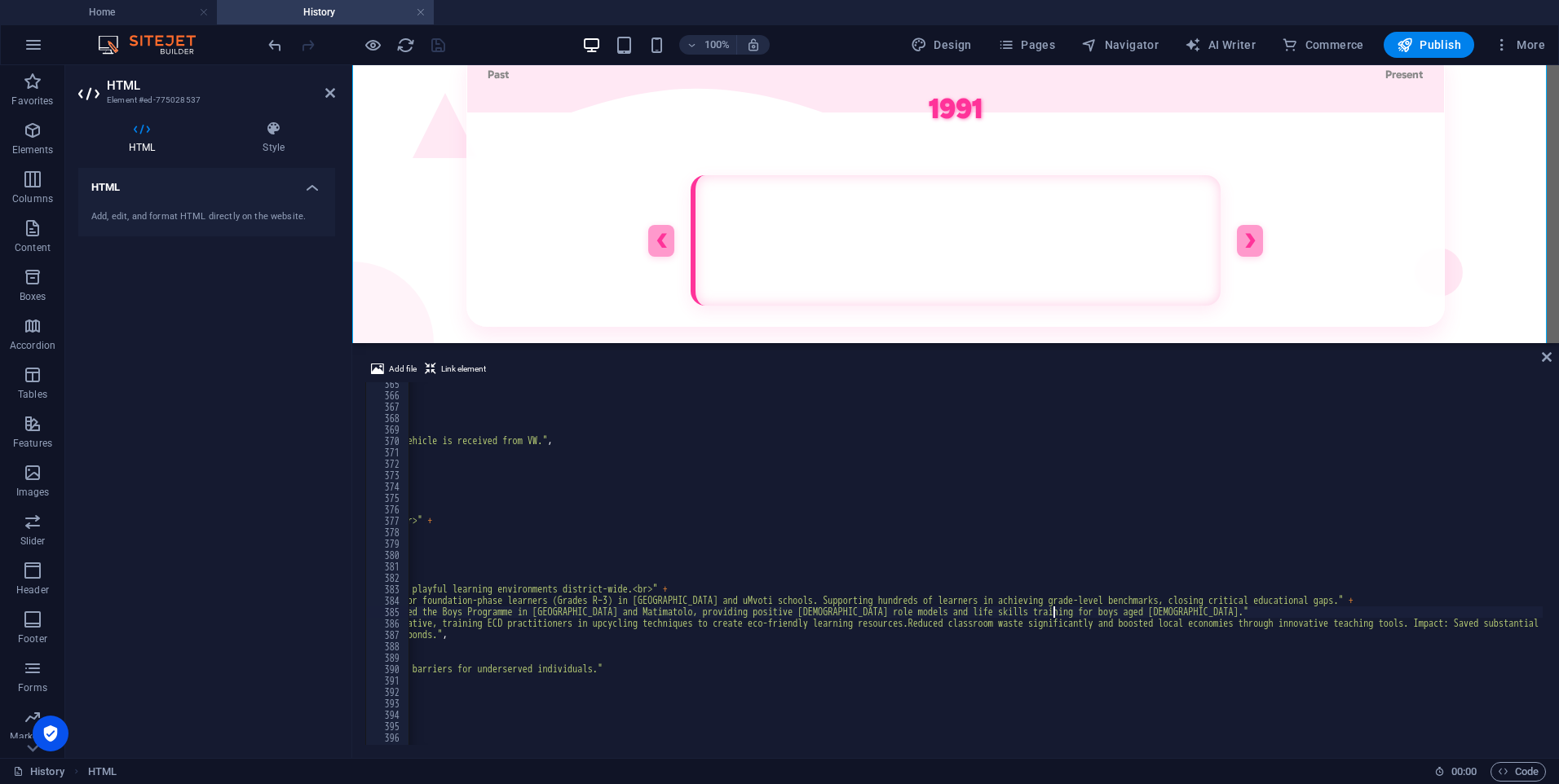 scroll, scrollTop: 0, scrollLeft: 142, axis: horizontal 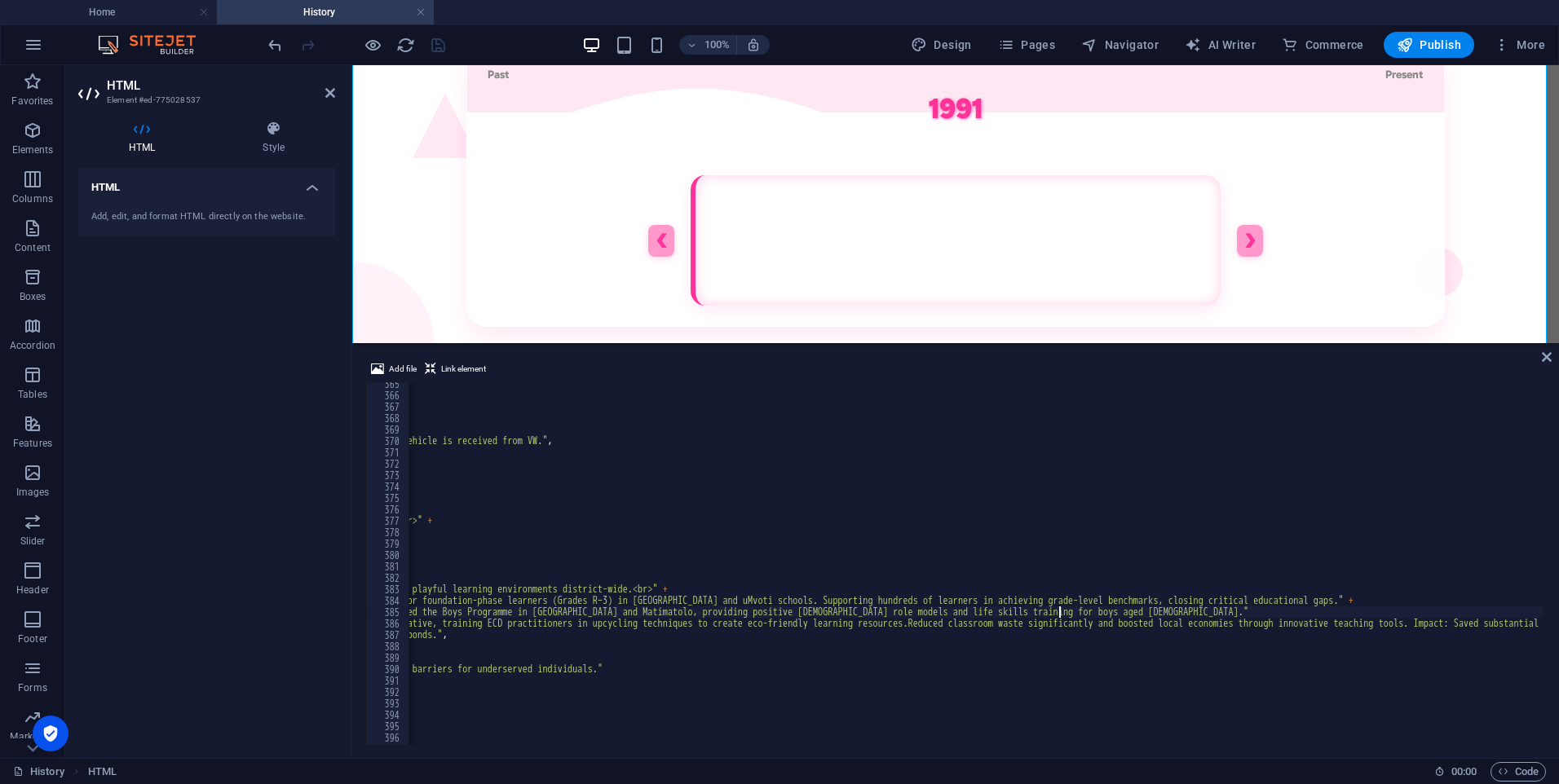 type on ""2022: Introduced the Powergirls Program in [GEOGRAPHIC_DATA], Njengabantu, [PERSON_NAME], and [PERSON_NAME], empowering girls aged [DEMOGRAPHIC_DATA] with life skills and confidence through [DATE] sessions.Piloted the Boys Programme in [GEOGRAPHIC_DATA] and Matimatolo, providing positive [DEMOGRAPHIC_DATA] role models and life skills training for boys aged [DEMOGRAPHIC_DATA]." +" 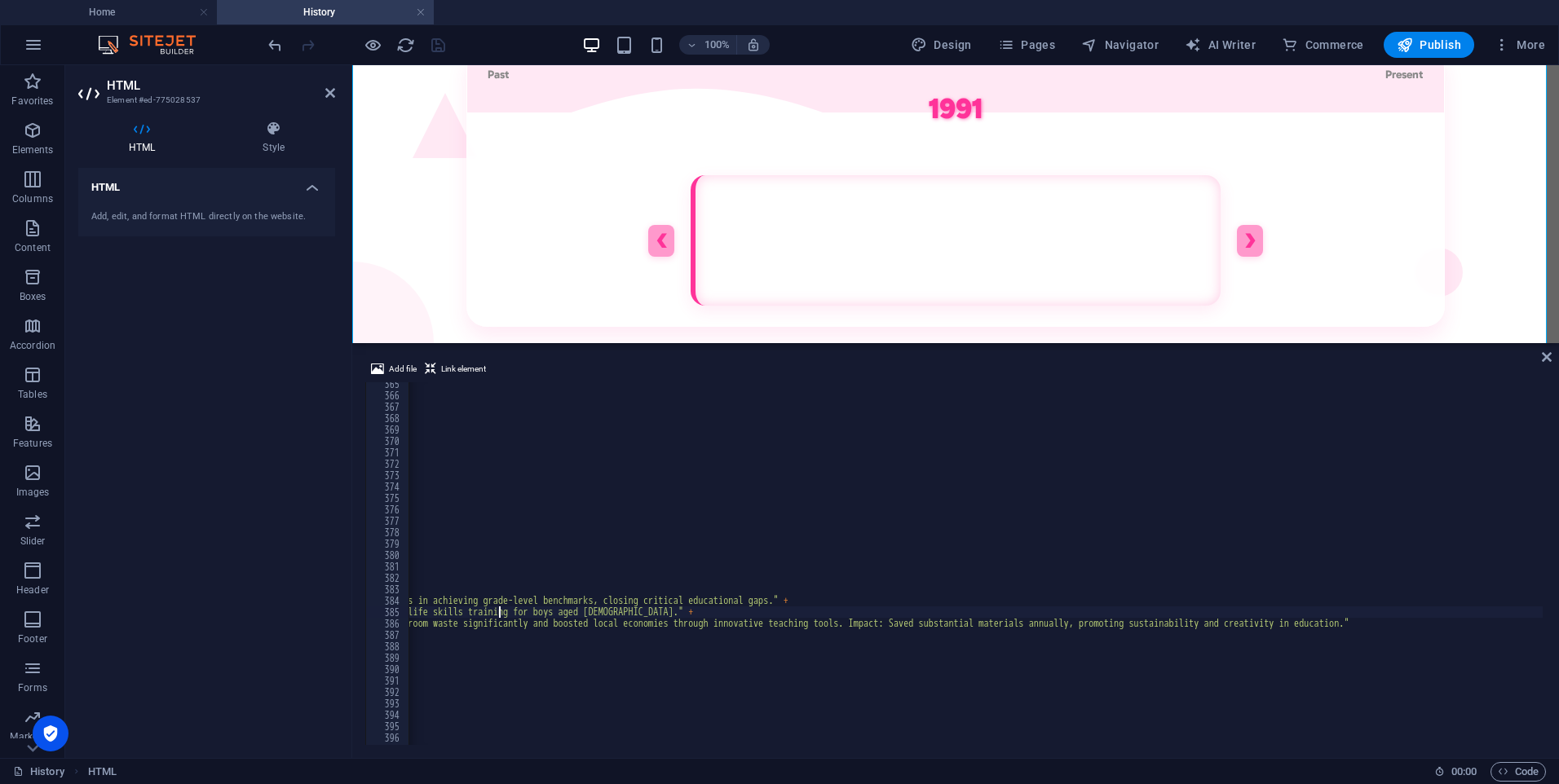 scroll, scrollTop: 0, scrollLeft: 1735, axis: horizontal 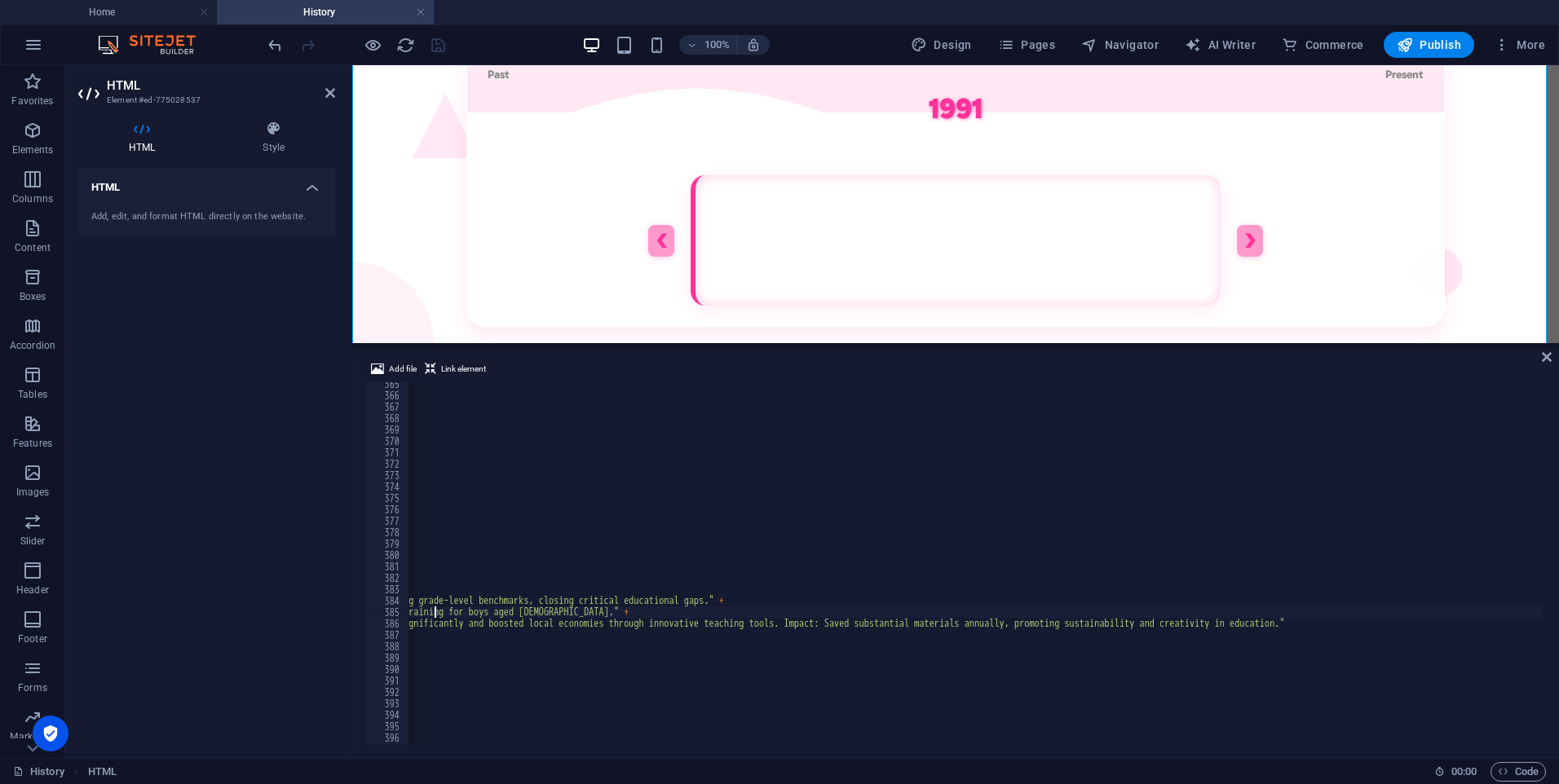 click on ""2005" :             "Expanding Horizons:2005 – LETCEE transitions from centre-based services to a community-driven, mobile model, reaching children far beyond traditional settings.<br>"   +           "2006: LETCEE provides EPWP learnership training and establishes its first Toy Library in Matimatolo. It also formally separates from [GEOGRAPHIC_DATA]<br>"   +           "2007: The Toy Shop is opened to offer affordable play materials to ECD practitioners, encouraging resource access at community level.<br>"   +           "2008: LETCEE pilots the Abahambi 'People who move' project in [GEOGRAPHIC_DATA] with the Department of Social Development — a model that is later adopted nationally. The Mbuba project also begins.<br>"   +           "2009: LETCEE is awarded Best ECD Provider in KZN and recognised for having the most innovative ECD model. UNICEF names its approach a model of excellence. A research partnership with UCT begins. The first loan vehicle is received from VW." ,         "2010" :          +" at bounding box center (108, 569) 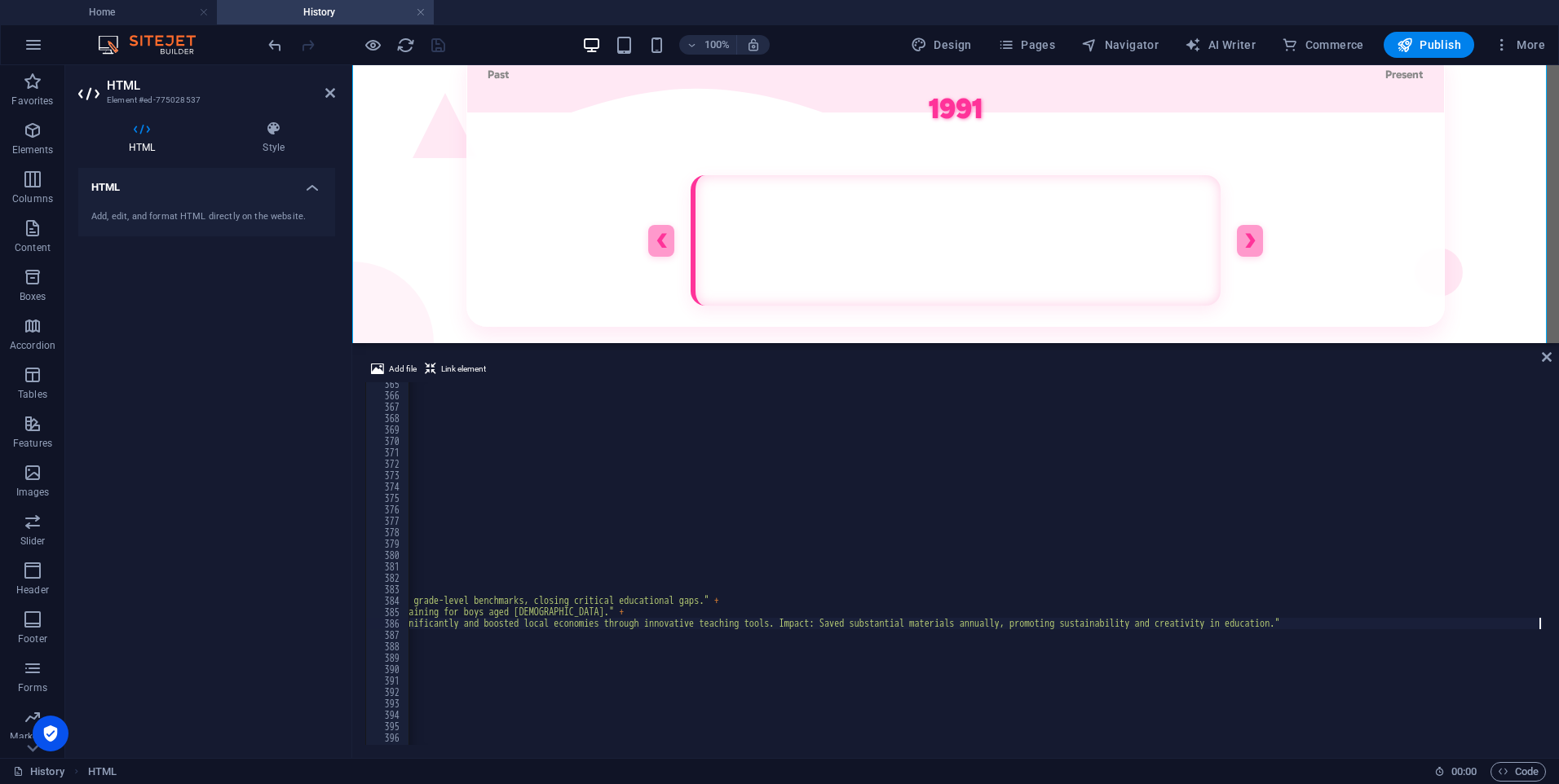 scroll, scrollTop: 0, scrollLeft: 1746, axis: horizontal 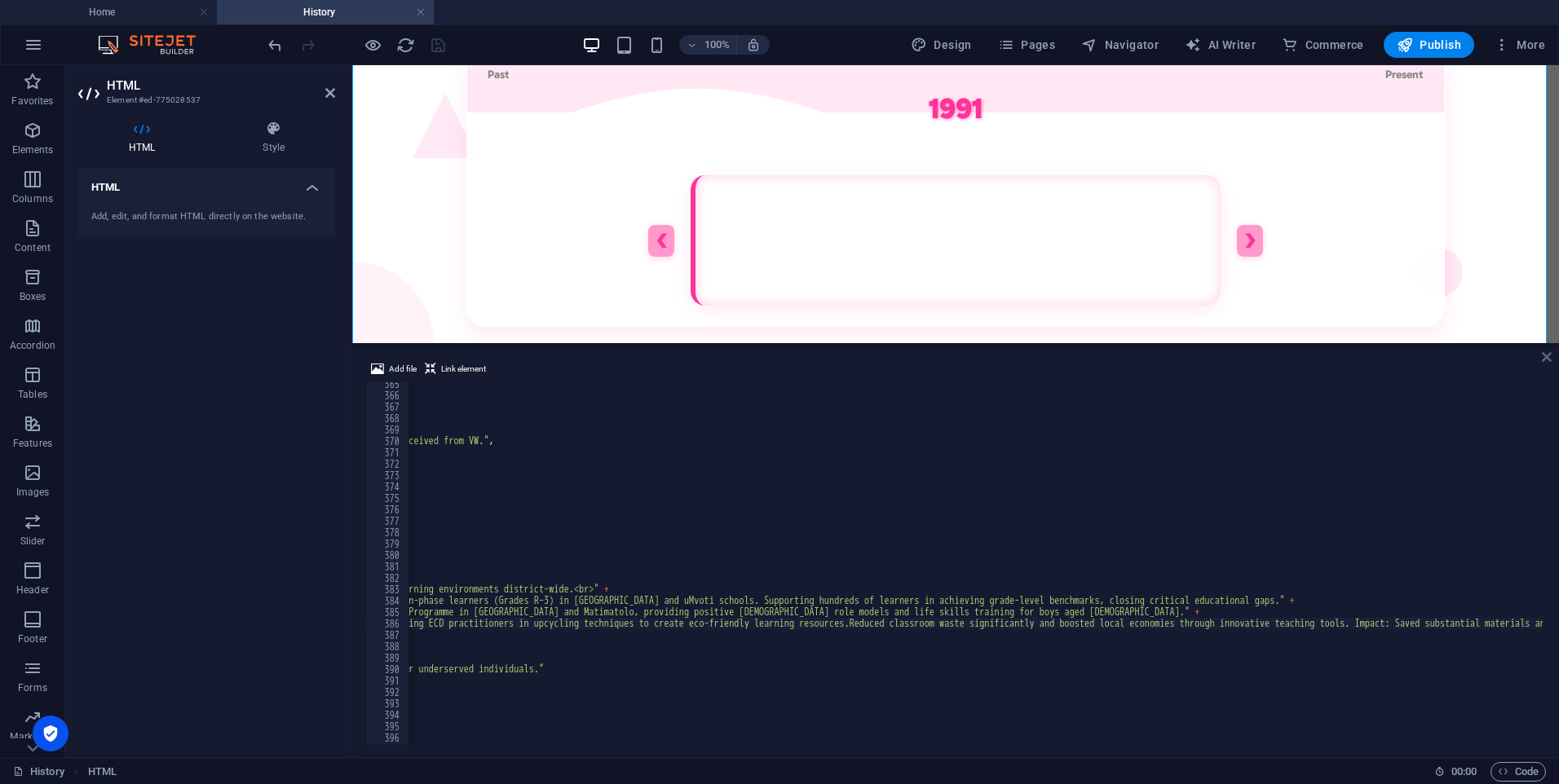 type 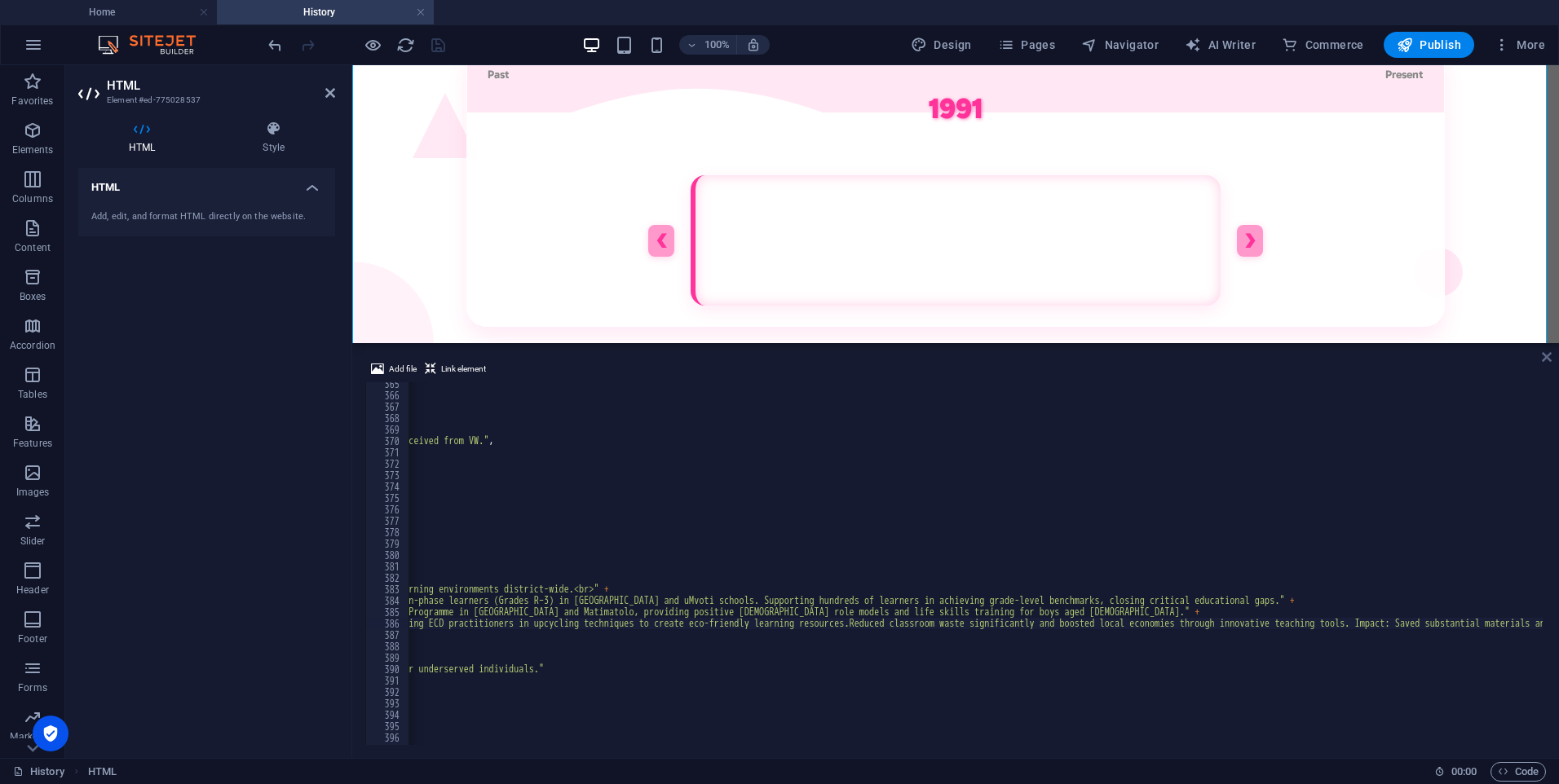 click at bounding box center [1547, 357] 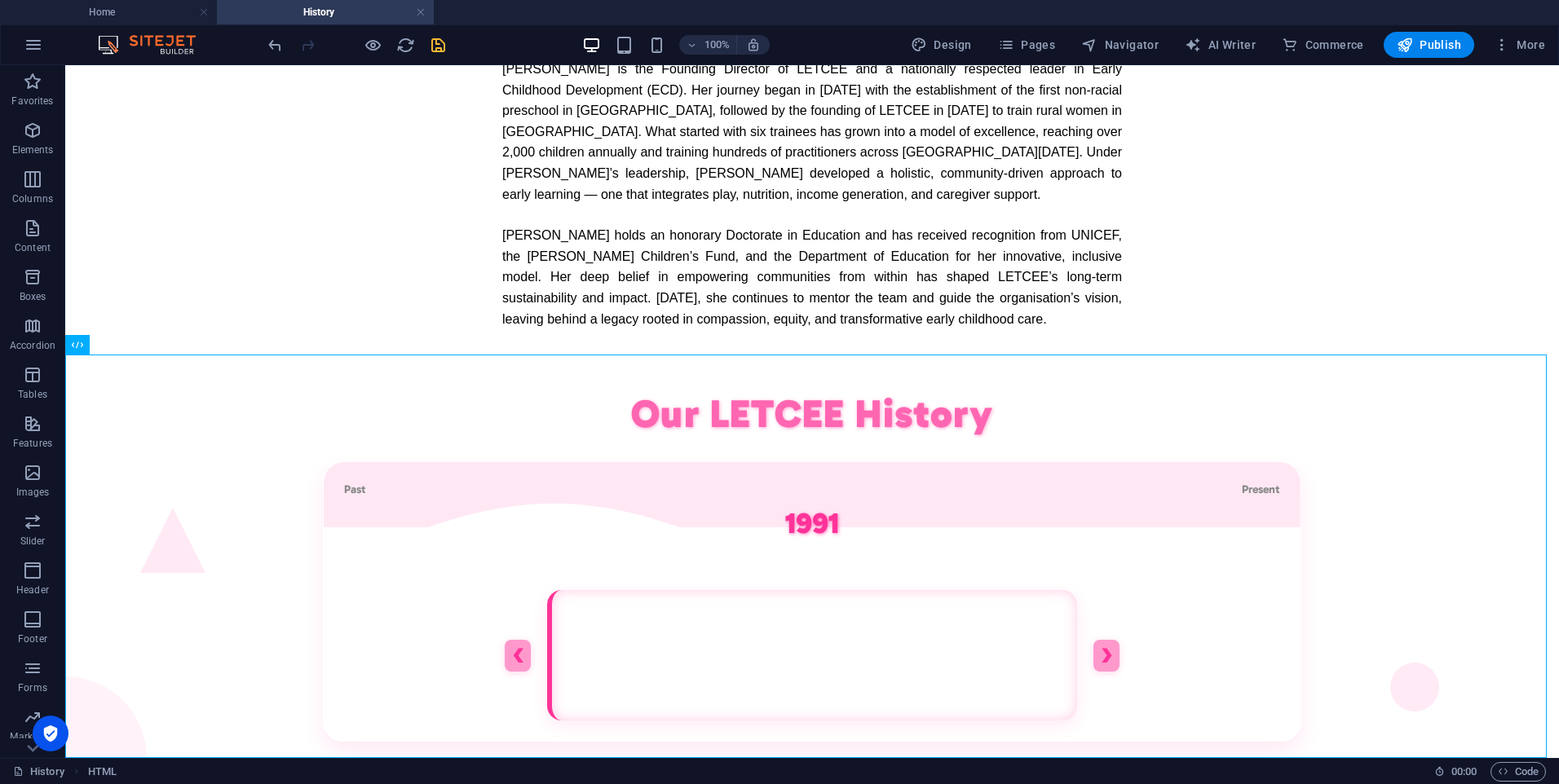scroll, scrollTop: 729, scrollLeft: 0, axis: vertical 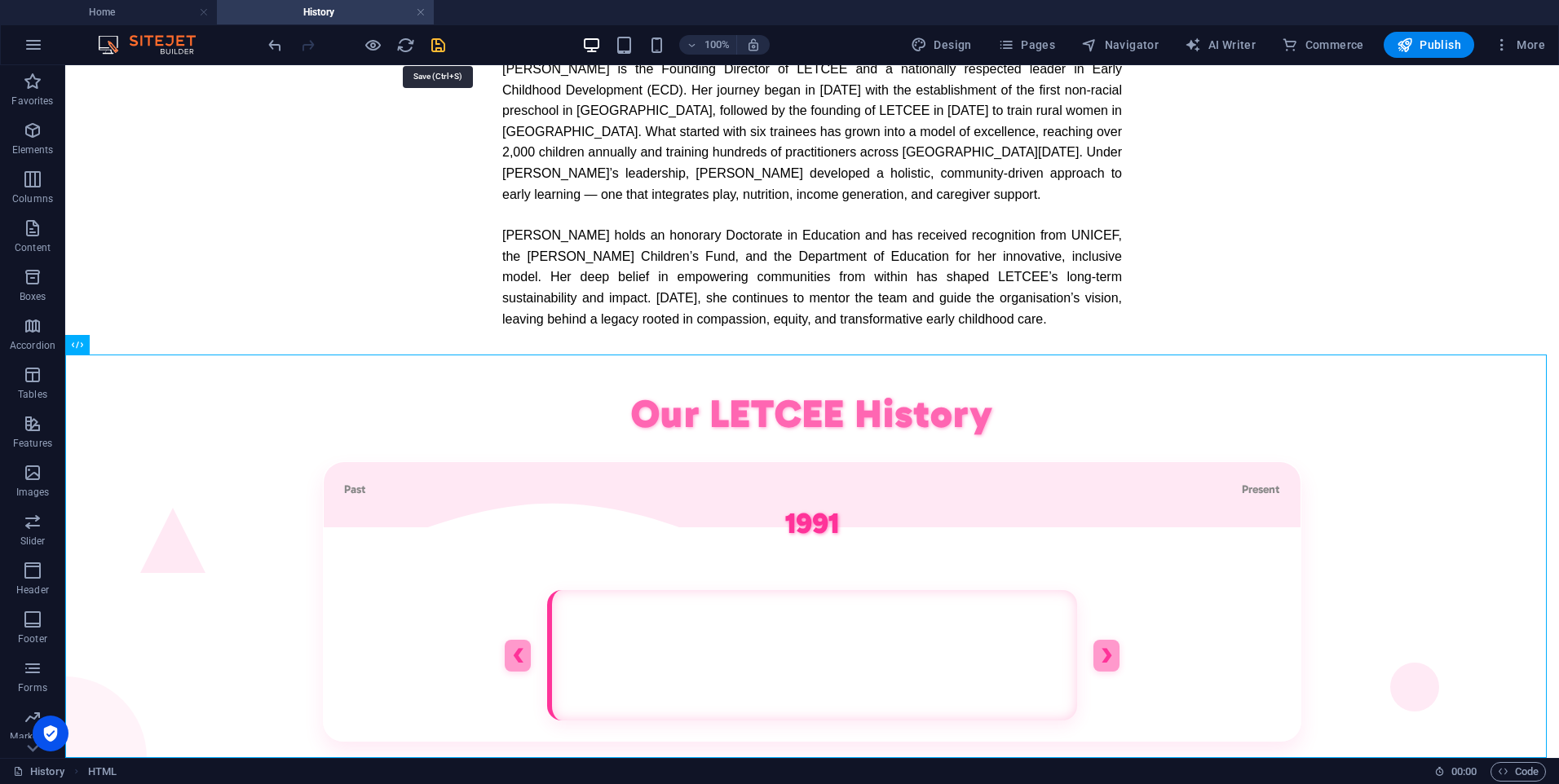click at bounding box center [438, 45] 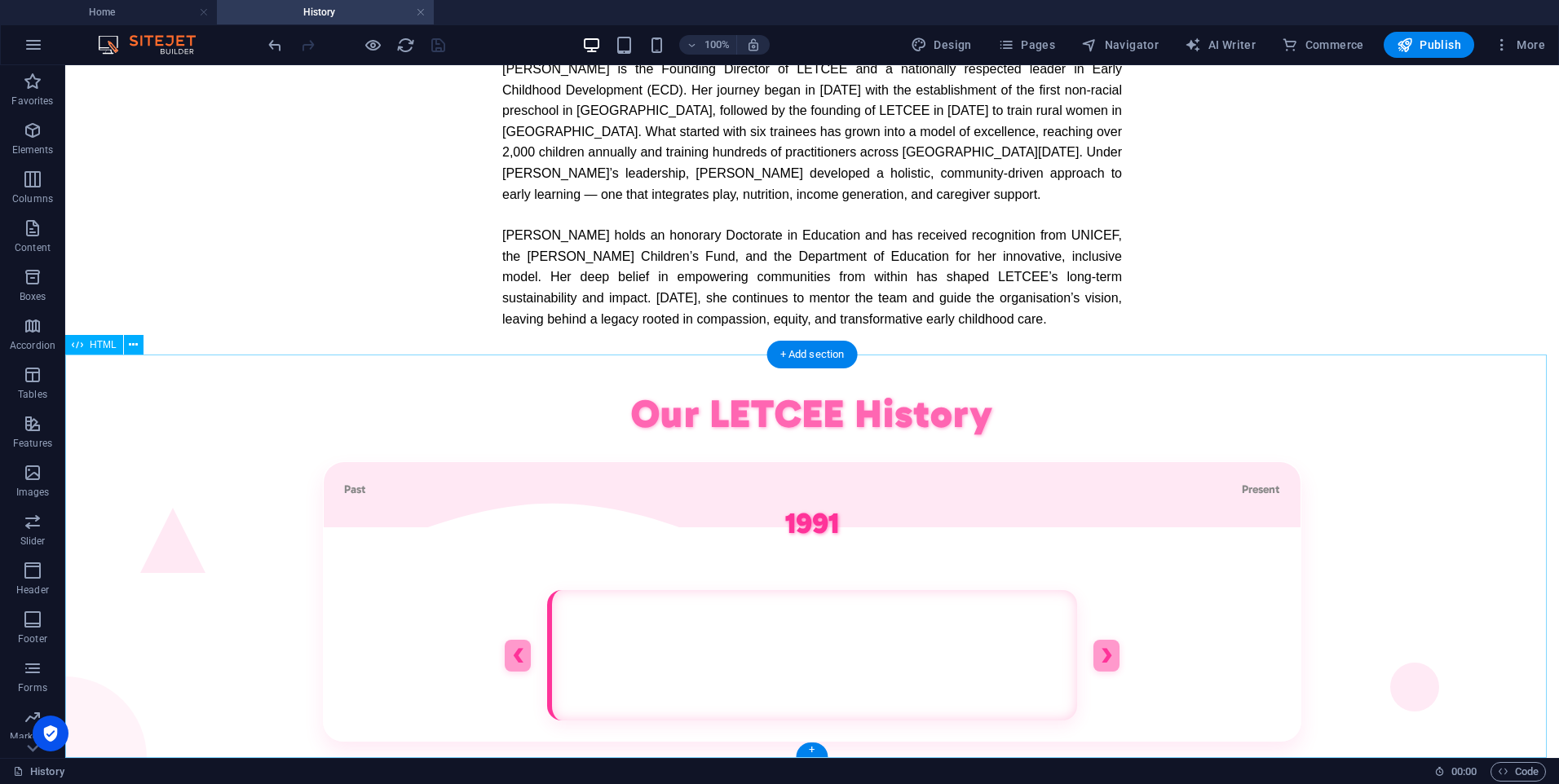 click on "Our LETCEE History
Past
Present
1991
❮
❯" at bounding box center (812, 574) 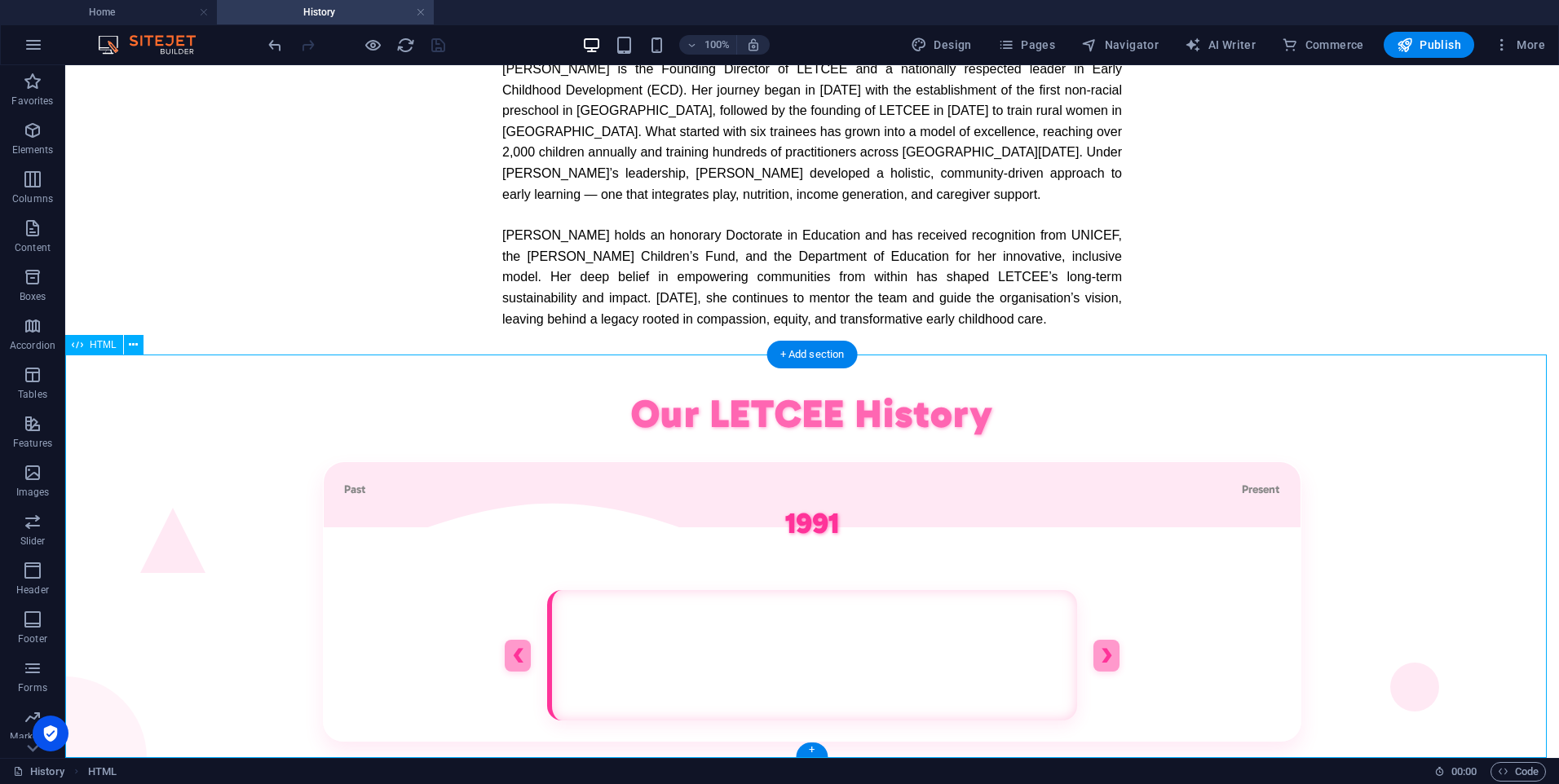 click on "Our LETCEE History
Past
Present
1991
❮
❯" at bounding box center (812, 574) 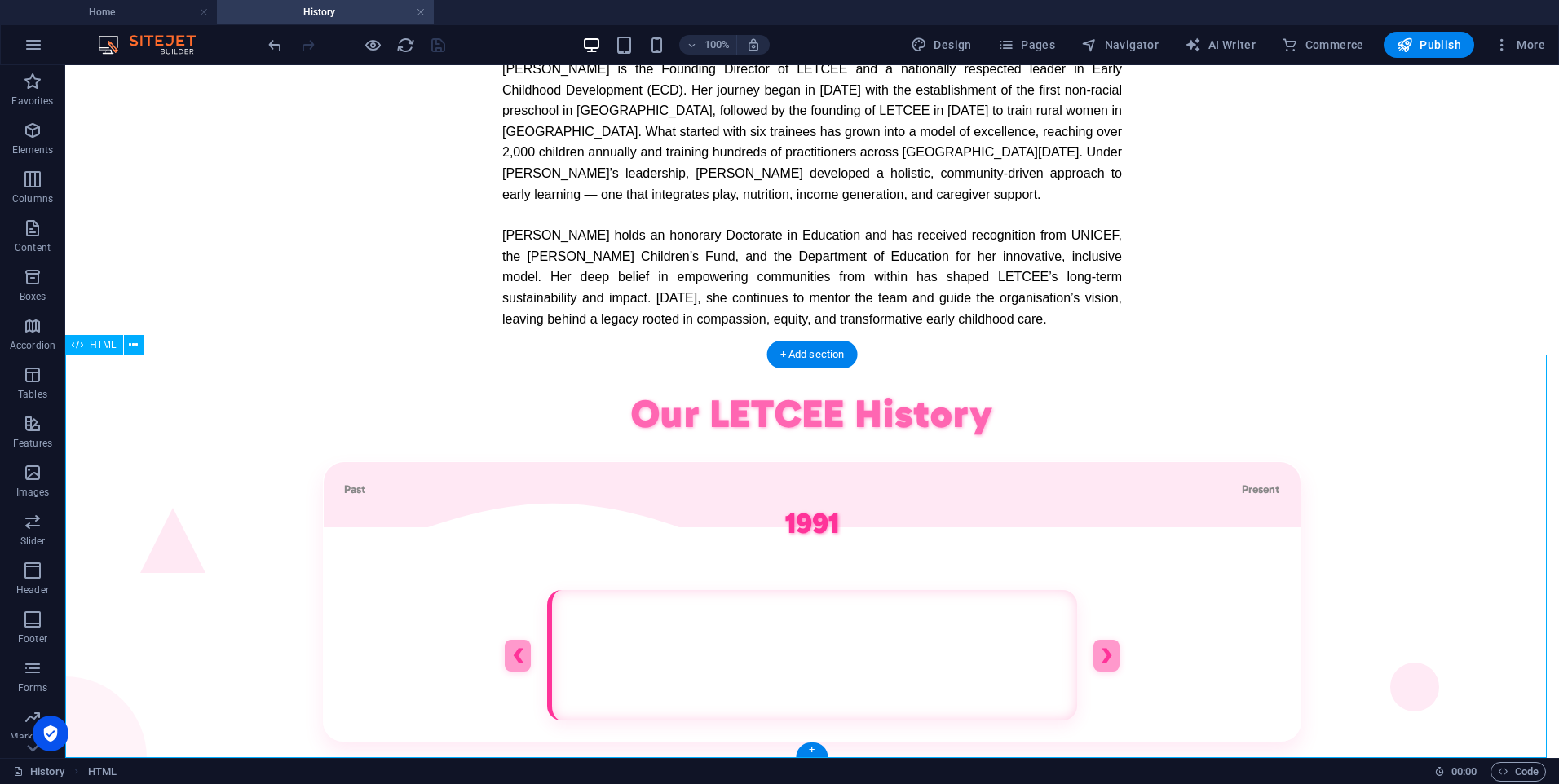 scroll, scrollTop: 1081, scrollLeft: 0, axis: vertical 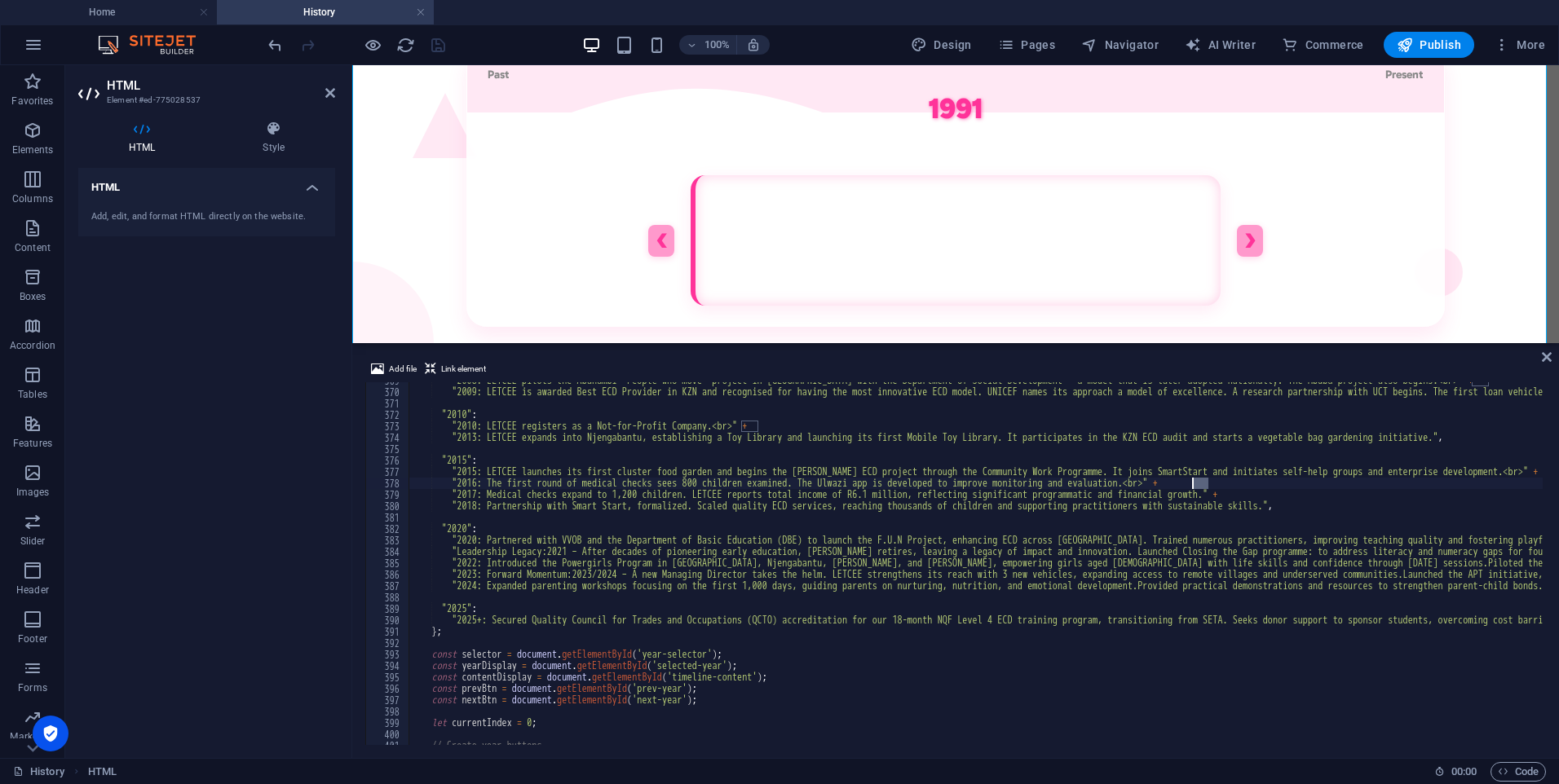 drag, startPoint x: 1211, startPoint y: 483, endPoint x: 1194, endPoint y: 484, distance: 17.029386 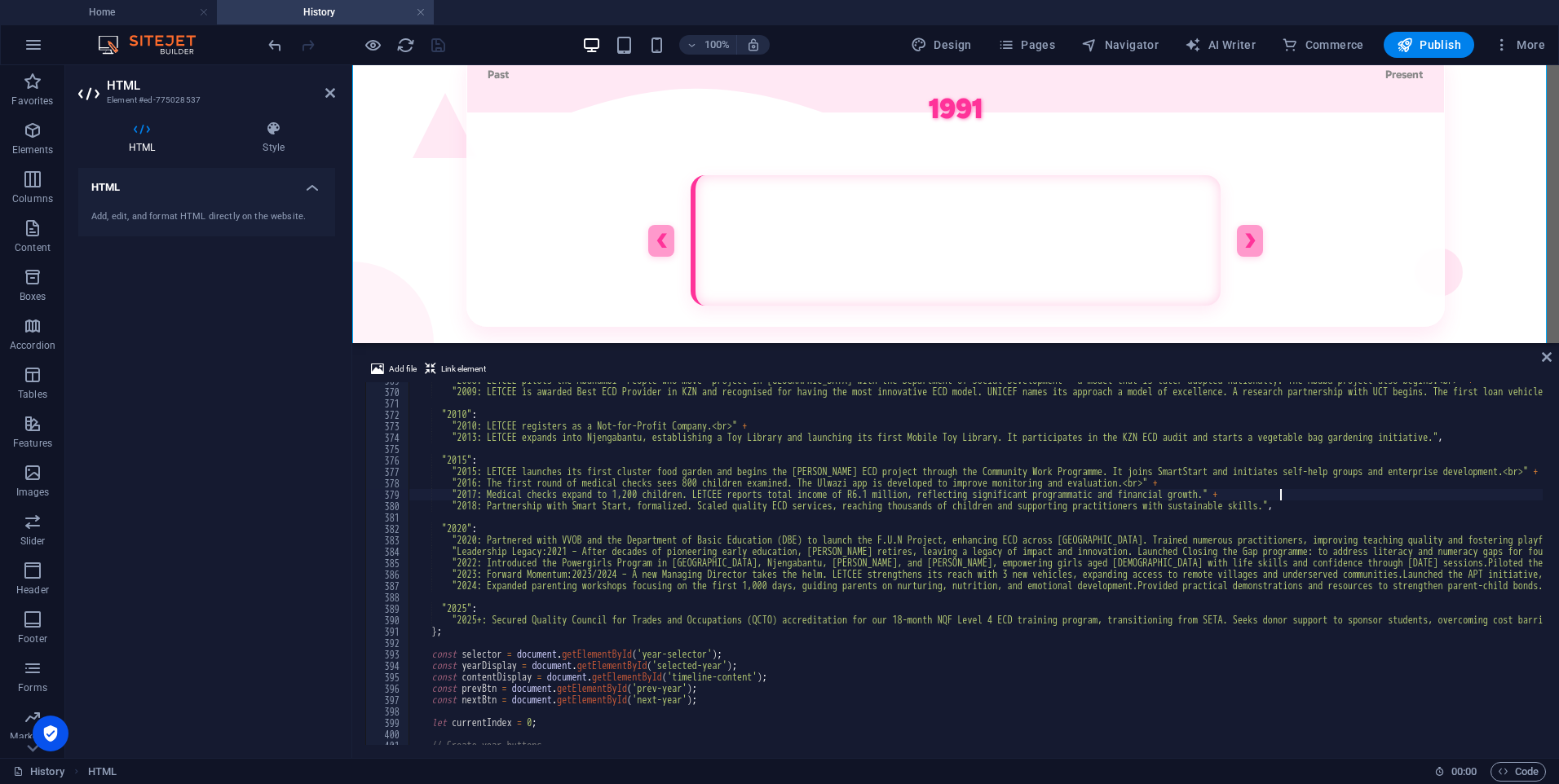 click on ""2008: LETCEE pilots the Abahambi 'People who move' project in [GEOGRAPHIC_DATA] with the Department of Social Development — a model that is later adopted nationally. The Mbuba project also begins.<br>"   +           "2009: LETCEE is awarded Best ECD Provider in KZN and recognised for having the most innovative ECD model. UNICEF names its approach a model of excellence. A research partnership with UCT begins. The first loan vehicle is received from VW." ,         "2010" :             "2010: LETCEE registers as a Not-for-Profit Company.<br>"   +           "2013: LETCEE expands into Njengabantu, establishing a Toy Library and launching its first Mobile Toy Library. It participates in the KZN ECD audit and starts a vegetable bag gardening initiative." ,         "2015" :             "2015: LETCEE launches its first cluster food garden and begins the [PERSON_NAME] ECD project through the Community Work Programme. It joins SmartStart and initiates self-help groups and enterprise development.<br>"   +             +" at bounding box center [1848, 566] 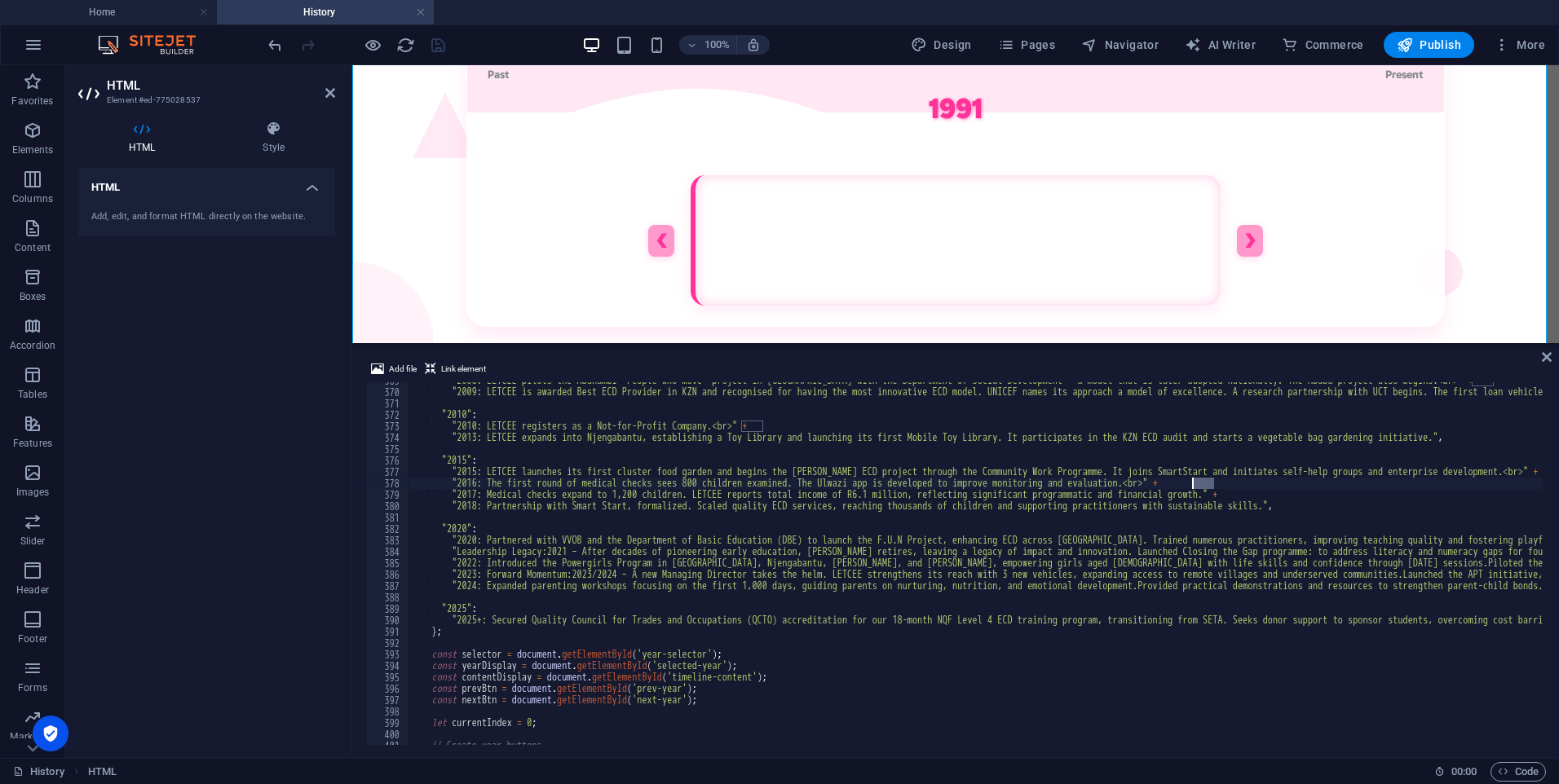 drag, startPoint x: 1212, startPoint y: 484, endPoint x: 1192, endPoint y: 485, distance: 20.024984 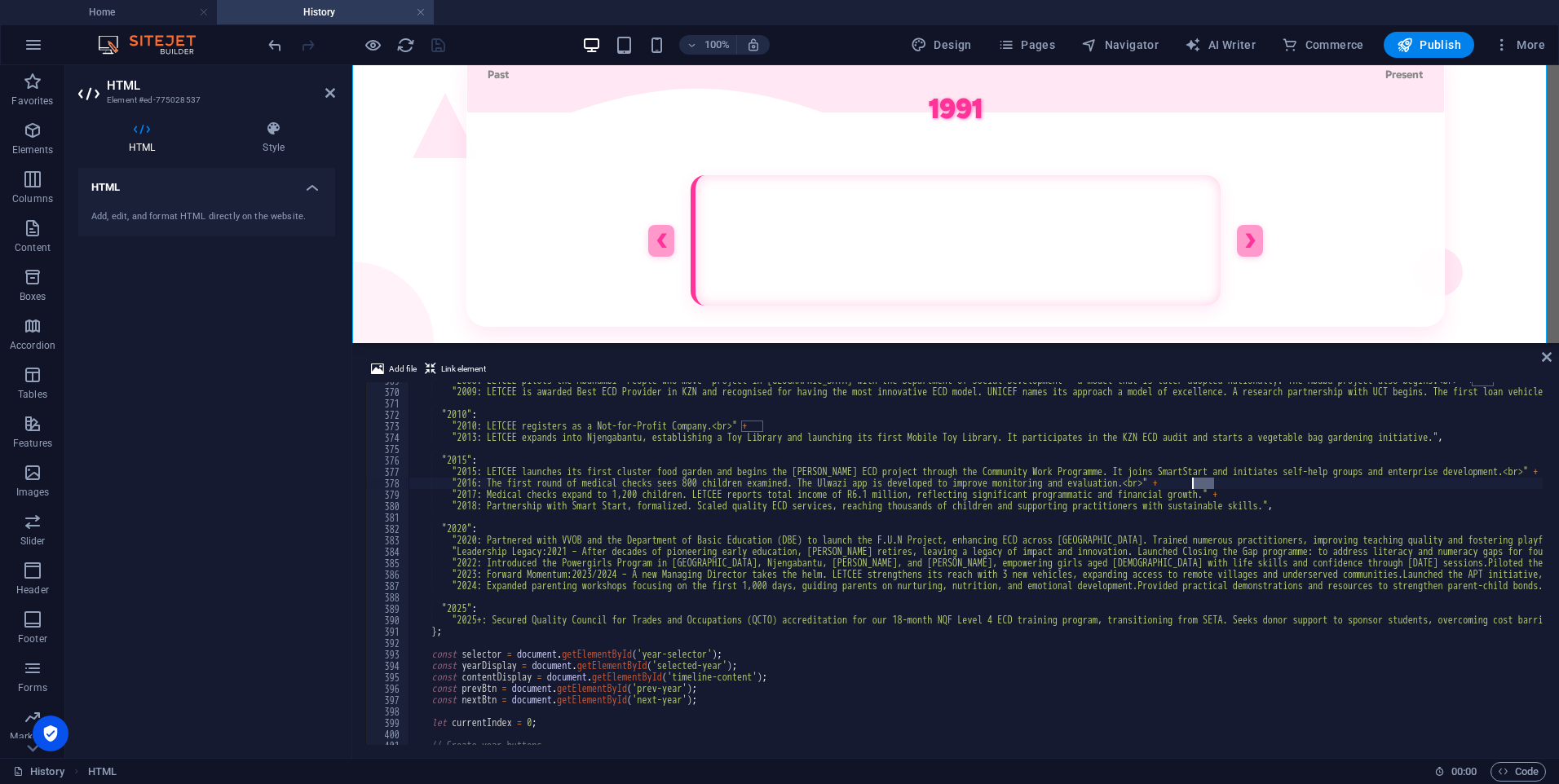 click on ""2008: LETCEE pilots the Abahambi 'People who move' project in [GEOGRAPHIC_DATA] with the Department of Social Development — a model that is later adopted nationally. The Mbuba project also begins.<br>"   +           "2009: LETCEE is awarded Best ECD Provider in KZN and recognised for having the most innovative ECD model. UNICEF names its approach a model of excellence. A research partnership with UCT begins. The first loan vehicle is received from VW." ,         "2010" :             "2010: LETCEE registers as a Not-for-Profit Company.<br>"   +           "2013: LETCEE expands into Njengabantu, establishing a Toy Library and launching its first Mobile Toy Library. It participates in the KZN ECD audit and starts a vegetable bag gardening initiative." ,         "2015" :             "2015: LETCEE launches its first cluster food garden and begins the [PERSON_NAME] ECD project through the Community Work Programme. It joins SmartStart and initiates self-help groups and enterprise development.<br>"   +             +" at bounding box center (1848, 566) 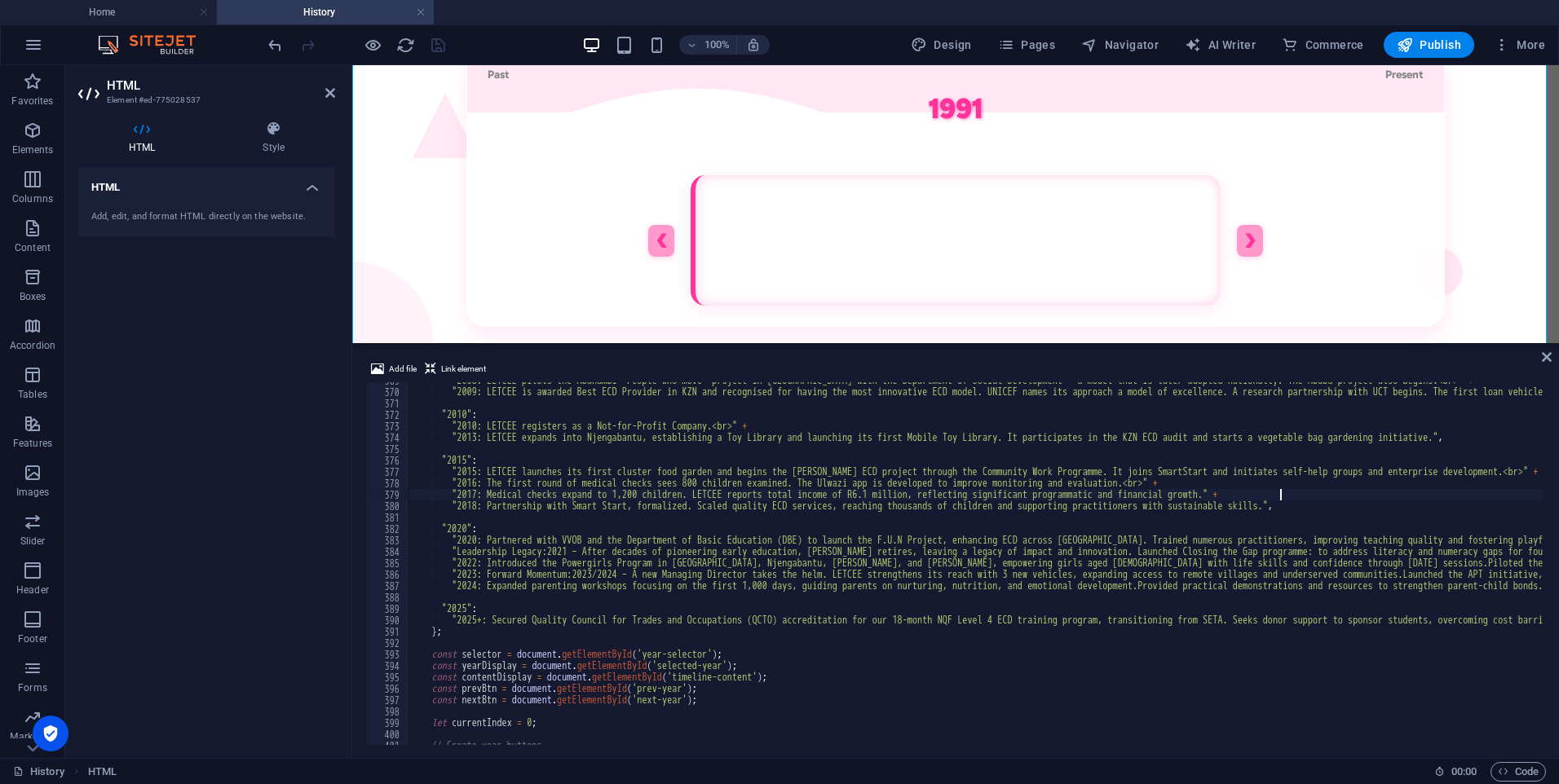 paste on "<br>" 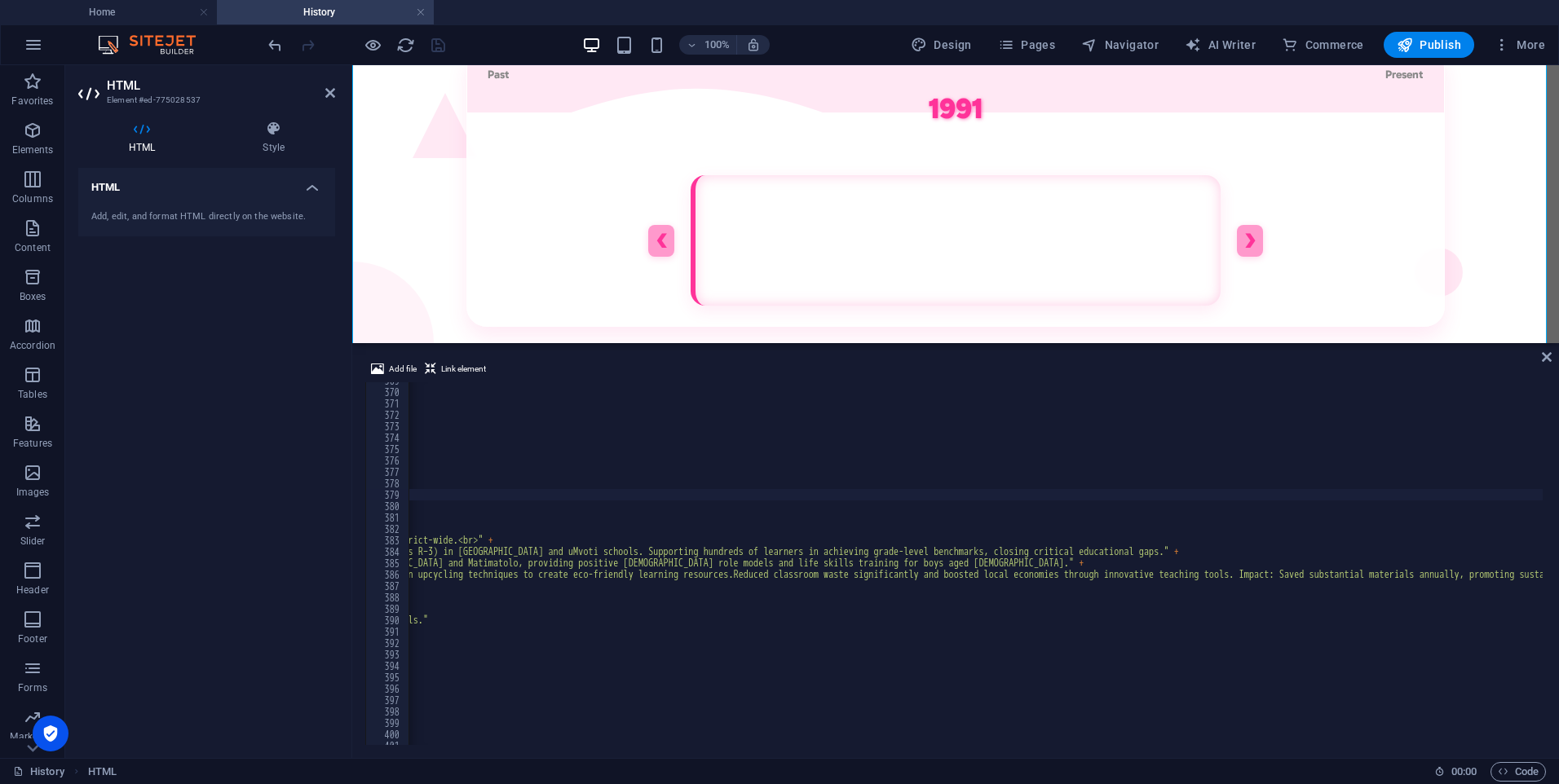 scroll, scrollTop: 0, scrollLeft: 1280, axis: horizontal 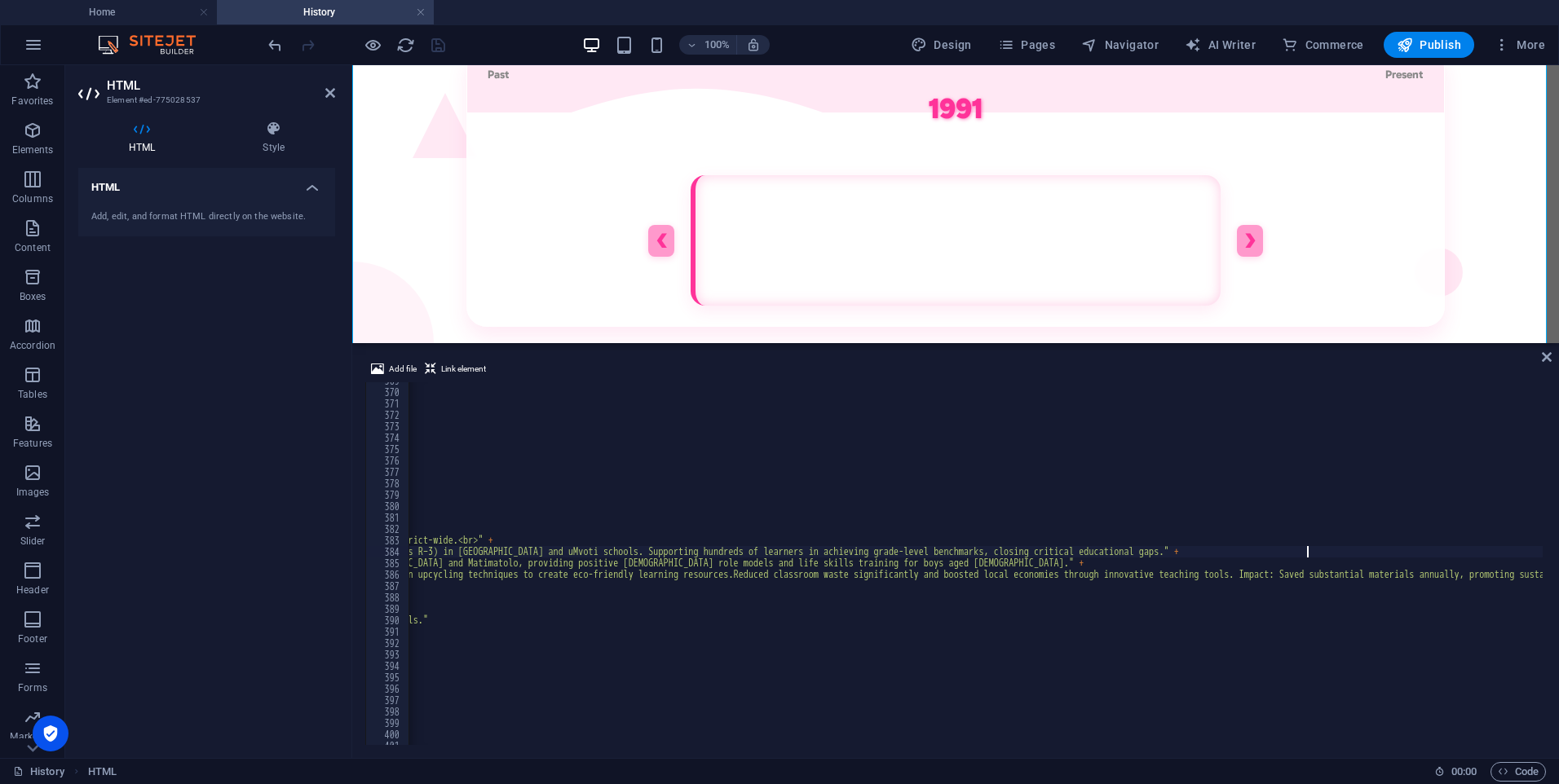 click on ""2008: LETCEE pilots the Abahambi 'People who move' project in [GEOGRAPHIC_DATA] with the Department of Social Development — a model that is later adopted nationally. The Mbuba project also begins.<br>"   +           "2009: LETCEE is awarded Best ECD Provider in KZN and recognised for having the most innovative ECD model. UNICEF names its approach a model of excellence. A research partnership with UCT begins. The first loan vehicle is received from VW." ,         "2010" :             "2010: LETCEE registers as a Not-for-Profit Company.<br>"   +           "2013: LETCEE expands into Njengabantu, establishing a Toy Library and launching its first Mobile Toy Library. It participates in the KZN ECD audit and starts a vegetable bag gardening initiative." ,         "2015" :             "2015: LETCEE launches its first cluster food garden and begins the [PERSON_NAME] ECD project through the Community Work Programme. It joins SmartStart and initiates self-help groups and enterprise development.<br>"   +             +" at bounding box center [568, 566] 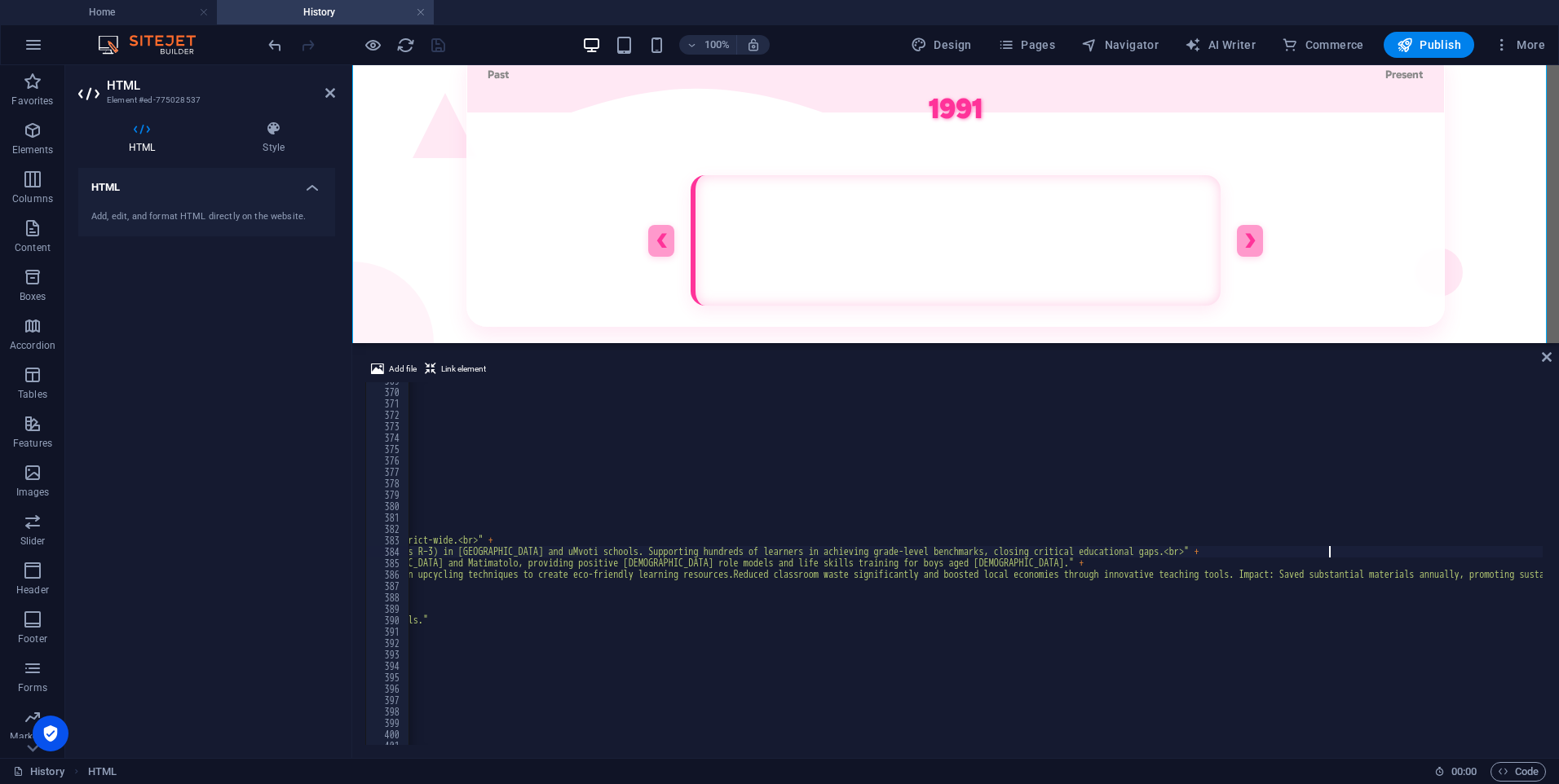 click on ""2008: LETCEE pilots the Abahambi 'People who move' project in [GEOGRAPHIC_DATA] with the Department of Social Development — a model that is later adopted nationally. The Mbuba project also begins.<br>"   +           "2009: LETCEE is awarded Best ECD Provider in KZN and recognised for having the most innovative ECD model. UNICEF names its approach a model of excellence. A research partnership with UCT begins. The first loan vehicle is received from VW." ,         "2010" :             "2010: LETCEE registers as a Not-for-Profit Company.<br>"   +           "2013: LETCEE expands into Njengabantu, establishing a Toy Library and launching its first Mobile Toy Library. It participates in the KZN ECD audit and starts a vegetable bag gardening initiative." ,         "2015" :             "2015: LETCEE launches its first cluster food garden and begins the [PERSON_NAME] ECD project through the Community Work Programme. It joins SmartStart and initiates self-help groups and enterprise development.<br>"   +             +" at bounding box center (568, 566) 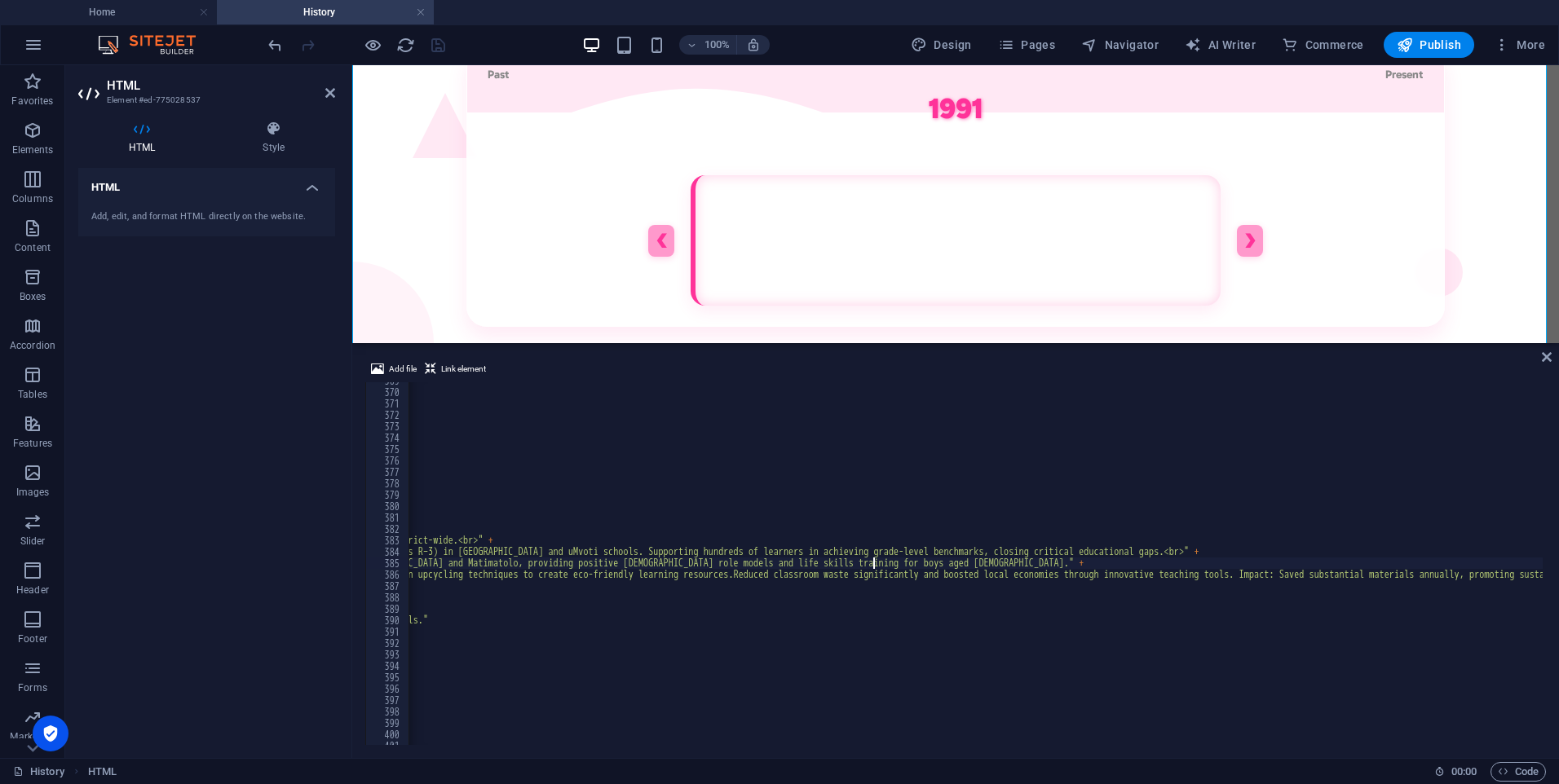 click on ""2008: LETCEE pilots the Abahambi 'People who move' project in [GEOGRAPHIC_DATA] with the Department of Social Development — a model that is later adopted nationally. The Mbuba project also begins.<br>"   +           "2009: LETCEE is awarded Best ECD Provider in KZN and recognised for having the most innovative ECD model. UNICEF names its approach a model of excellence. A research partnership with UCT begins. The first loan vehicle is received from VW." ,         "2010" :             "2010: LETCEE registers as a Not-for-Profit Company.<br>"   +           "2013: LETCEE expands into Njengabantu, establishing a Toy Library and launching its first Mobile Toy Library. It participates in the KZN ECD audit and starts a vegetable bag gardening initiative." ,         "2015" :             "2015: LETCEE launches its first cluster food garden and begins the [PERSON_NAME] ECD project through the Community Work Programme. It joins SmartStart and initiates self-help groups and enterprise development.<br>"   +             +" at bounding box center (568, 566) 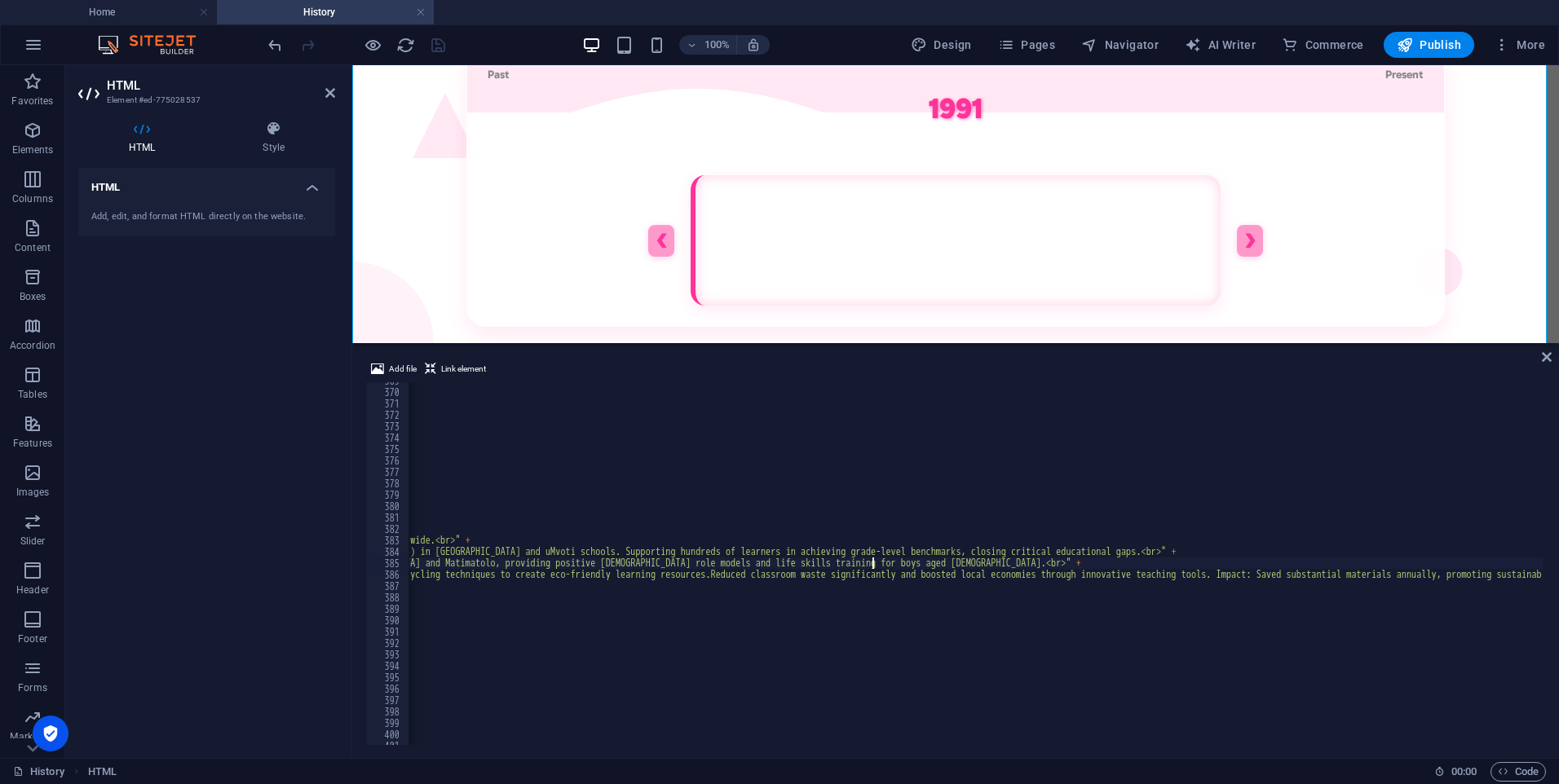 scroll, scrollTop: 0, scrollLeft: 1317, axis: horizontal 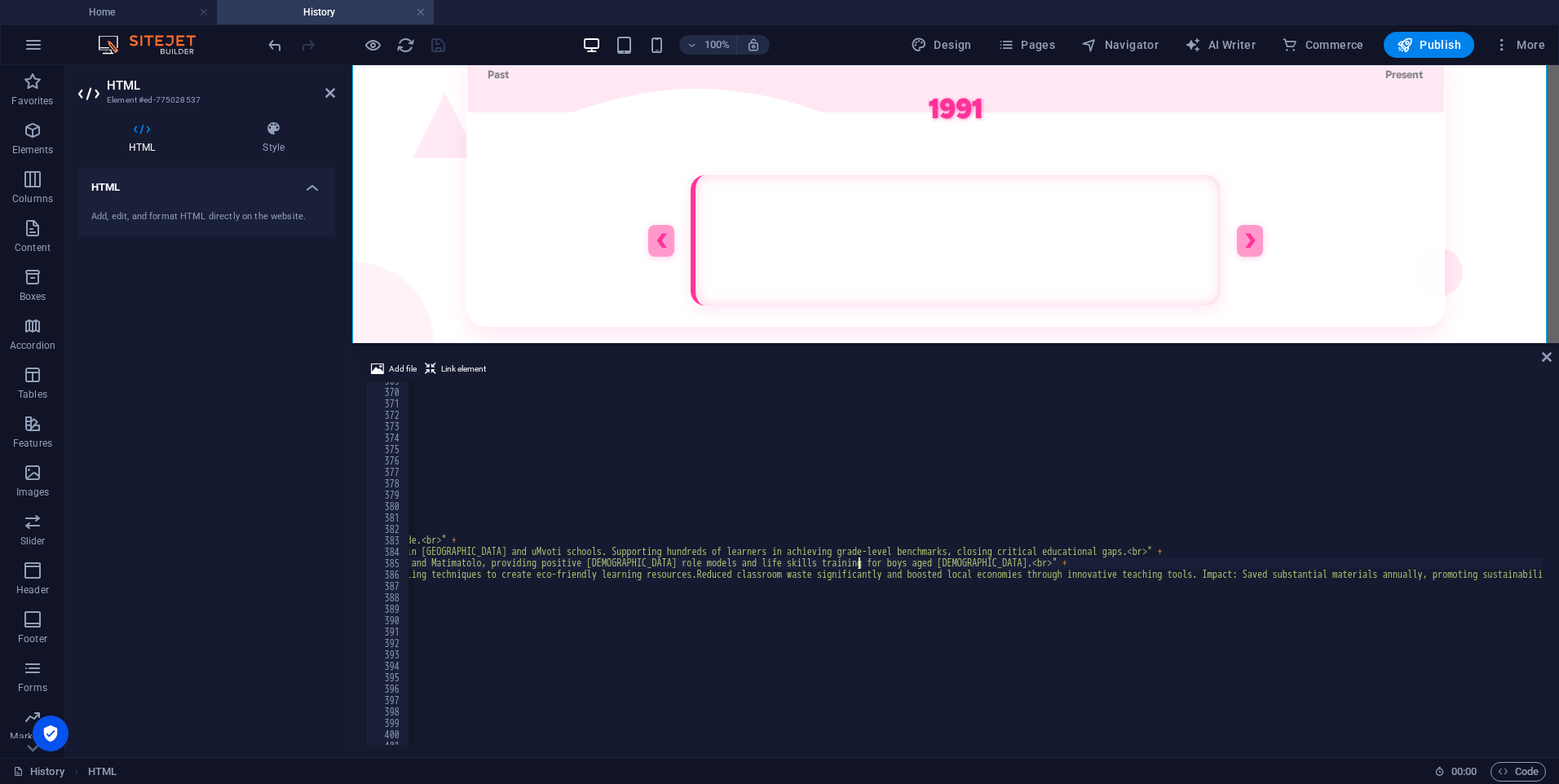 click on ""2008: LETCEE pilots the Abahambi 'People who move' project in [GEOGRAPHIC_DATA] with the Department of Social Development — a model that is later adopted nationally. The Mbuba project also begins.<br>"   +           "2009: LETCEE is awarded Best ECD Provider in KZN and recognised for having the most innovative ECD model. UNICEF names its approach a model of excellence. A research partnership with UCT begins. The first loan vehicle is received from VW." ,         "2010" :             "2010: LETCEE registers as a Not-for-Profit Company.<br>"   +           "2013: LETCEE expands into Njengabantu, establishing a Toy Library and launching its first Mobile Toy Library. It participates in the KZN ECD audit and starts a vegetable bag gardening initiative." ,         "2015" :             "2015: LETCEE launches its first cluster food garden and begins the [PERSON_NAME] ECD project through the Community Work Programme. It joins SmartStart and initiates self-help groups and enterprise development.<br>"   +             +" at bounding box center (532, 566) 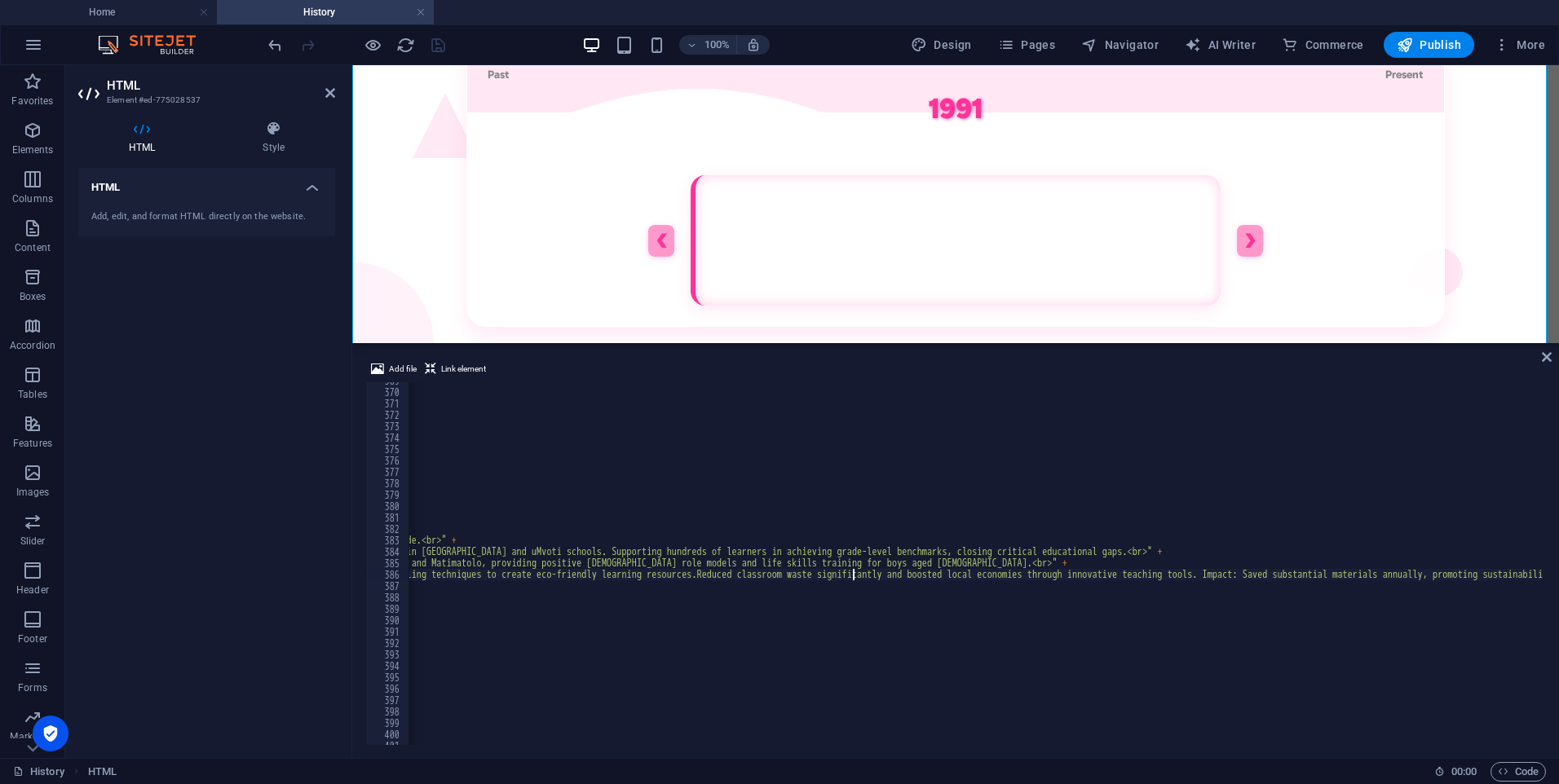 type on ""2023: Forward Momentum:2023/2024 – A new Managing Director takes the helm. LETCEE strengthens its reach with 3 new vehicles, expanding access to remote villages and underserved communities.Launched the APT initiative, training ECD practitioners in upcycling techniques to create eco-friendly learning resources. Reduced classroom waste significantly and boosted local economies through innova" 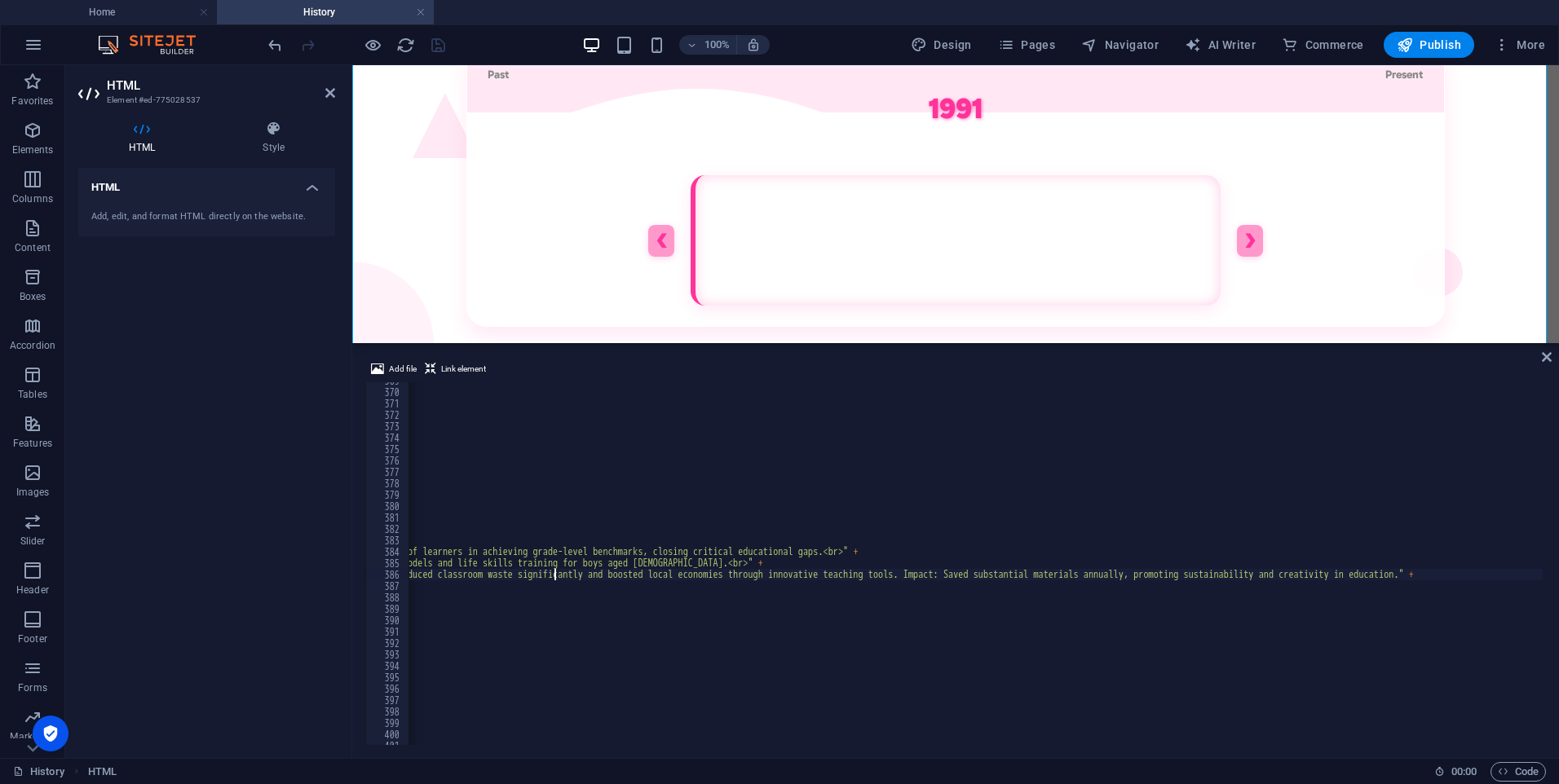 scroll, scrollTop: 0, scrollLeft: 1751, axis: horizontal 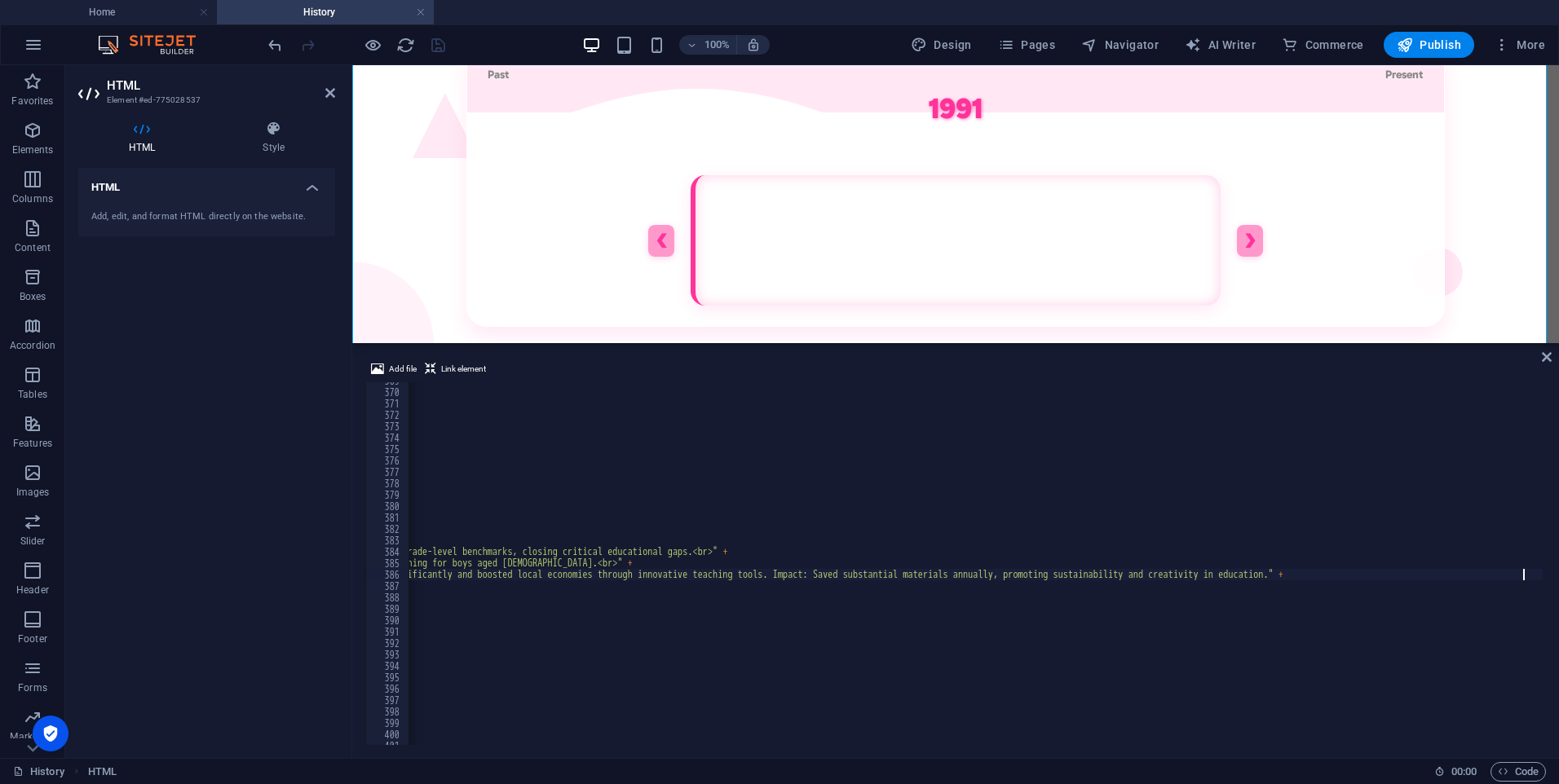 click on ""2008: LETCEE pilots the Abahambi 'People who move' project in [GEOGRAPHIC_DATA] with the Department of Social Development — a model that is later adopted nationally. The Mbuba project also begins.<br>"   +           "2009: LETCEE is awarded Best ECD Provider in KZN and recognised for having the most innovative ECD model. UNICEF names its approach a model of excellence. A research partnership with UCT begins. The first loan vehicle is received from VW." ,         "2010" :             "2010: LETCEE registers as a Not-for-Profit Company.<br>"   +           "2013: LETCEE expands into Njengabantu, establishing a Toy Library and launching its first Mobile Toy Library. It participates in the KZN ECD audit and starts a vegetable bag gardening initiative." ,         "2015" :             "2015: LETCEE launches its first cluster food garden and begins the [PERSON_NAME] ECD project through the Community Work Programme. It joins SmartStart and initiates self-help groups and enterprise development.<br>"   +             +" at bounding box center (99, 566) 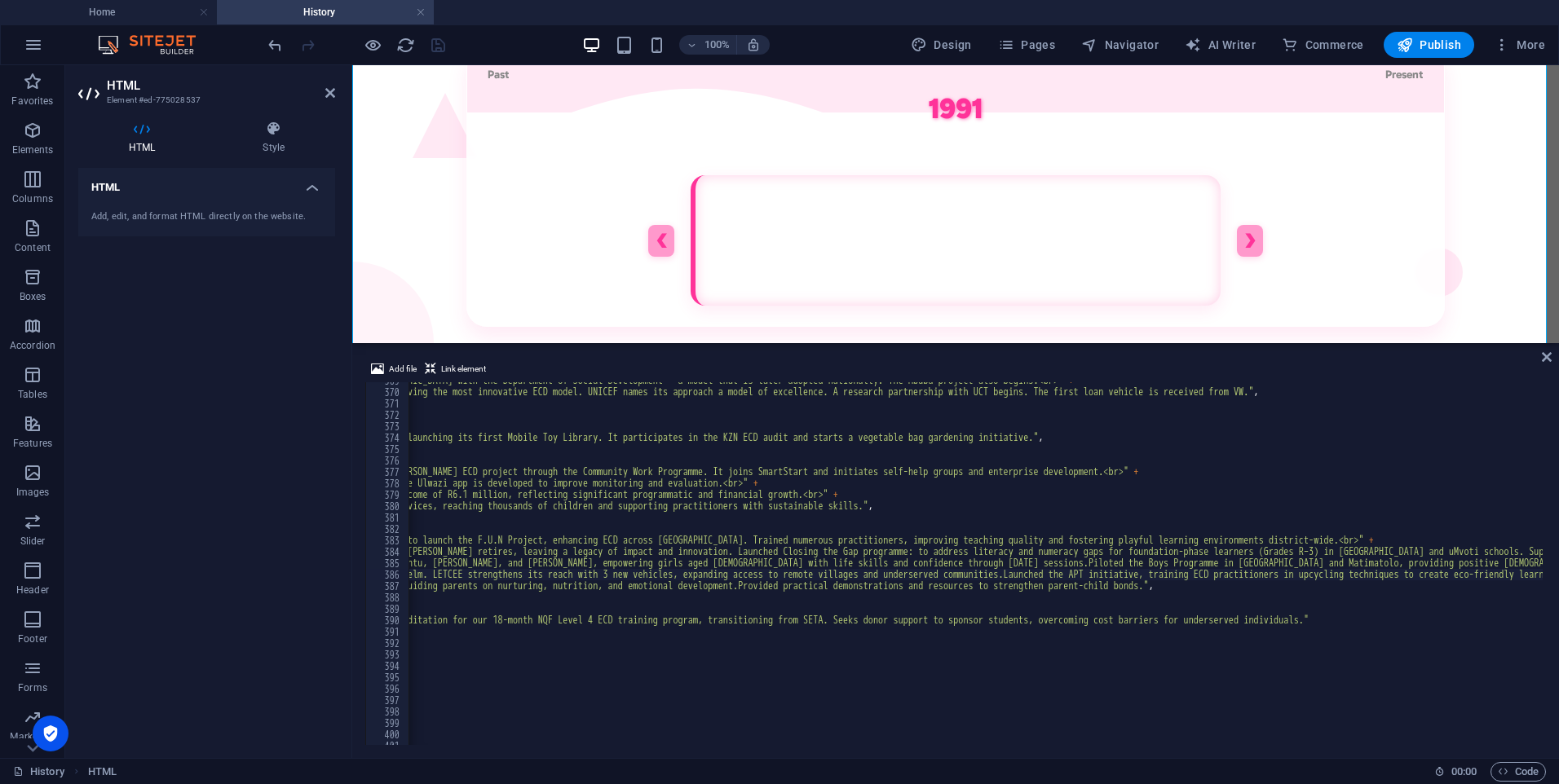scroll, scrollTop: 0, scrollLeft: 0, axis: both 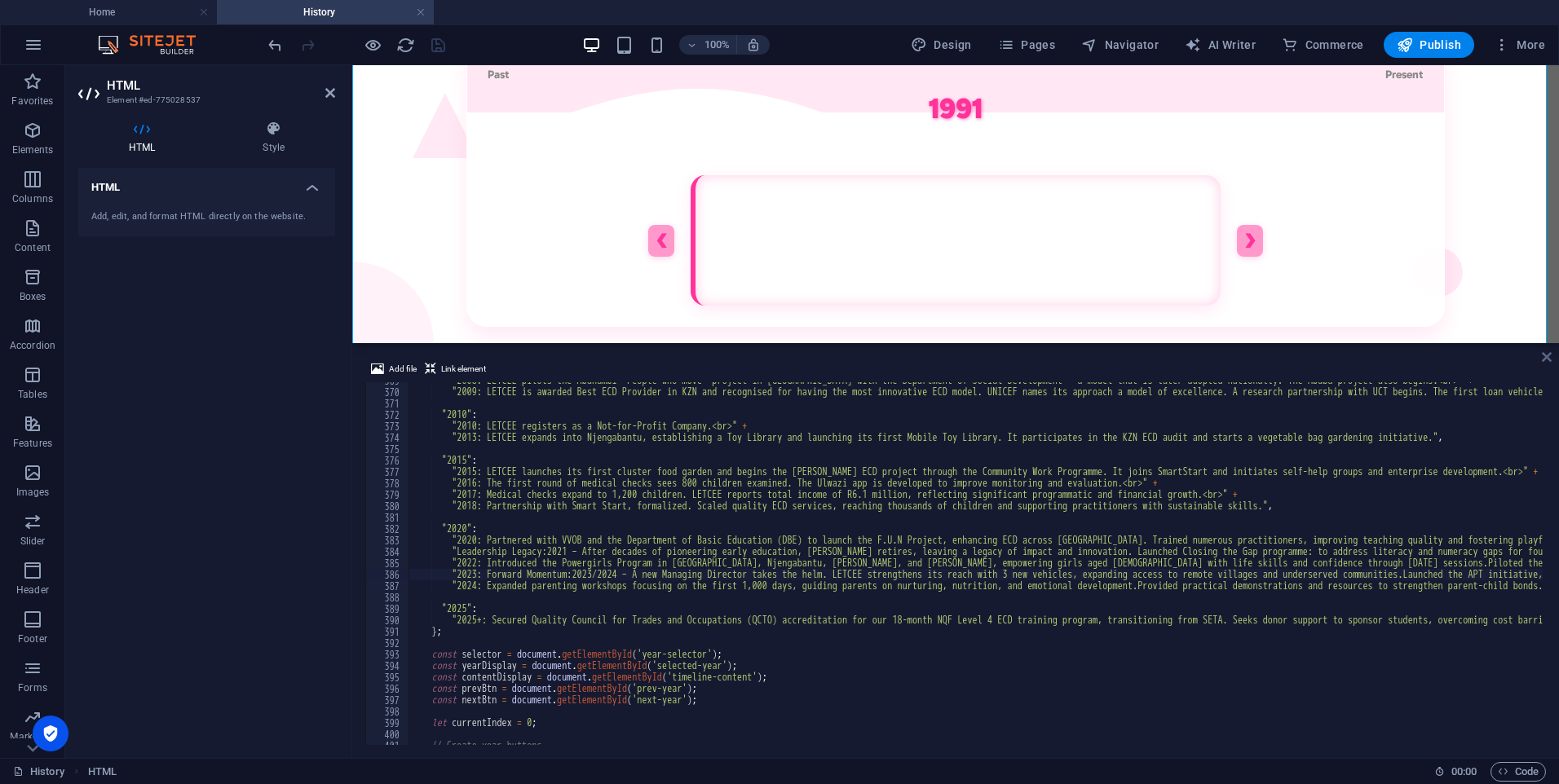 type 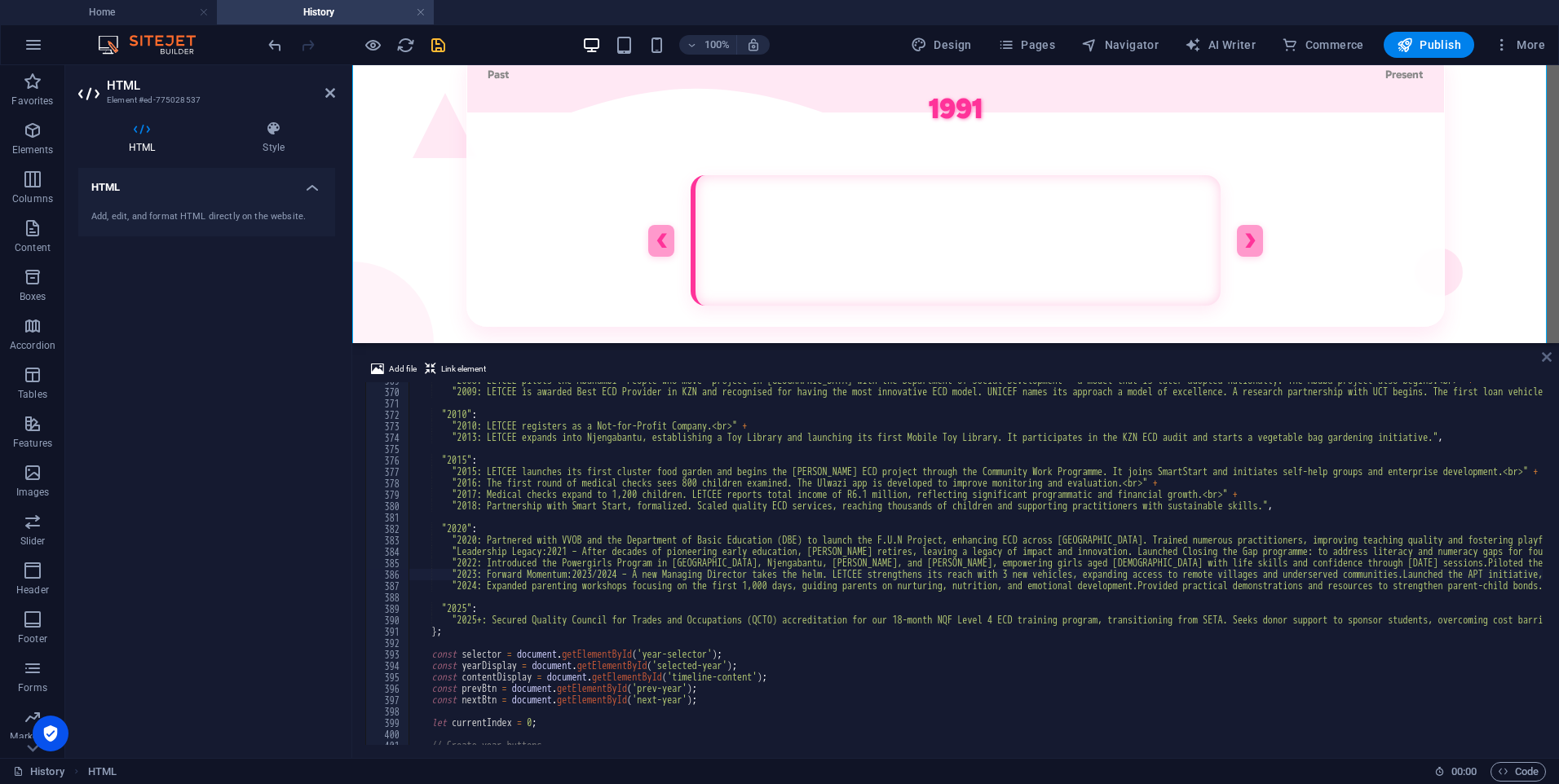 click at bounding box center [1547, 357] 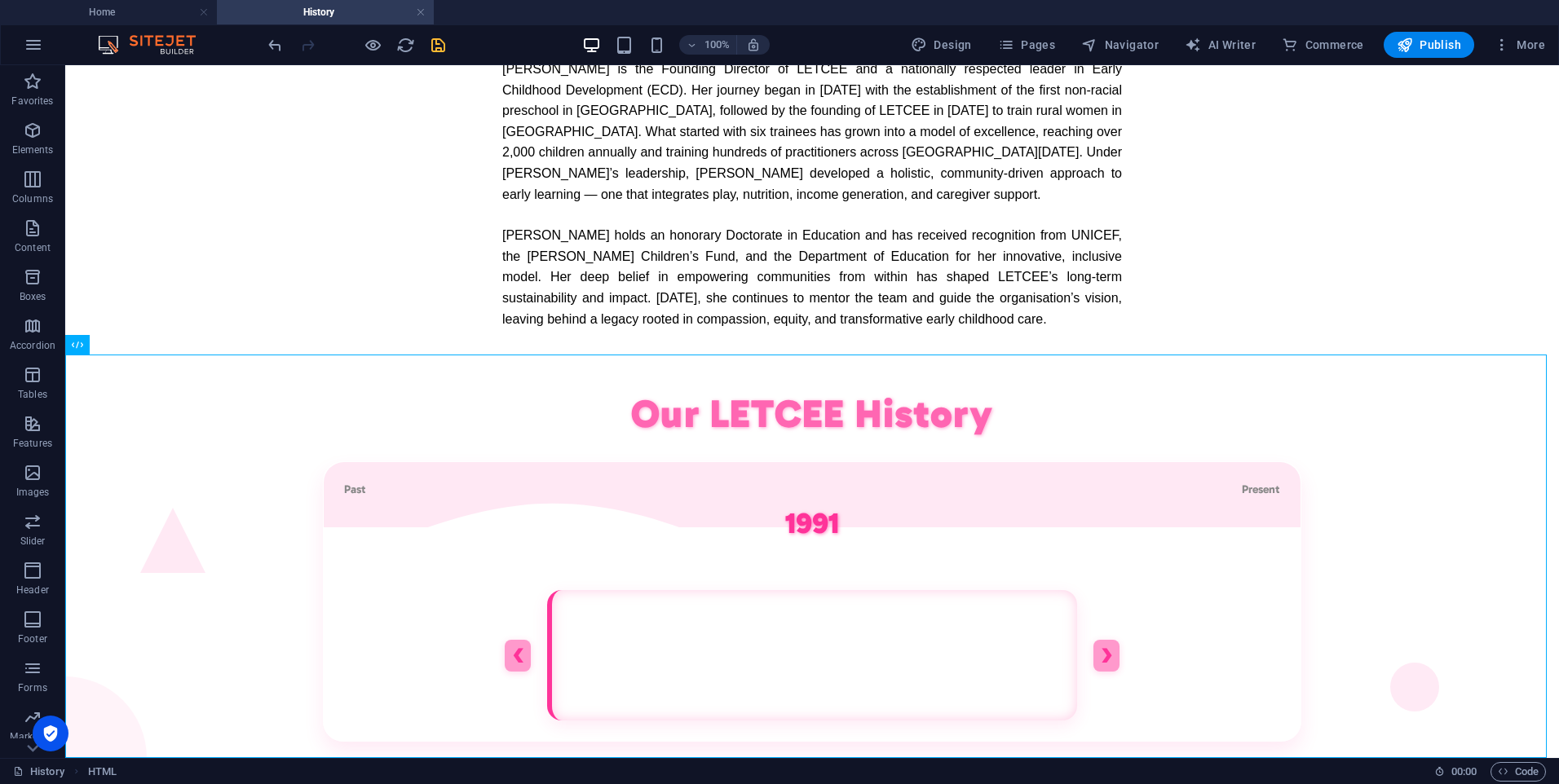 click at bounding box center [438, 45] 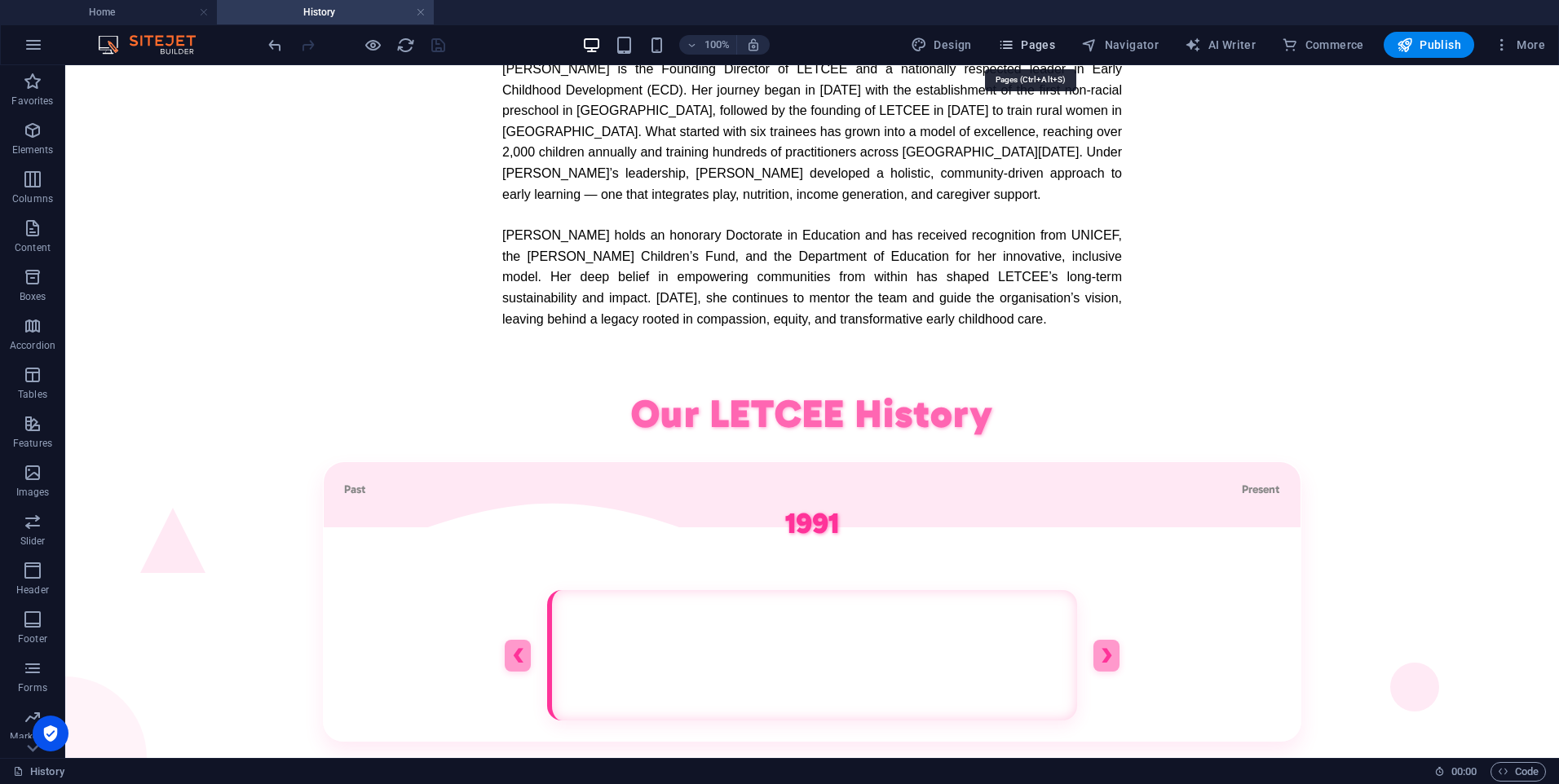 click at bounding box center (1006, 45) 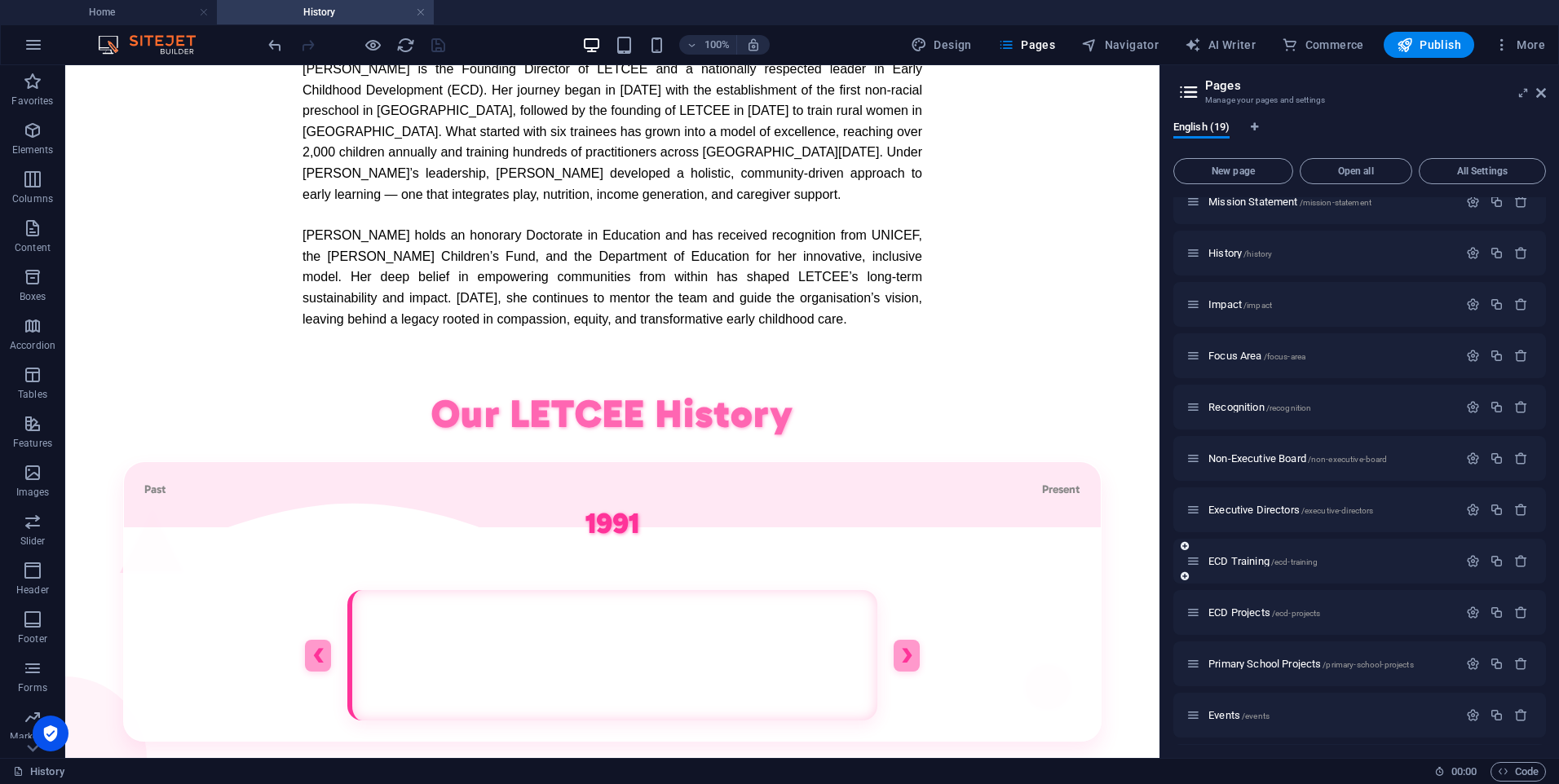 scroll, scrollTop: 326, scrollLeft: 0, axis: vertical 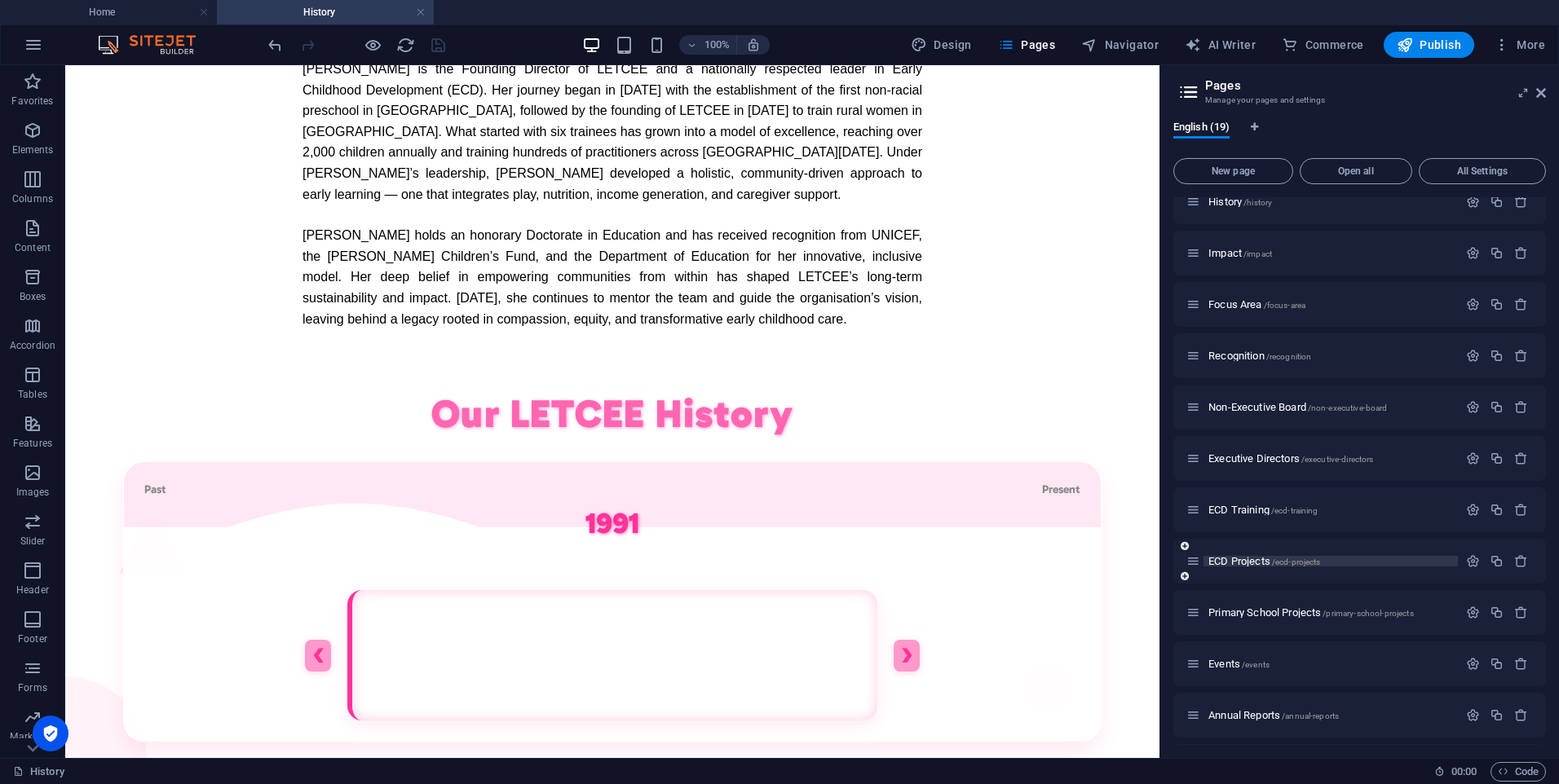 click on "ECD Projects /ecd-projects" at bounding box center [1264, 561] 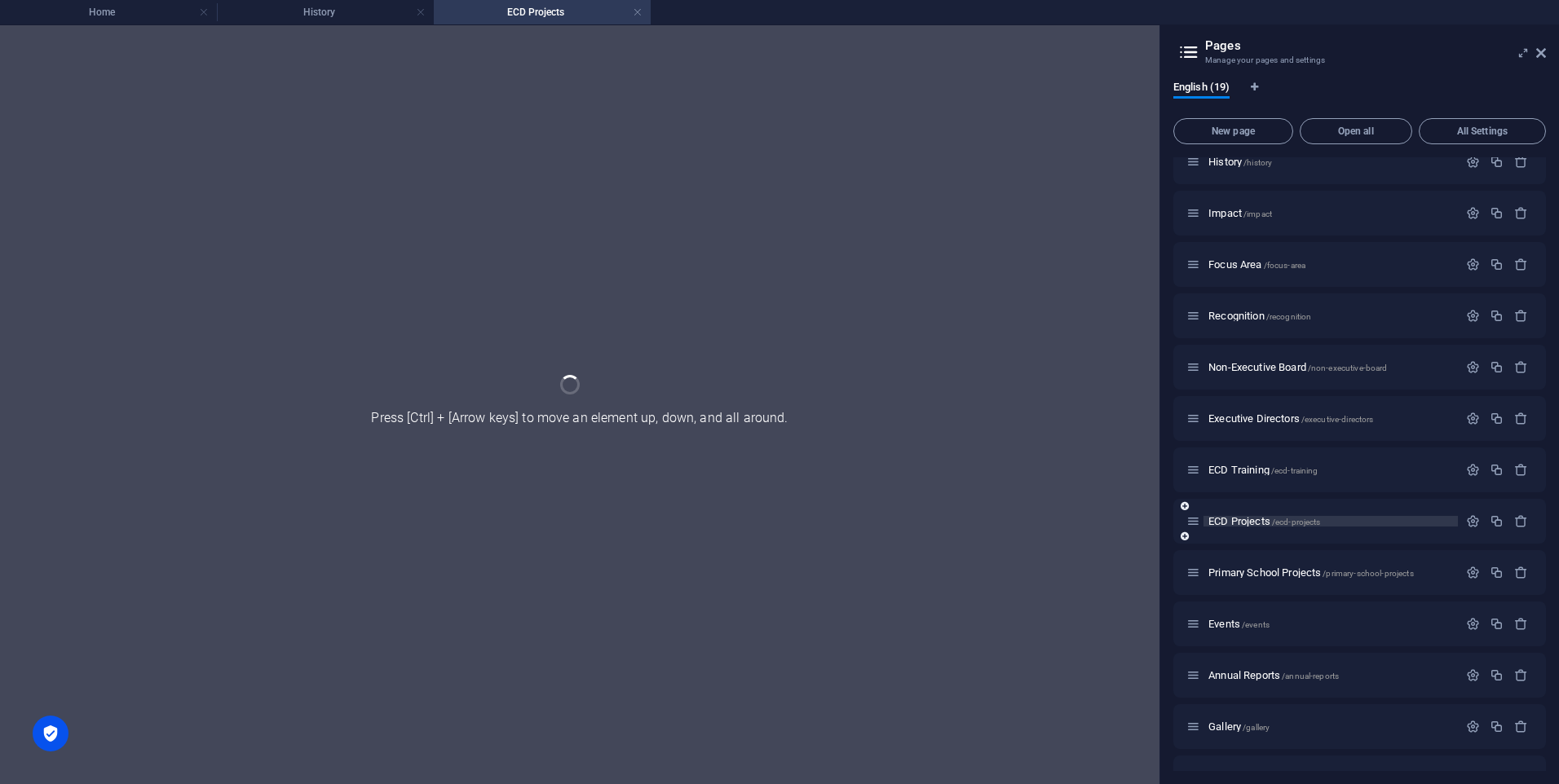scroll, scrollTop: 0, scrollLeft: 0, axis: both 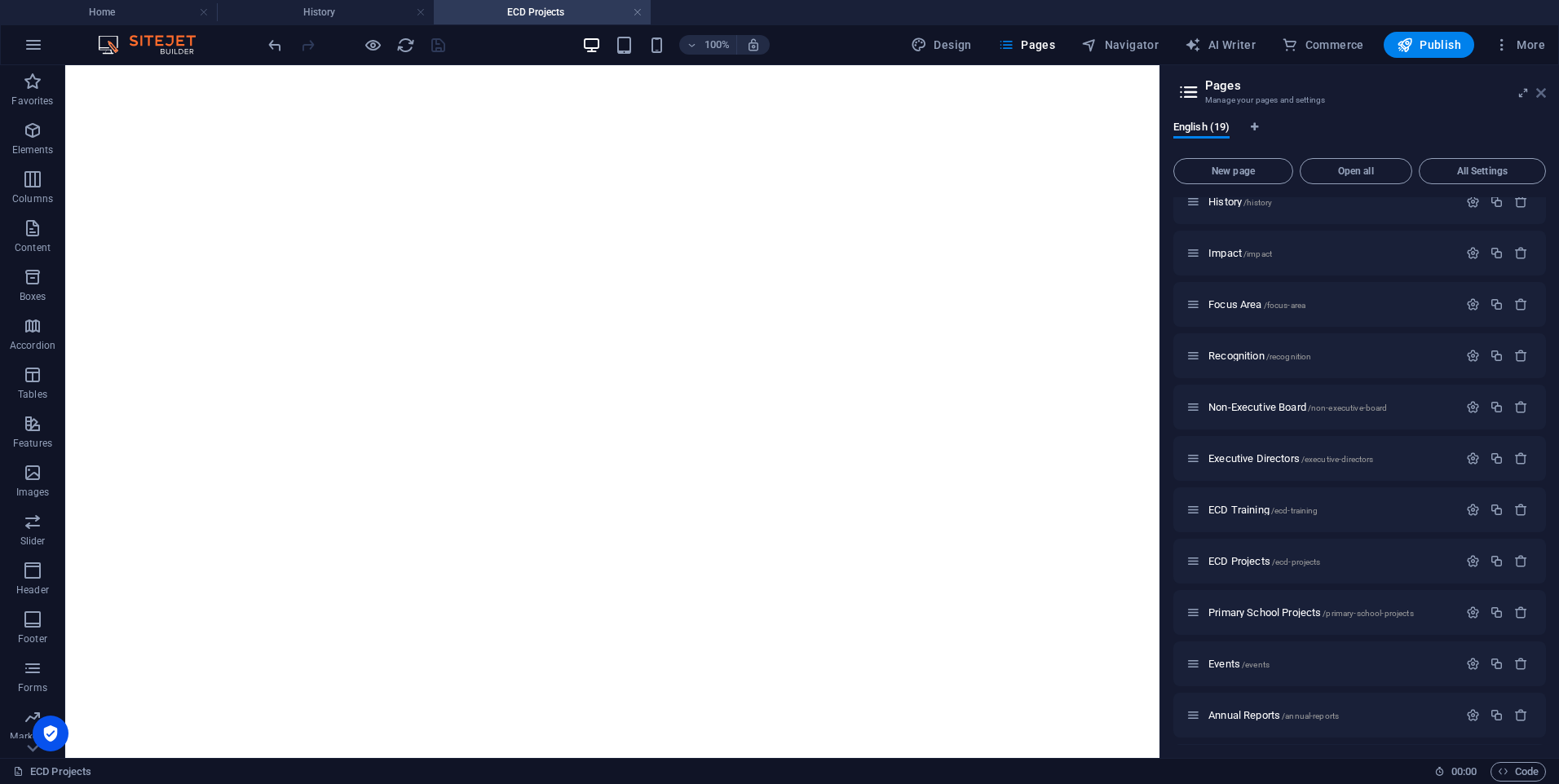 click at bounding box center (1541, 93) 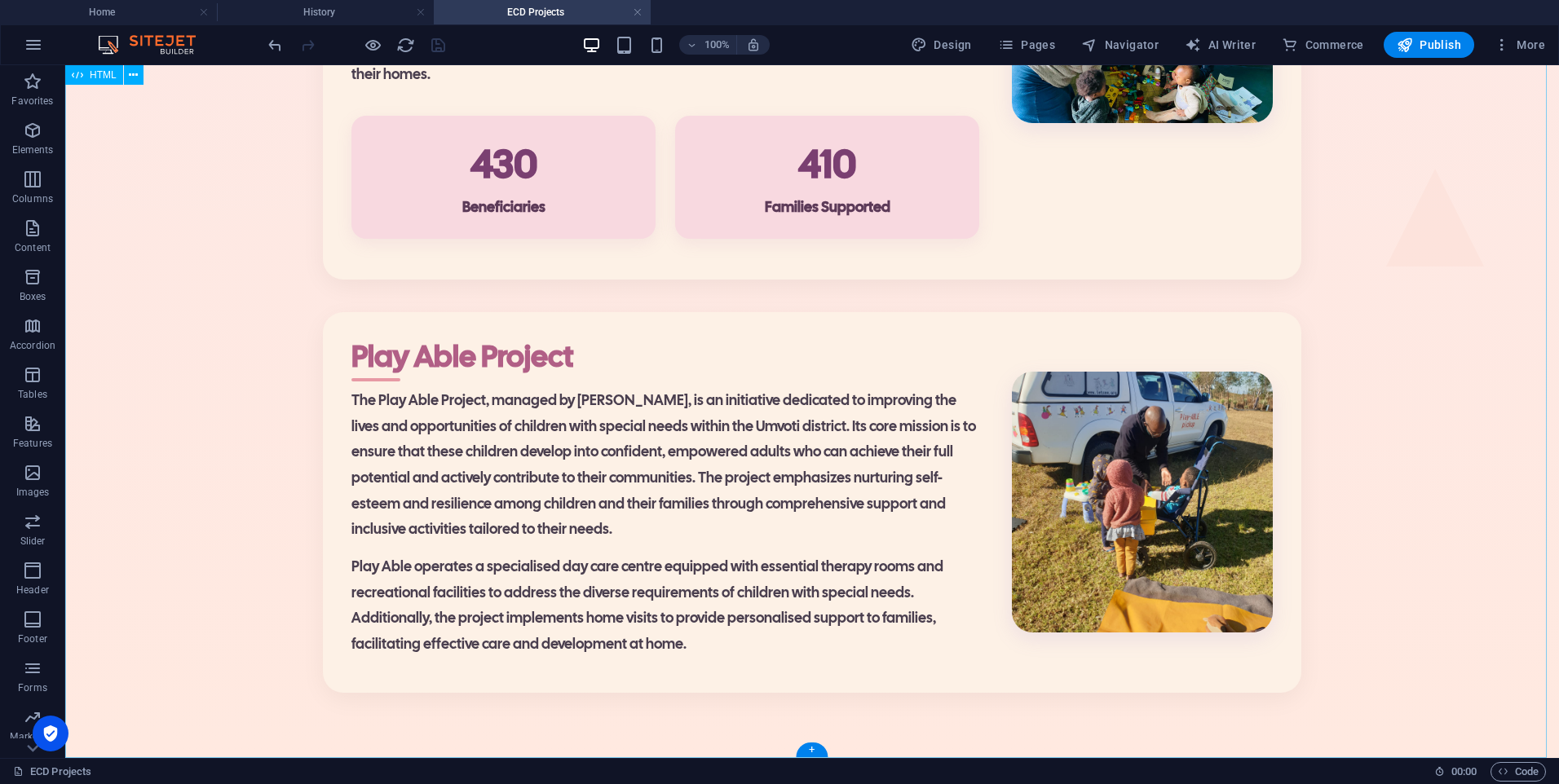 scroll, scrollTop: 2799, scrollLeft: 0, axis: vertical 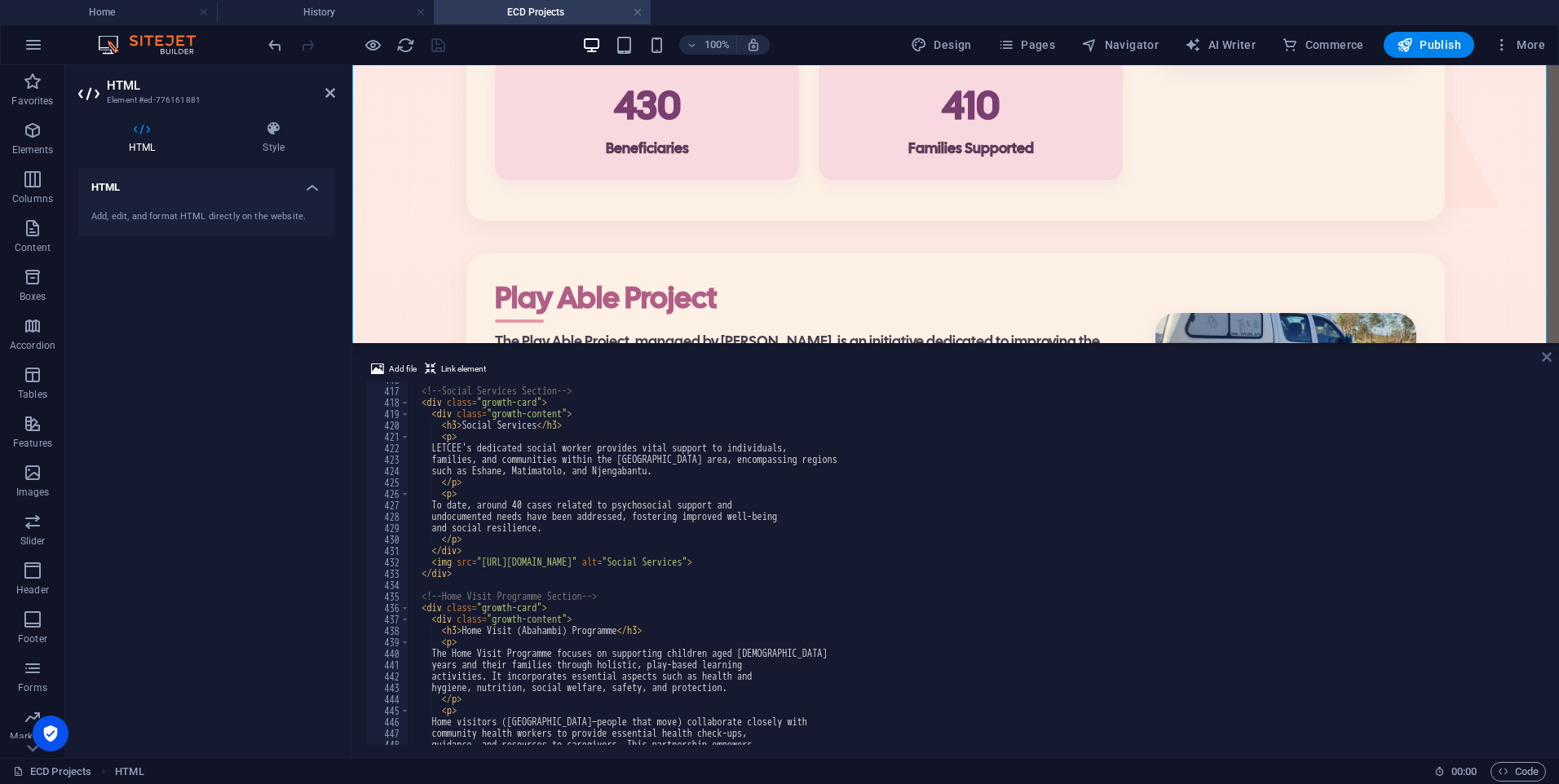click at bounding box center (1547, 357) 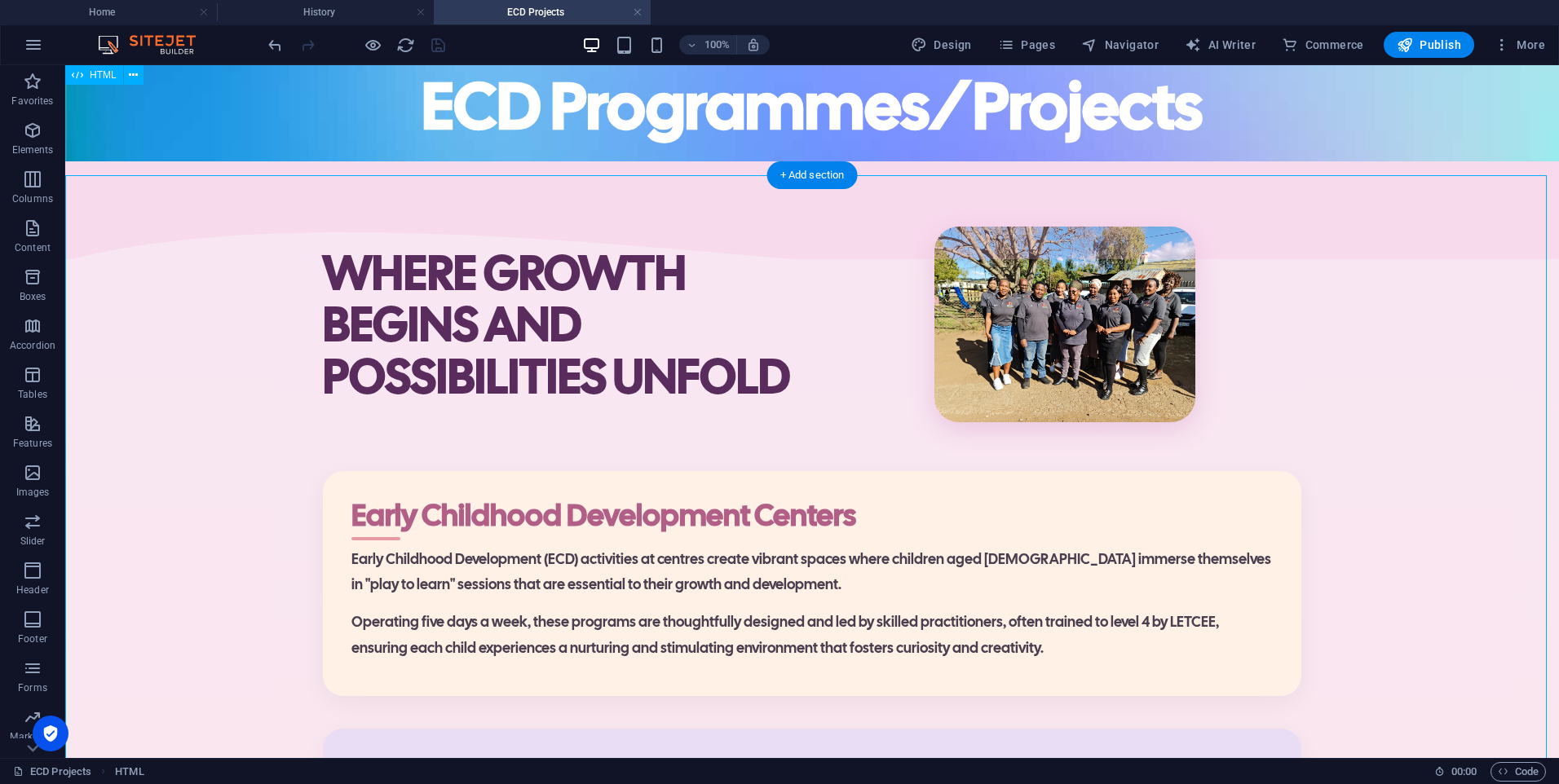 scroll, scrollTop: 0, scrollLeft: 0, axis: both 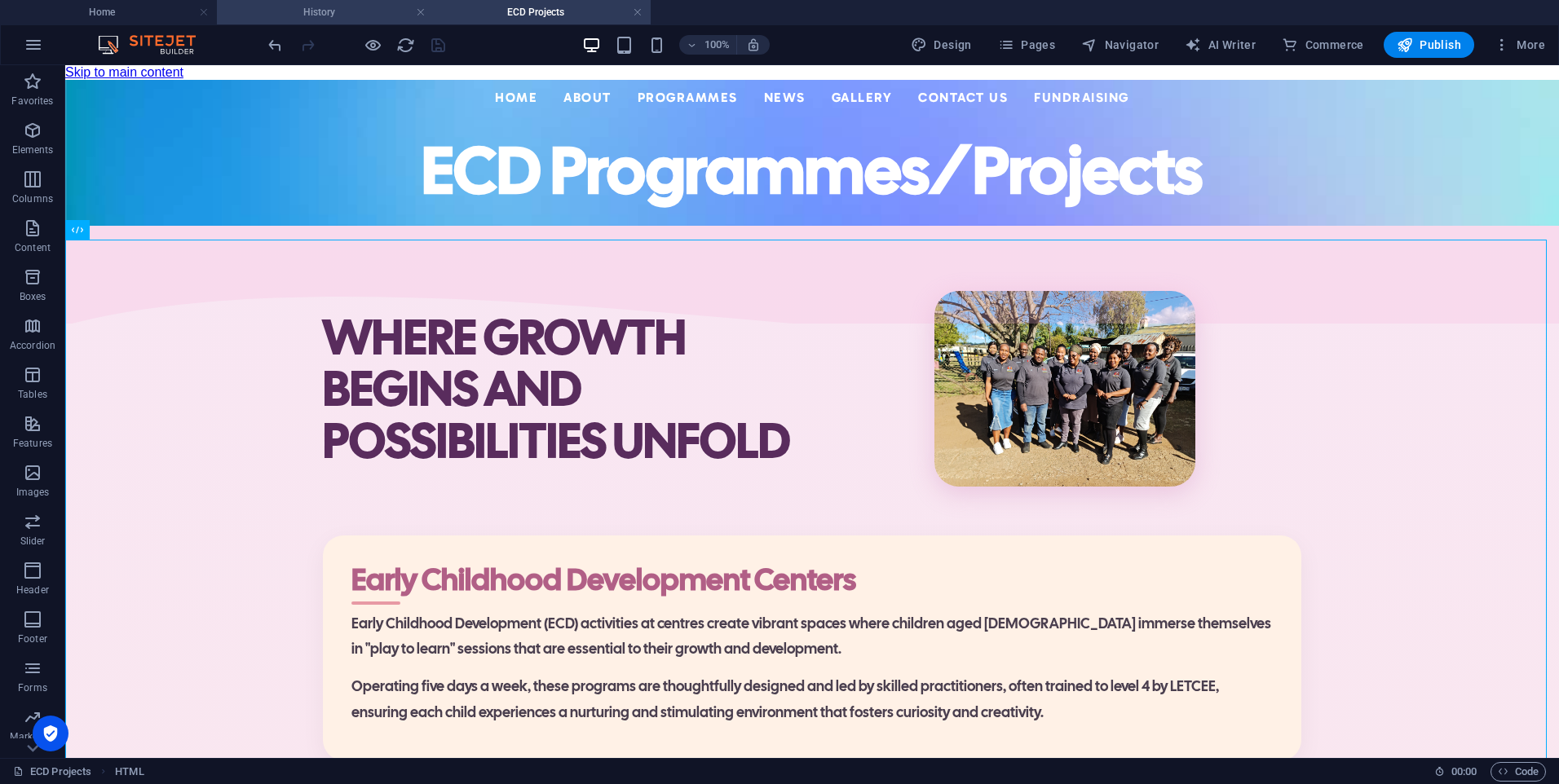 click on "History" at bounding box center [325, 12] 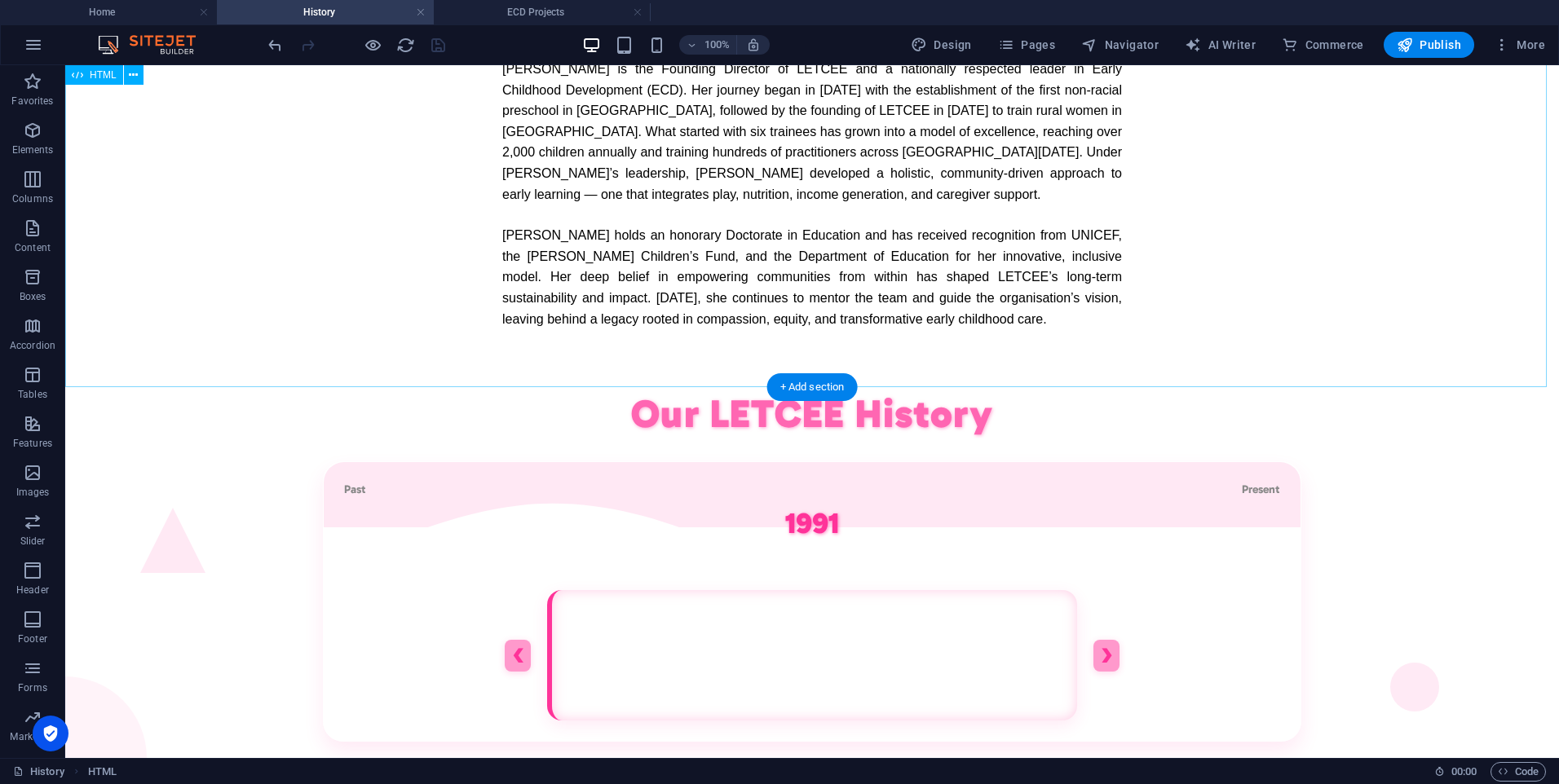 scroll, scrollTop: 729, scrollLeft: 0, axis: vertical 